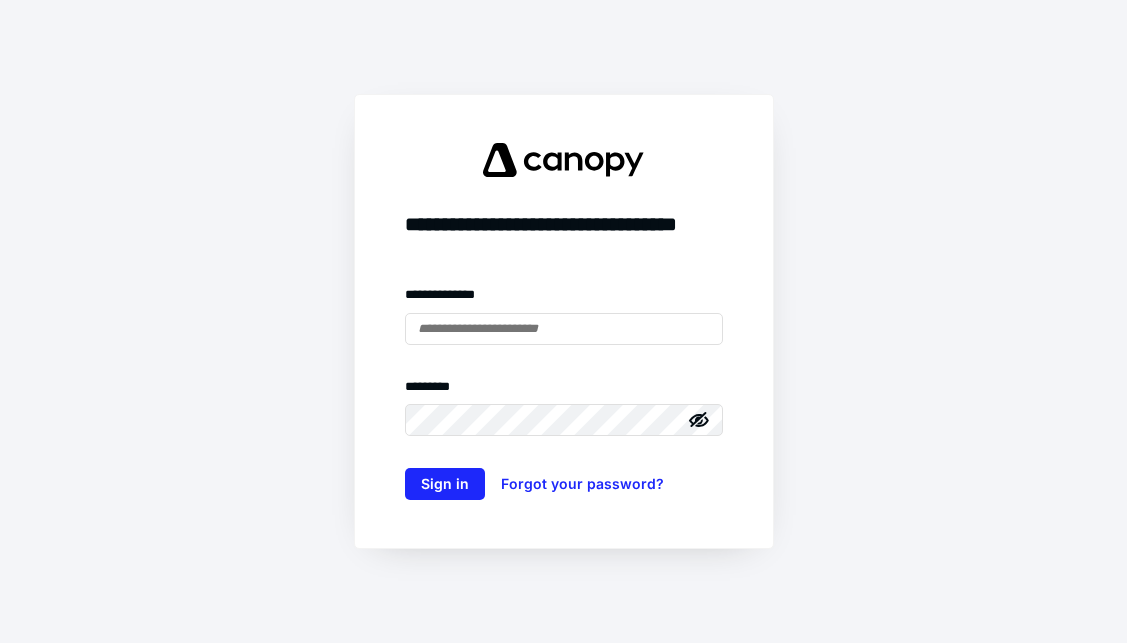 scroll, scrollTop: 0, scrollLeft: 0, axis: both 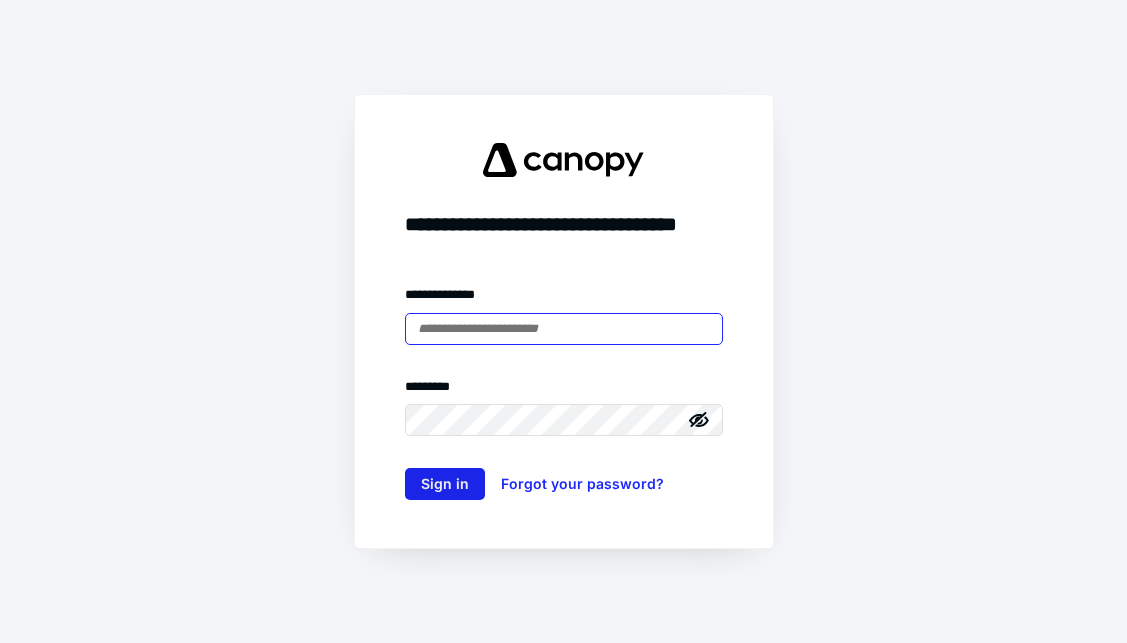 type on "**********" 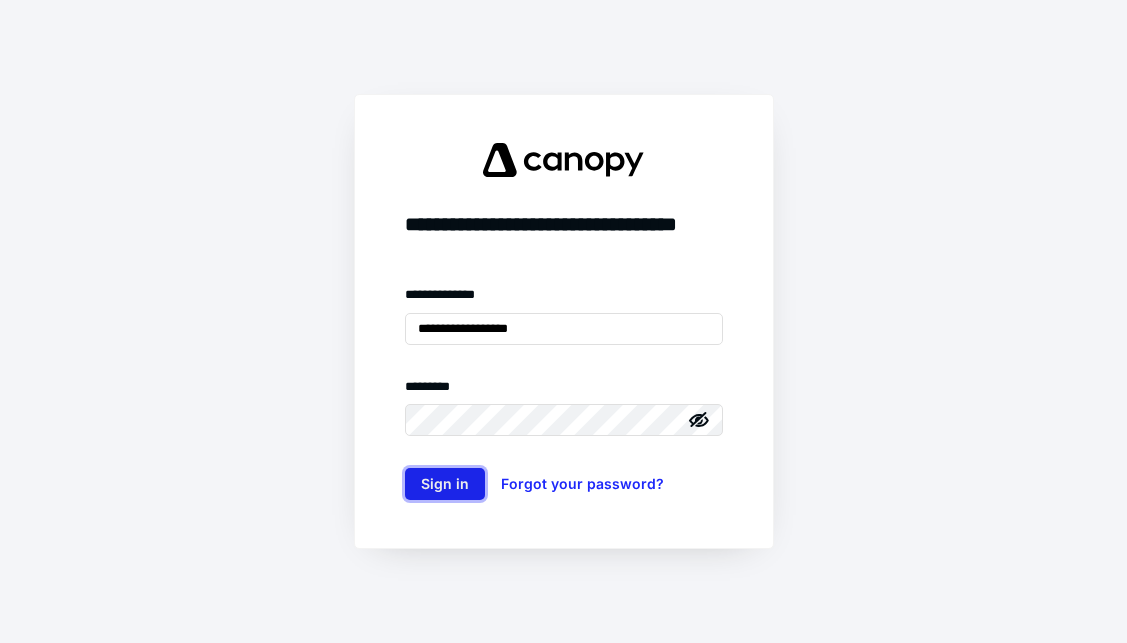 click on "Sign in" at bounding box center (445, 484) 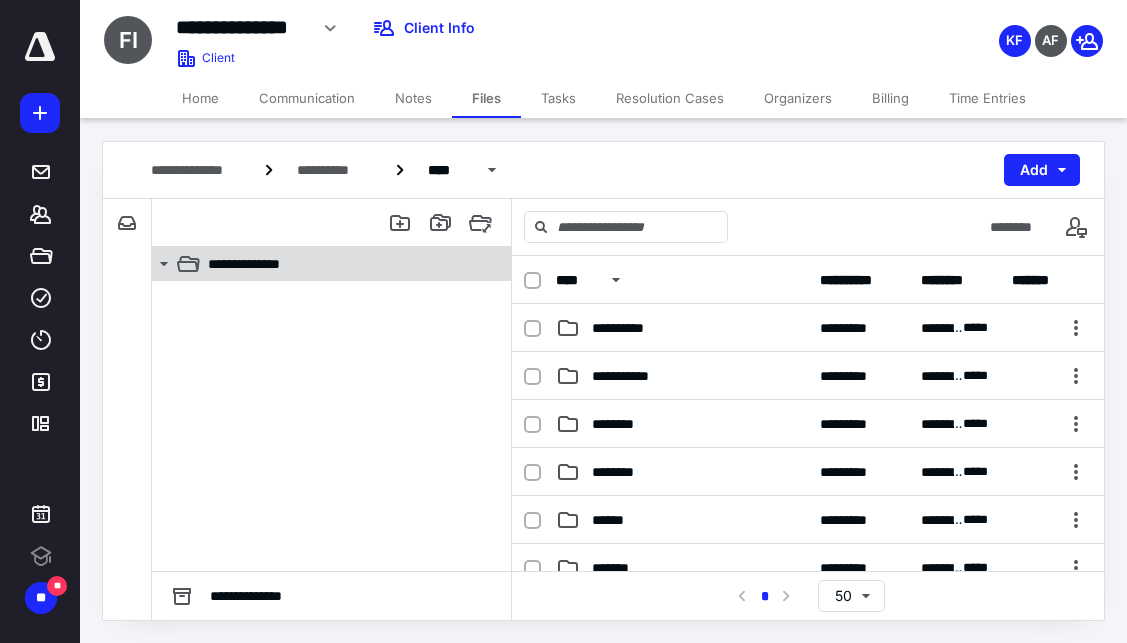 scroll, scrollTop: 0, scrollLeft: 0, axis: both 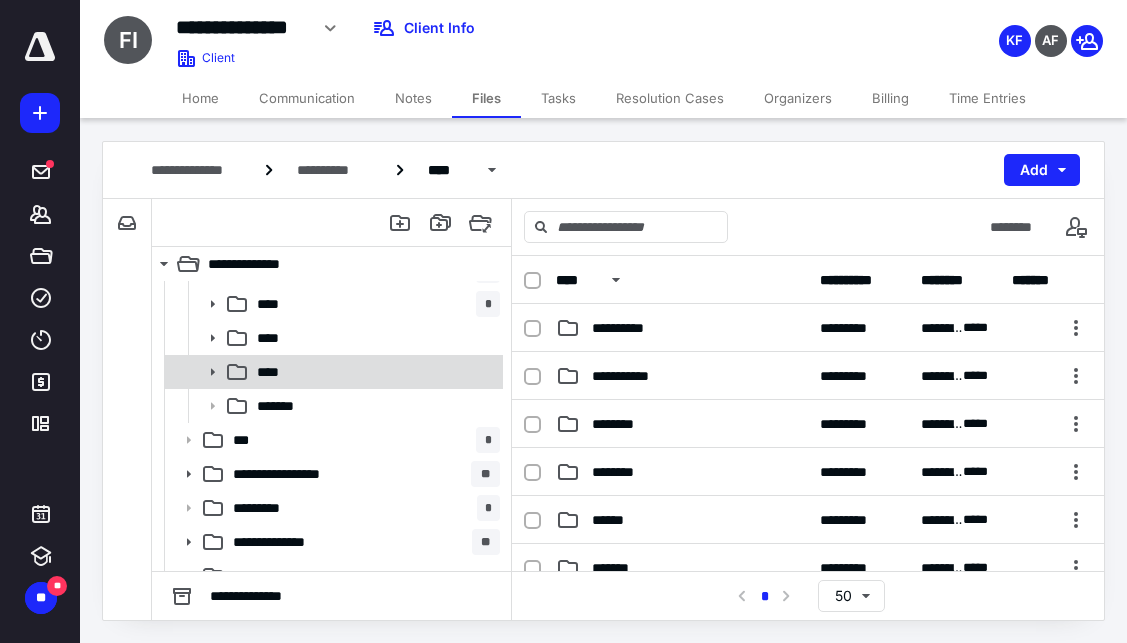 click on "****" at bounding box center [374, 372] 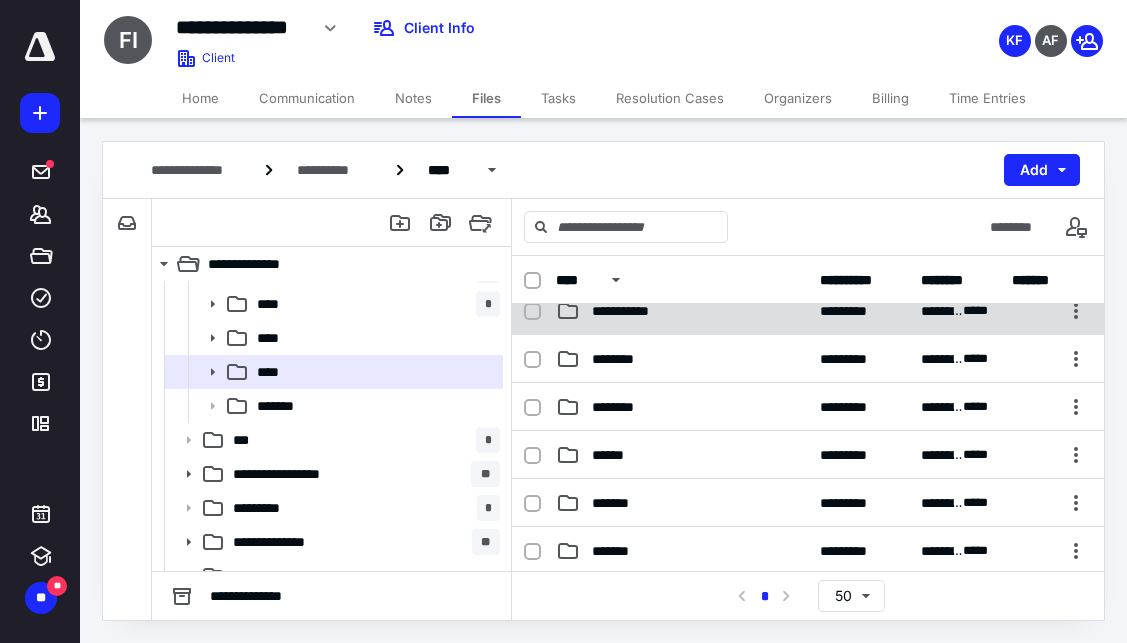 scroll, scrollTop: 100, scrollLeft: 0, axis: vertical 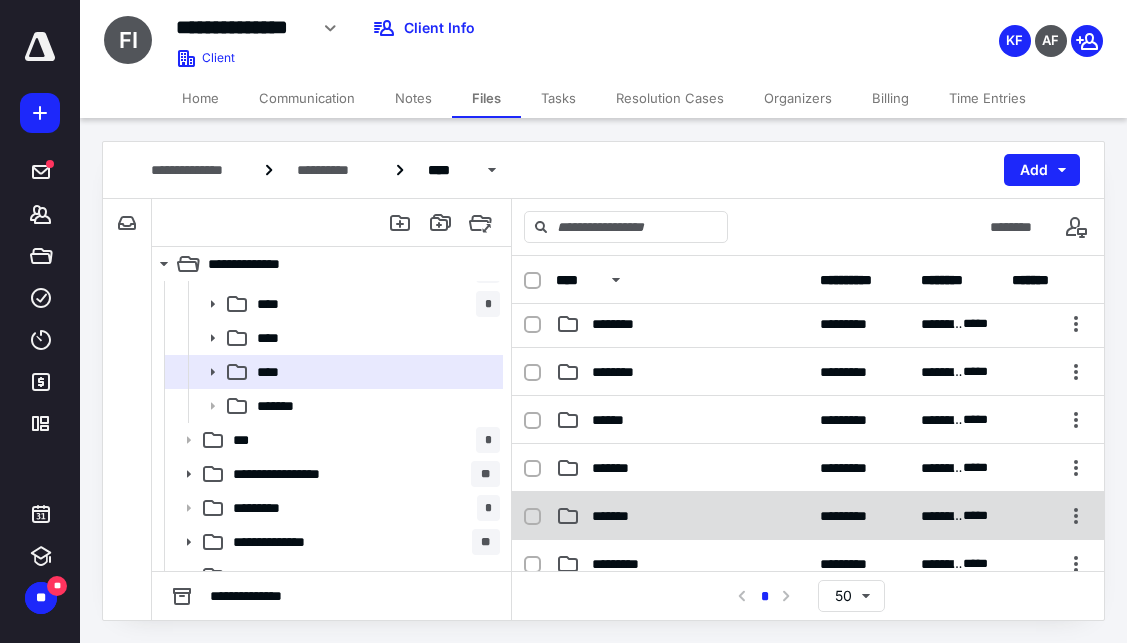 click on "*******" at bounding box center (617, 516) 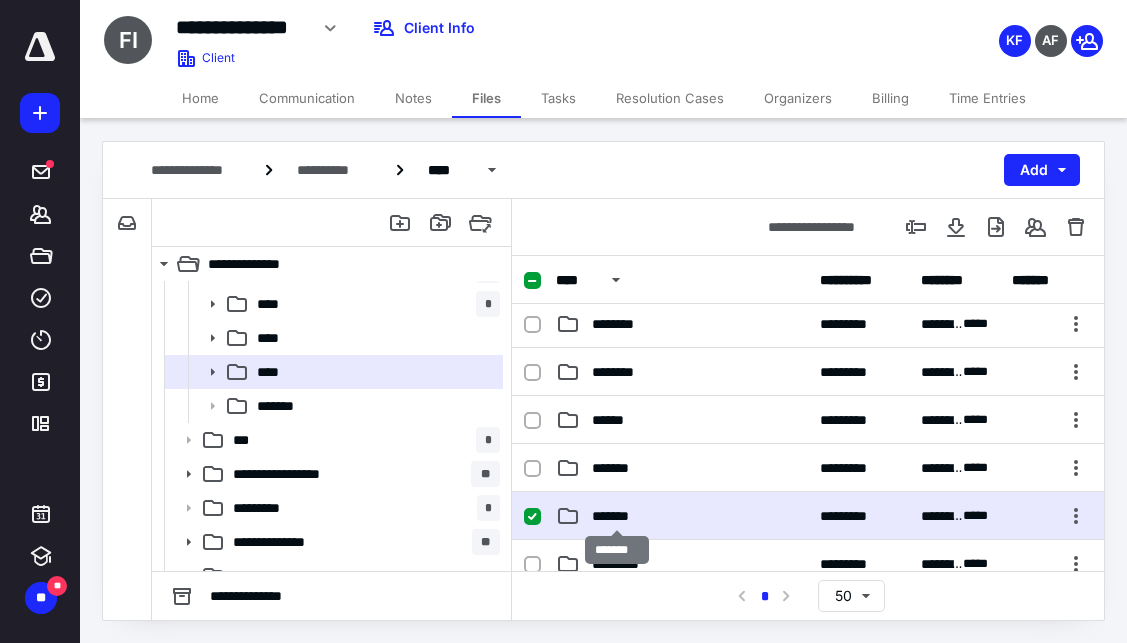 click on "*******" at bounding box center [617, 516] 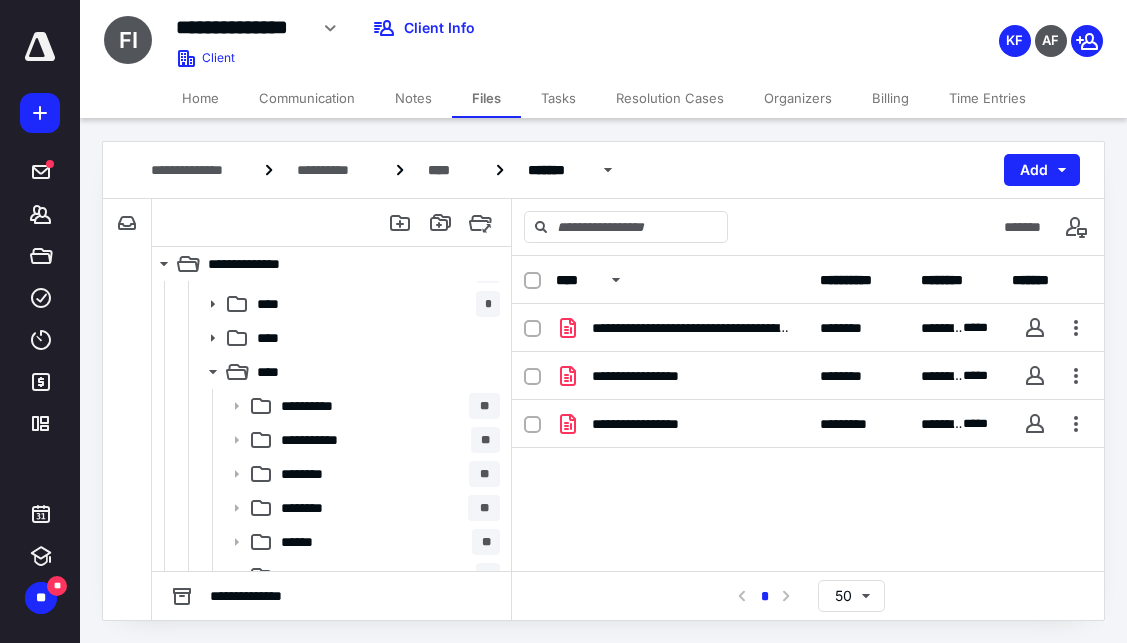 scroll, scrollTop: 33, scrollLeft: 0, axis: vertical 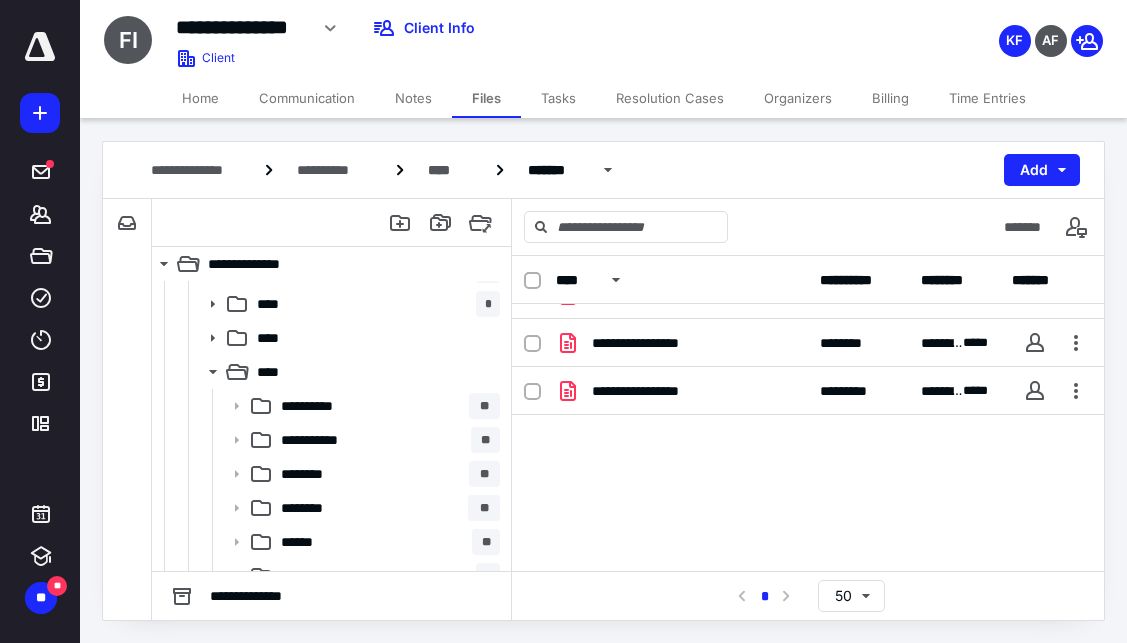 click on "**********" at bounding box center [808, 421] 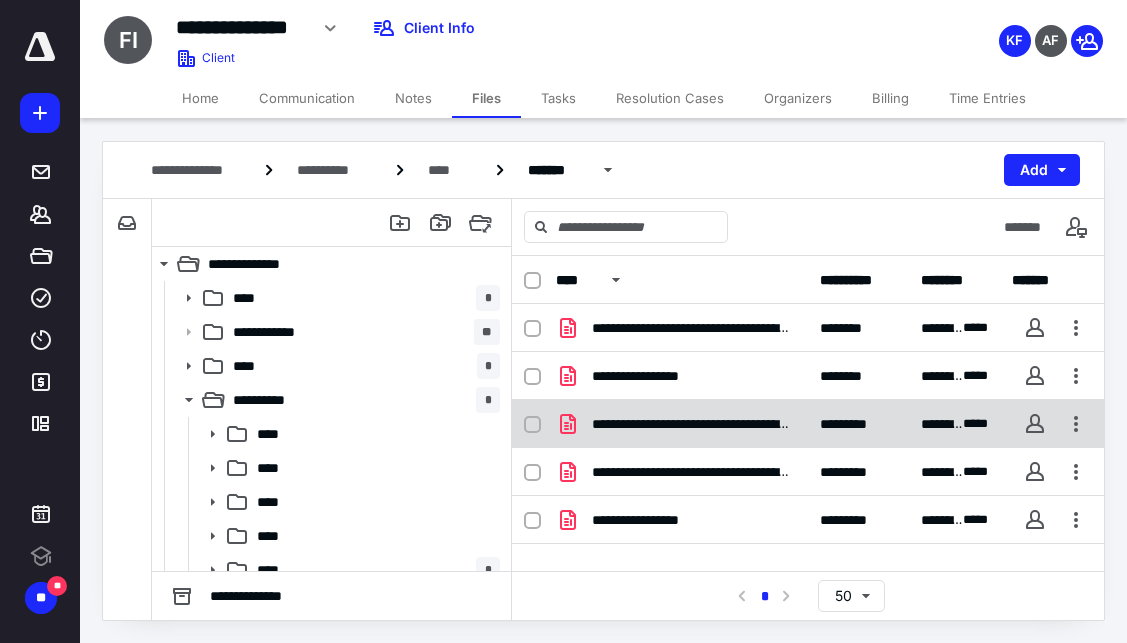 scroll, scrollTop: 0, scrollLeft: 0, axis: both 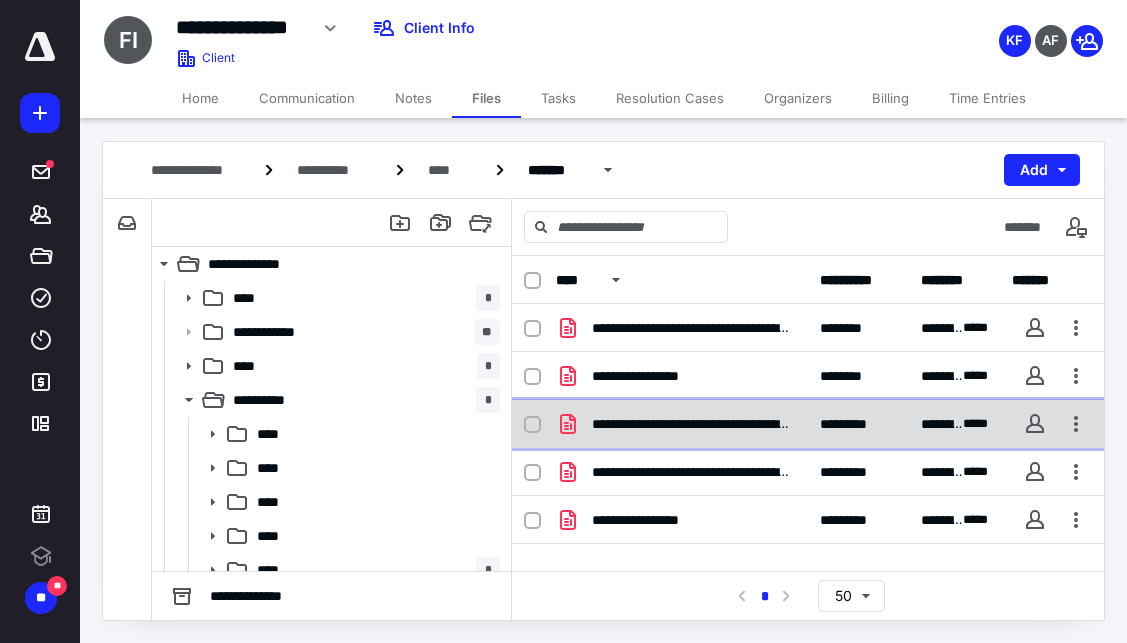 click on "**********" at bounding box center (808, 424) 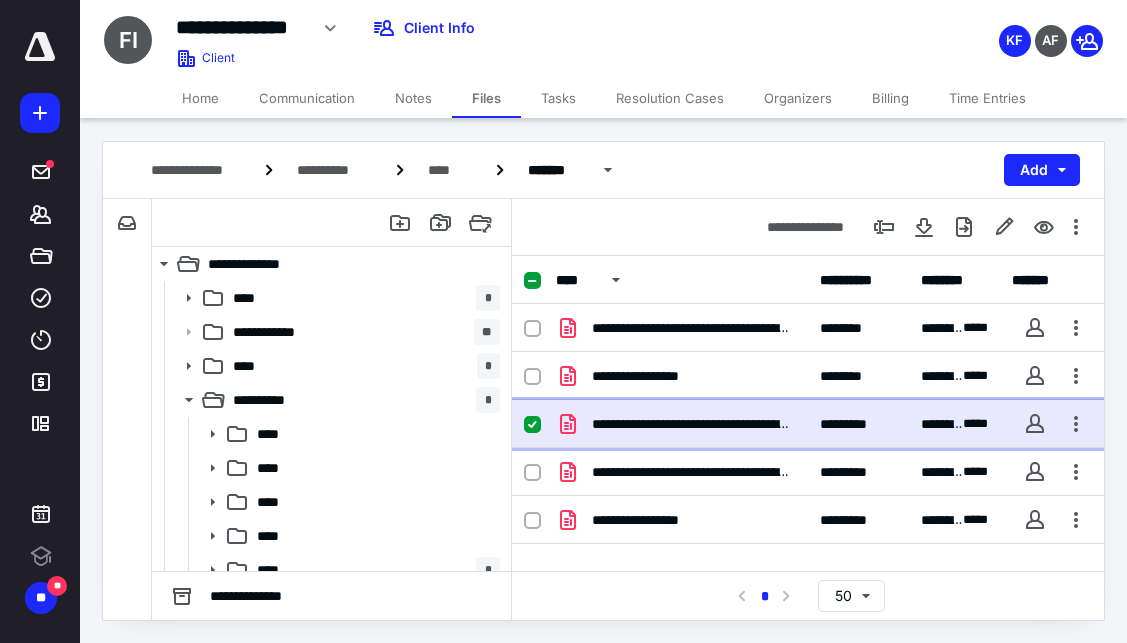 checkbox on "true" 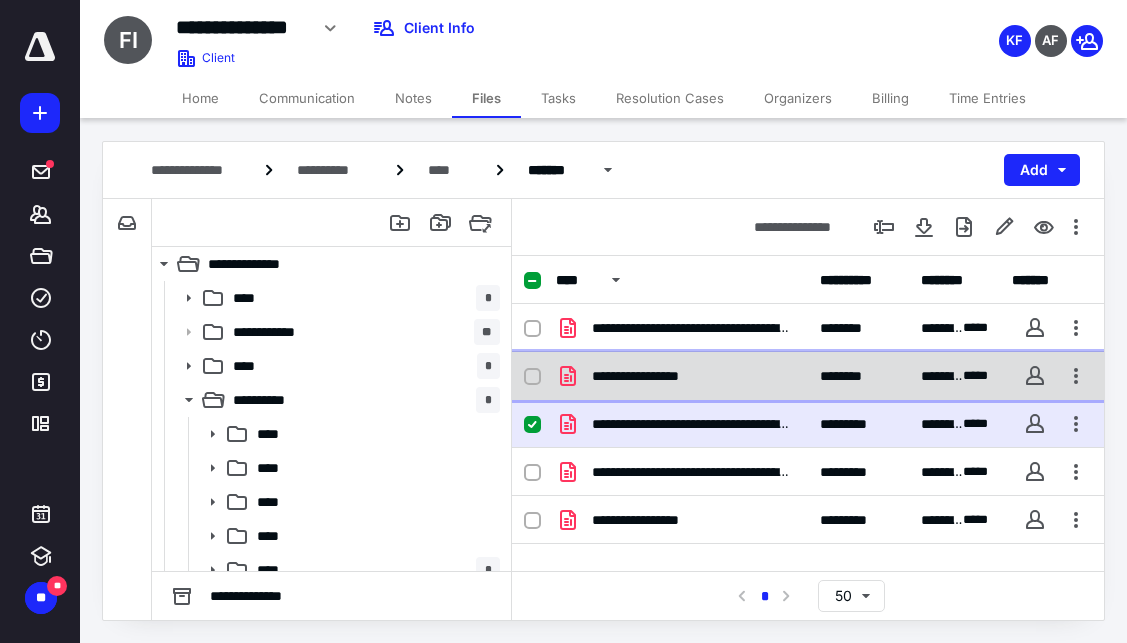 click on "**********" at bounding box center (656, 376) 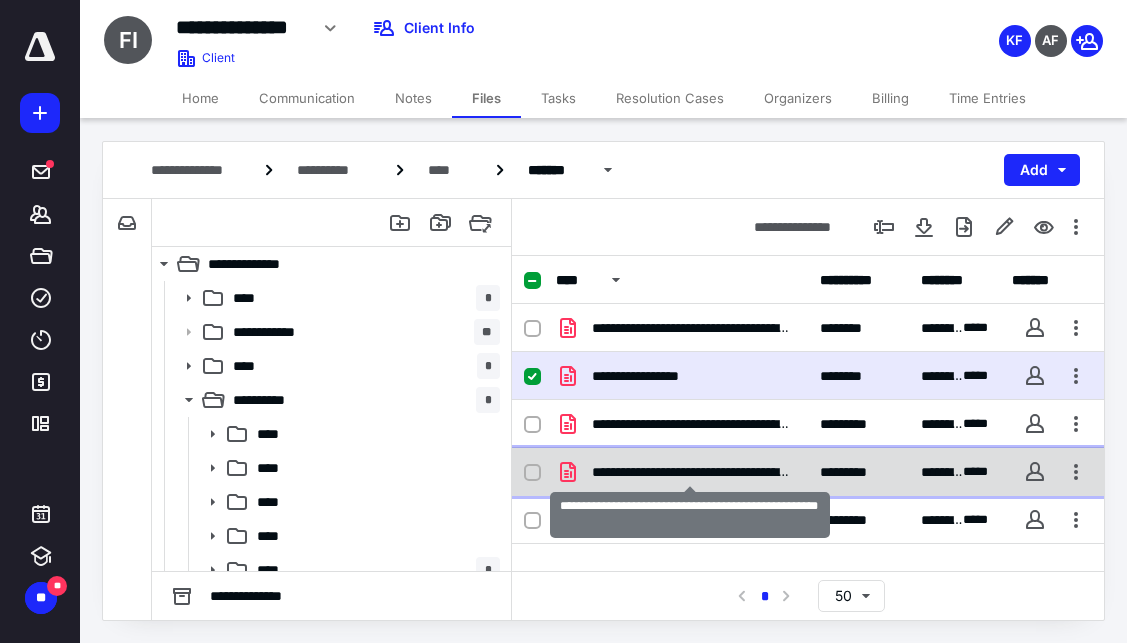 click on "**********" at bounding box center [690, 472] 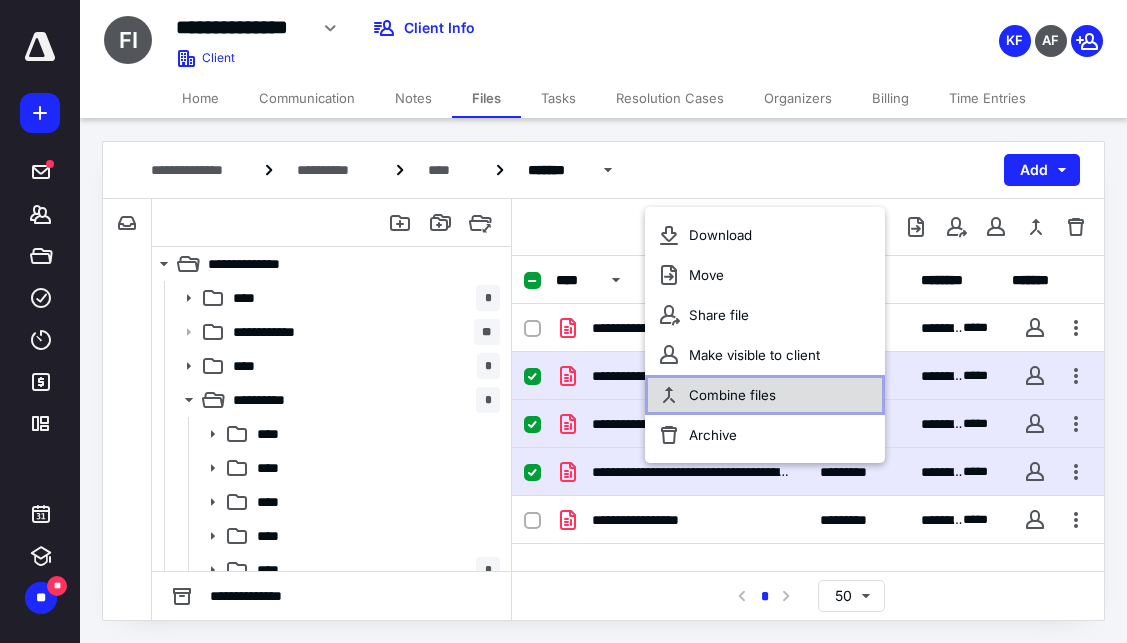 click 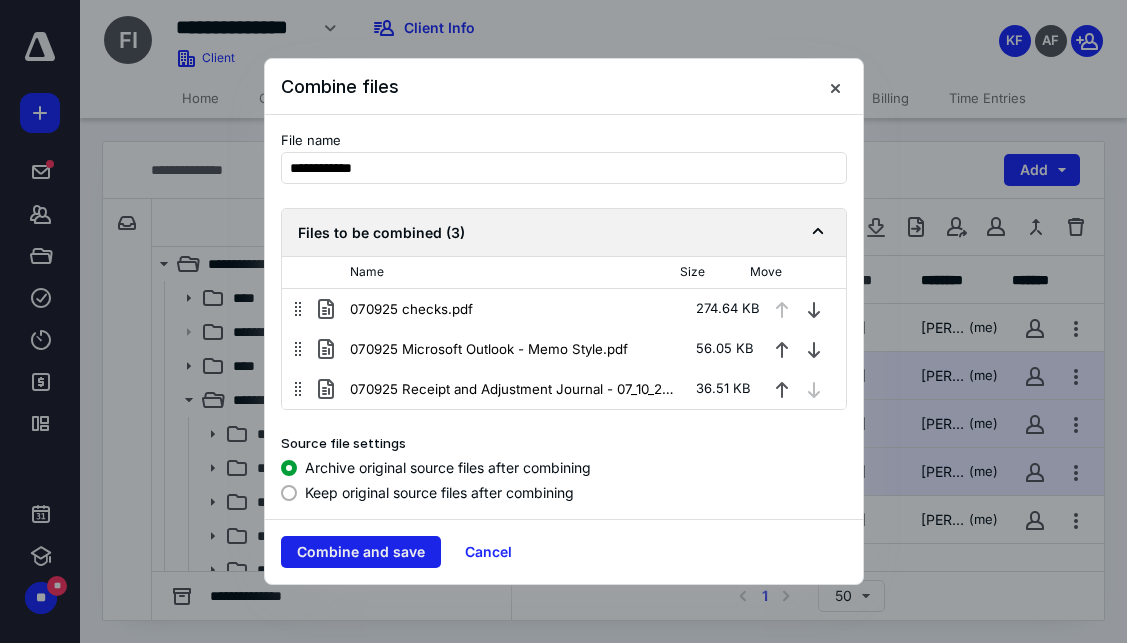 click on "Combine and save" at bounding box center [361, 552] 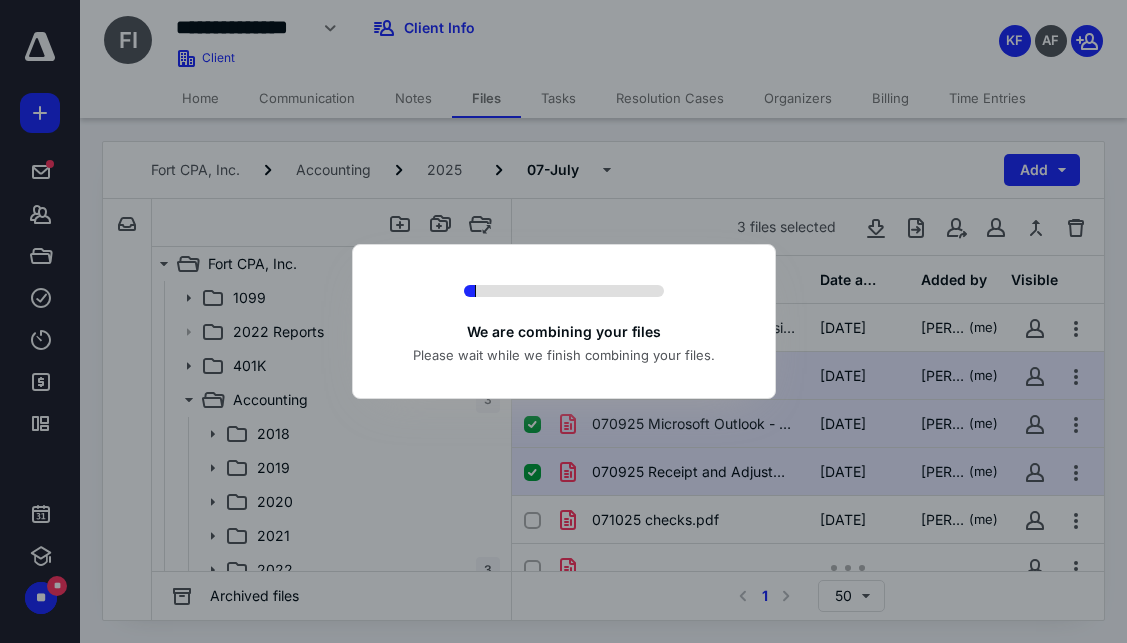 checkbox on "false" 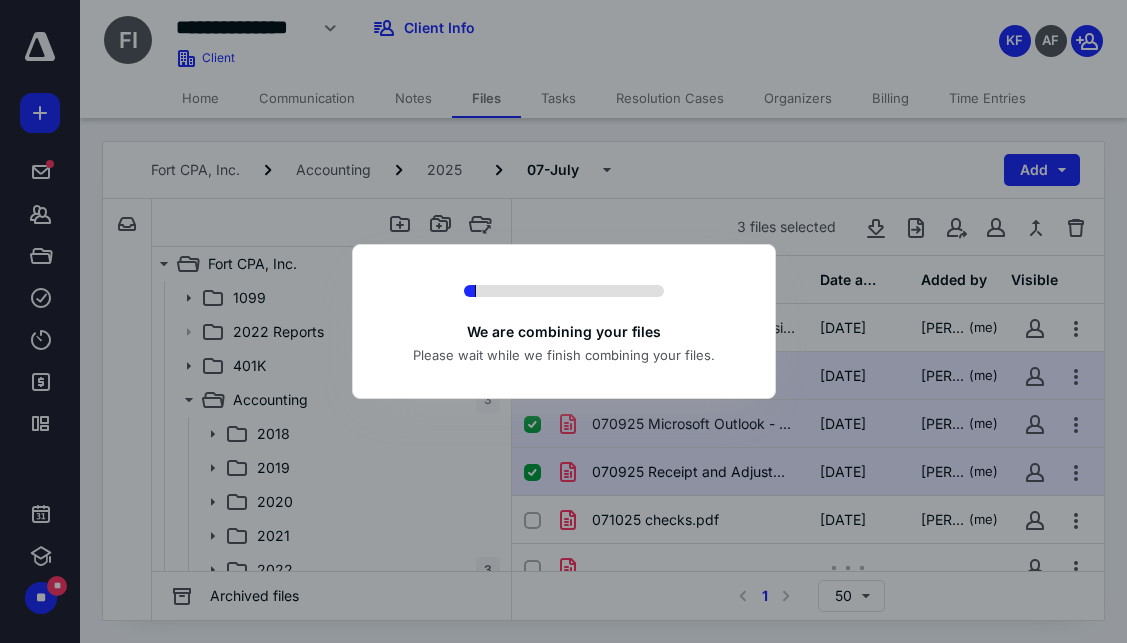 checkbox on "false" 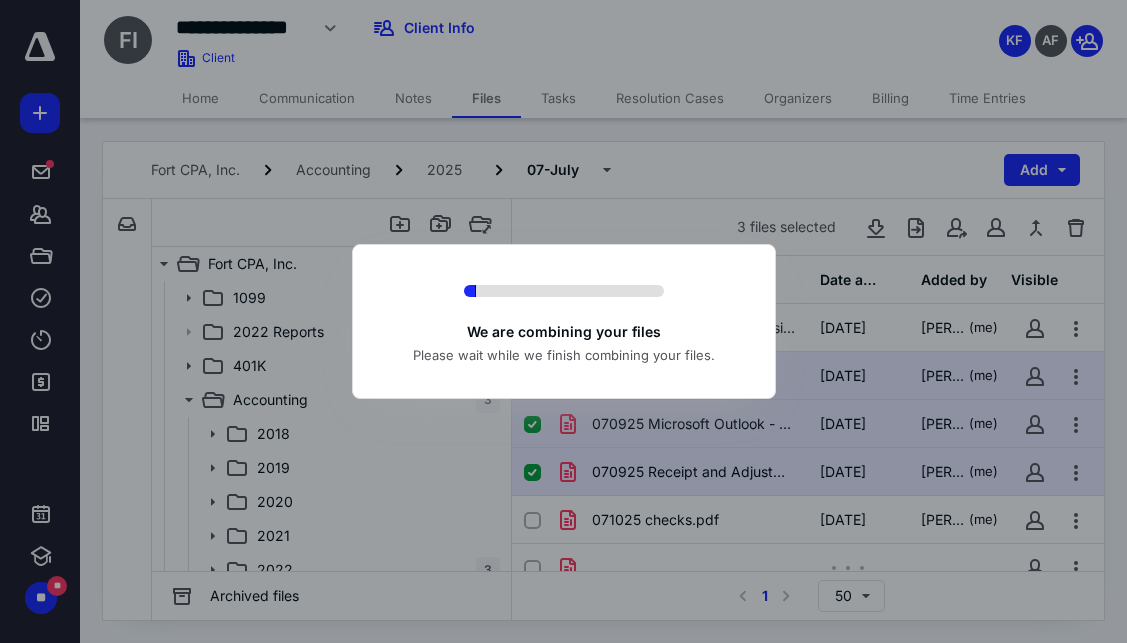 checkbox on "false" 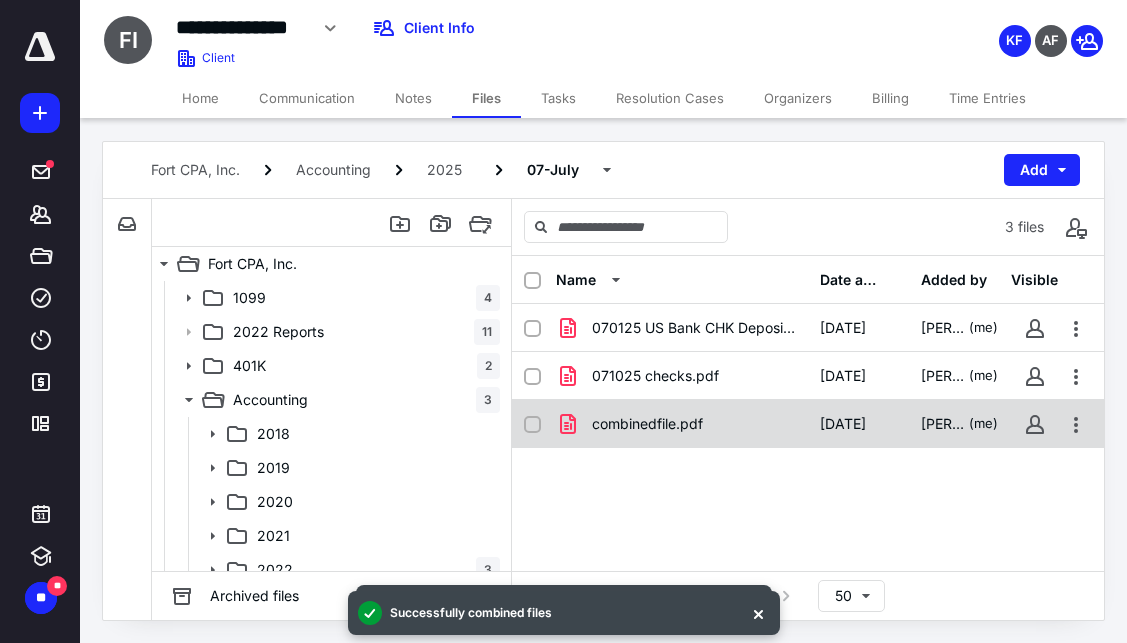 click on "combinedfile.pdf 7/10/2025 Kimberly Fort  (me)" at bounding box center [808, 424] 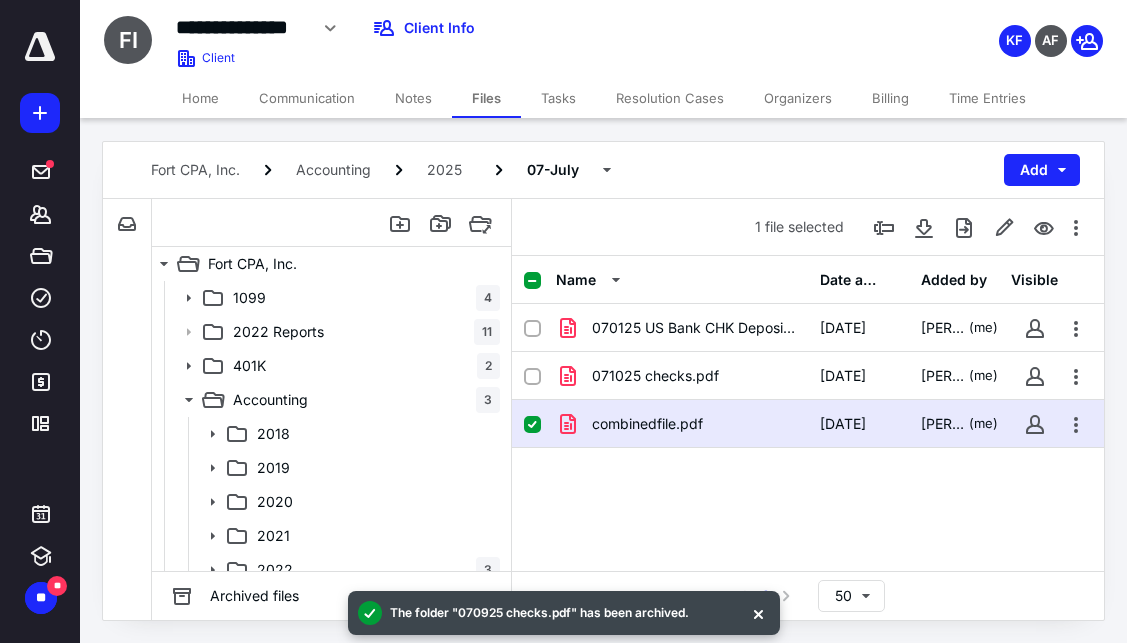 click on "combinedfile.pdf 7/10/2025 Kimberly Fort  (me)" at bounding box center [808, 424] 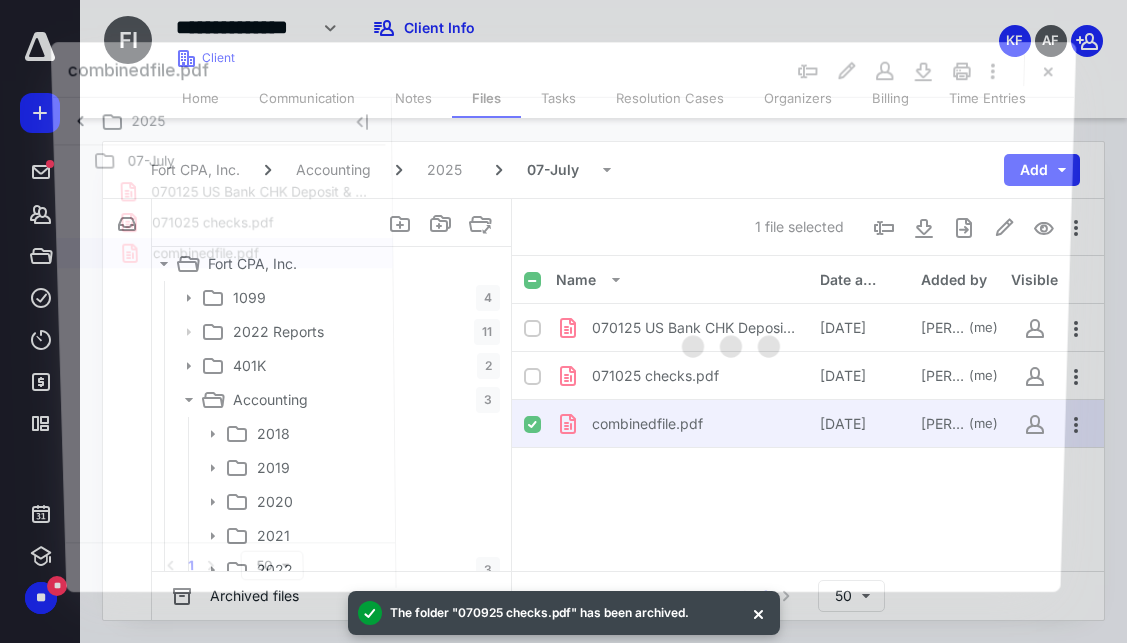 scroll, scrollTop: 0, scrollLeft: 0, axis: both 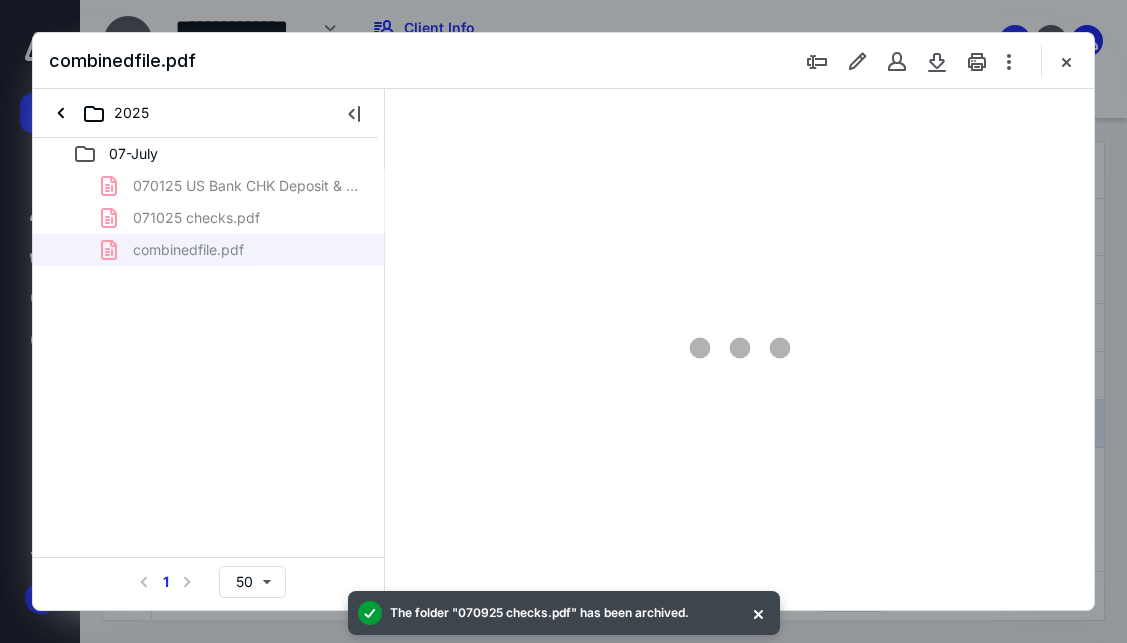 type on "81" 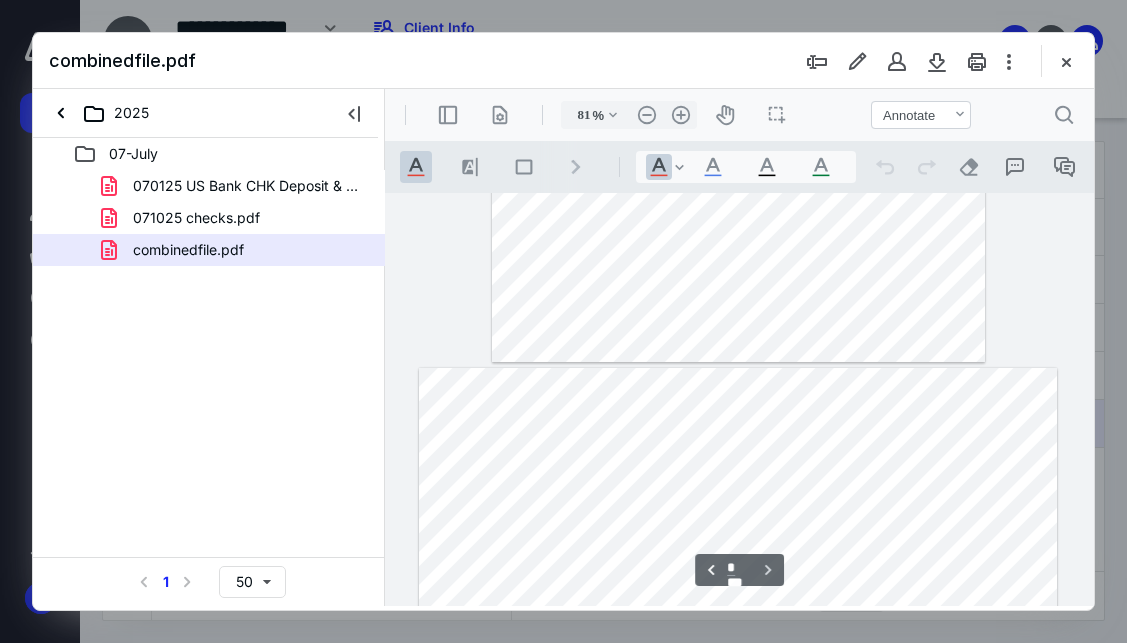 scroll, scrollTop: 1400, scrollLeft: 0, axis: vertical 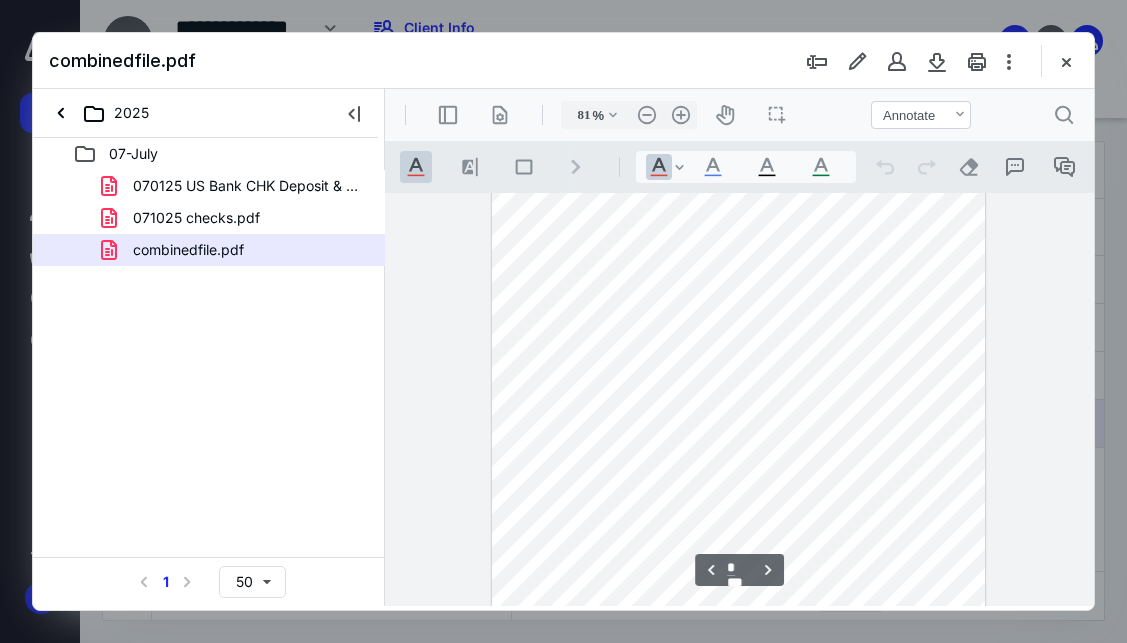 type on "*" 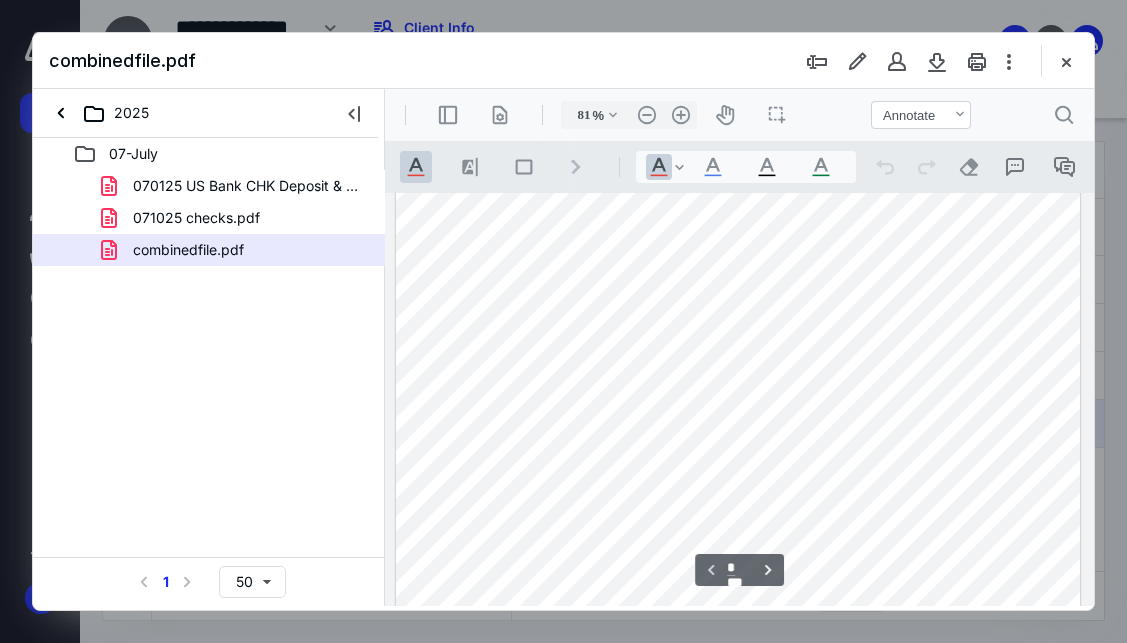 scroll, scrollTop: 0, scrollLeft: 0, axis: both 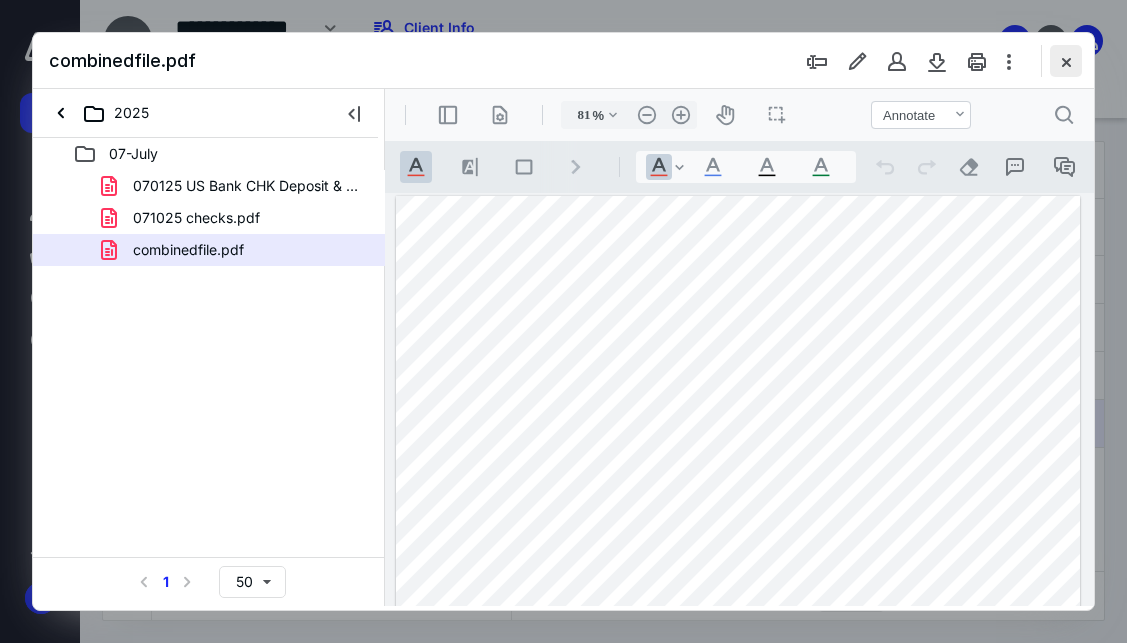 click at bounding box center (1066, 61) 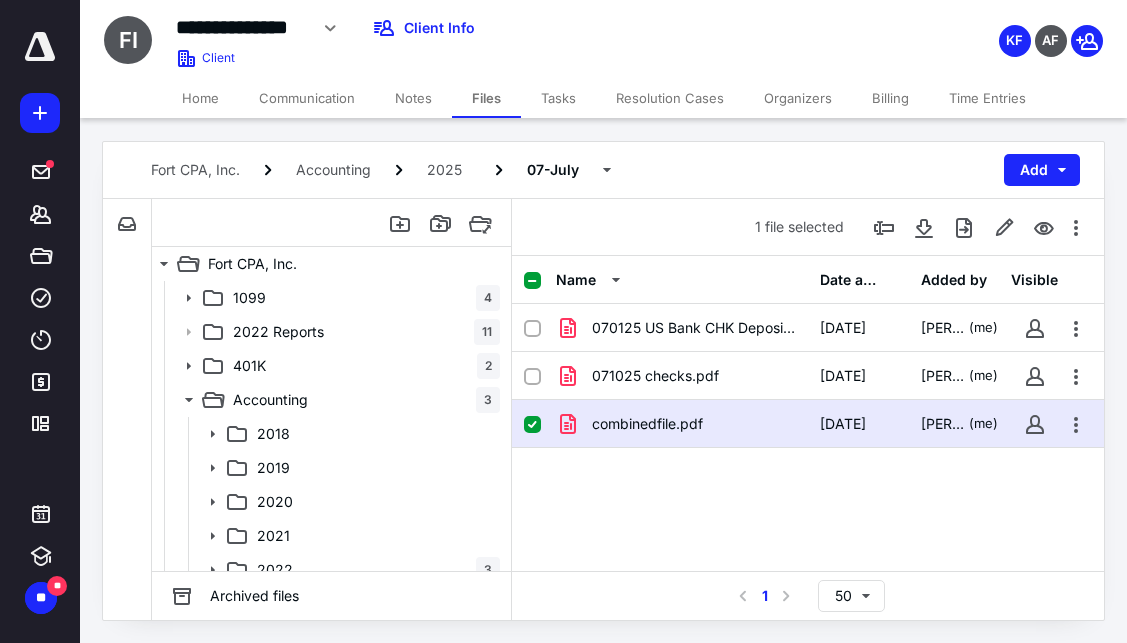 click on "070125 US Bank CHK Deposit & Support.pdf 7/1/2025 Kimberly Fort  (me) 071025 checks.pdf 7/10/2025 Kimberly Fort  (me) combinedfile.pdf 7/10/2025 Kimberly Fort  (me)" at bounding box center (808, 454) 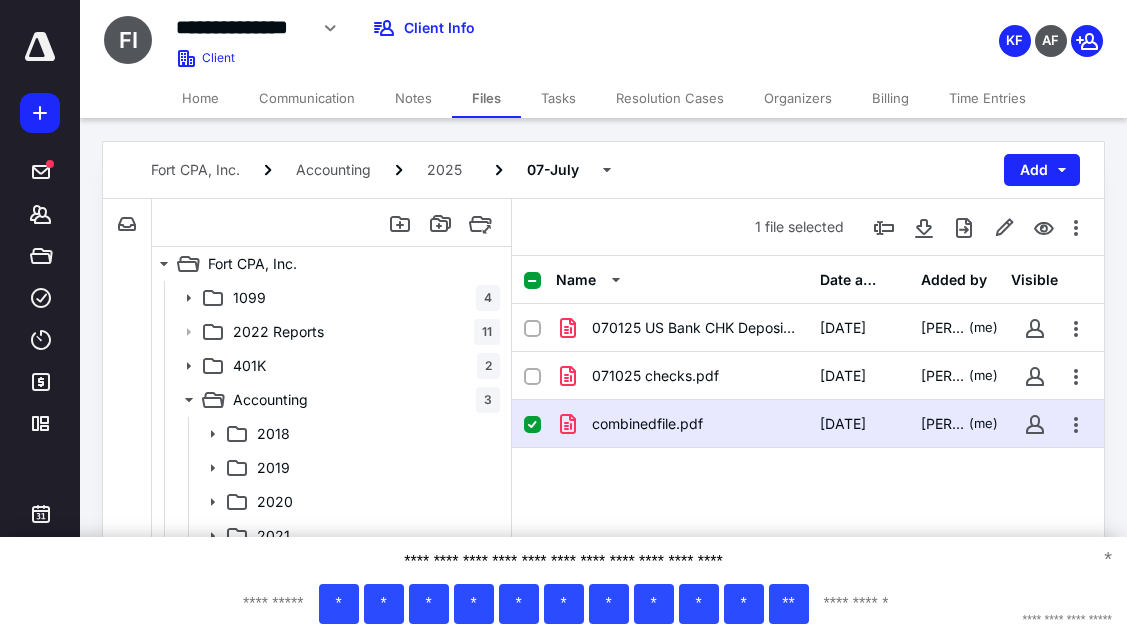 click on "070125 US Bank CHK Deposit & Support.pdf 7/1/2025 Kimberly Fort  (me) 071025 checks.pdf 7/10/2025 Kimberly Fort  (me) combinedfile.pdf 7/10/2025 Kimberly Fort  (me)" at bounding box center (808, 454) 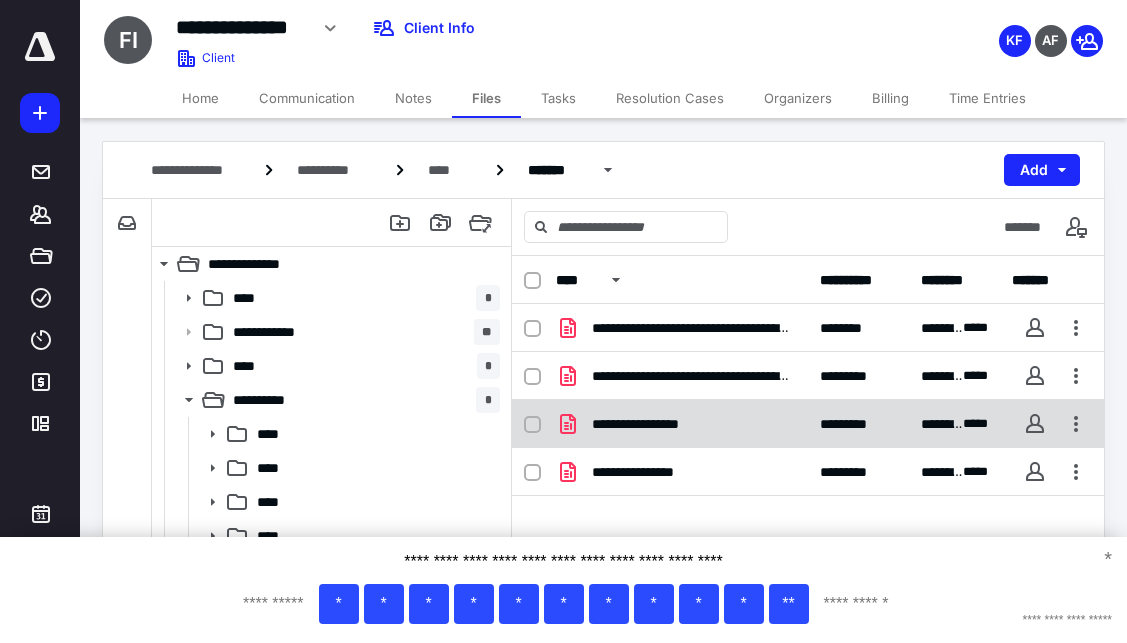 scroll, scrollTop: 0, scrollLeft: 0, axis: both 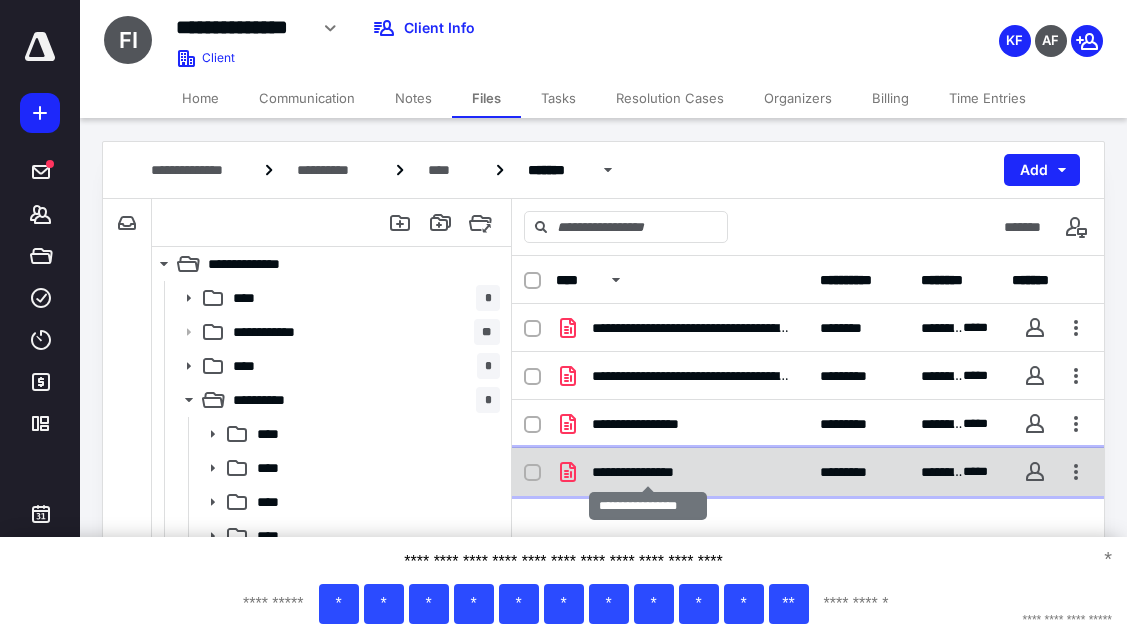 checkbox on "true" 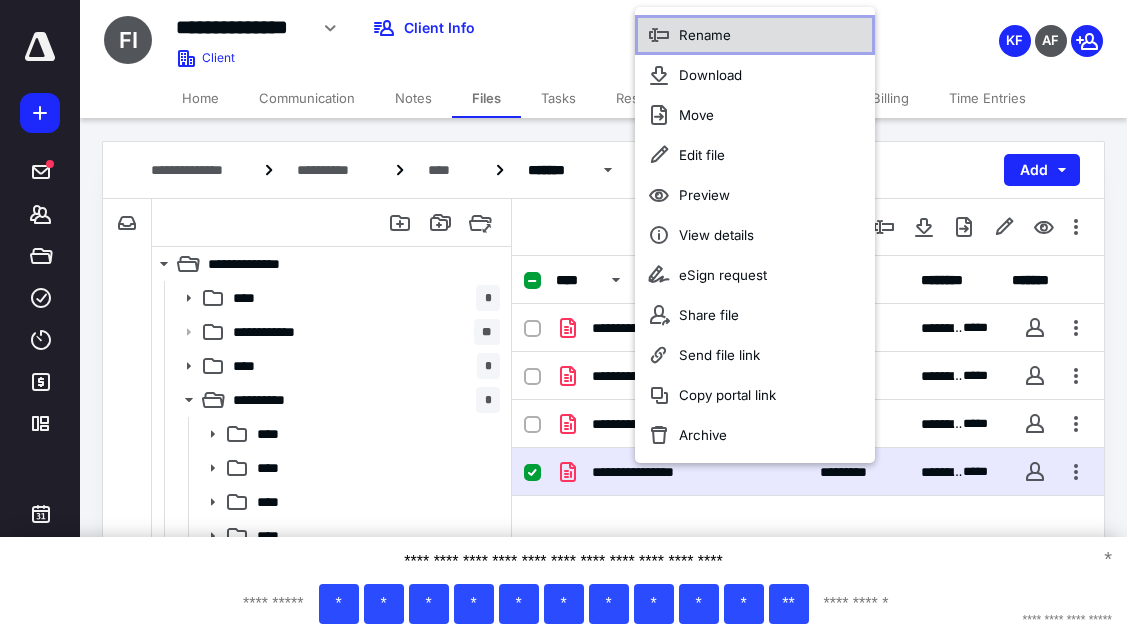 click on "Rename" at bounding box center [755, 35] 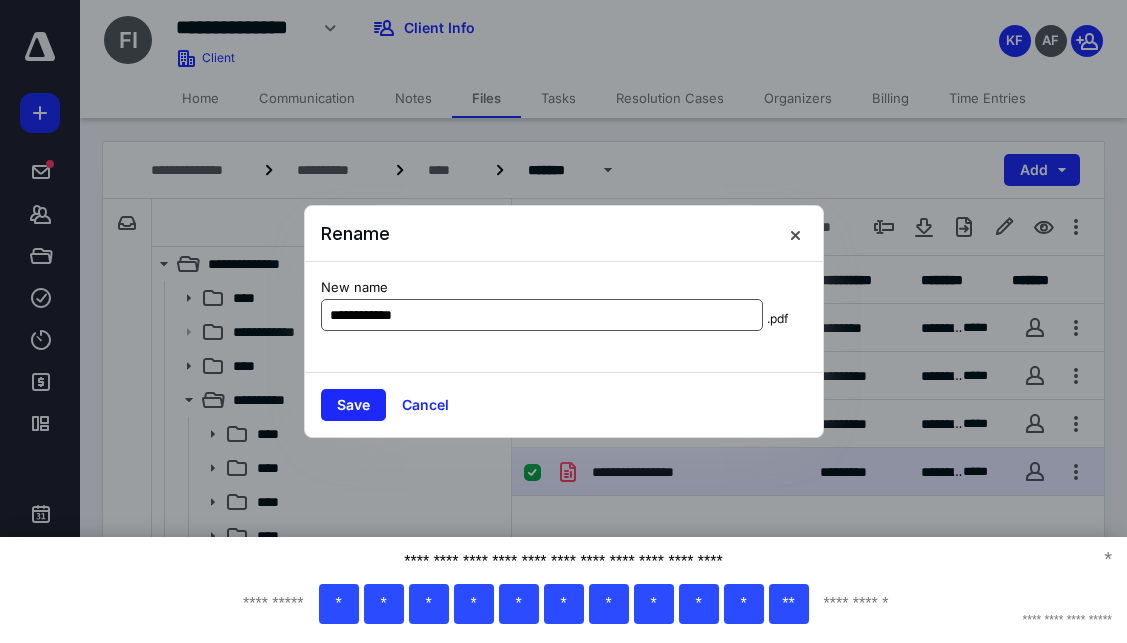 click on "**********" at bounding box center (542, 315) 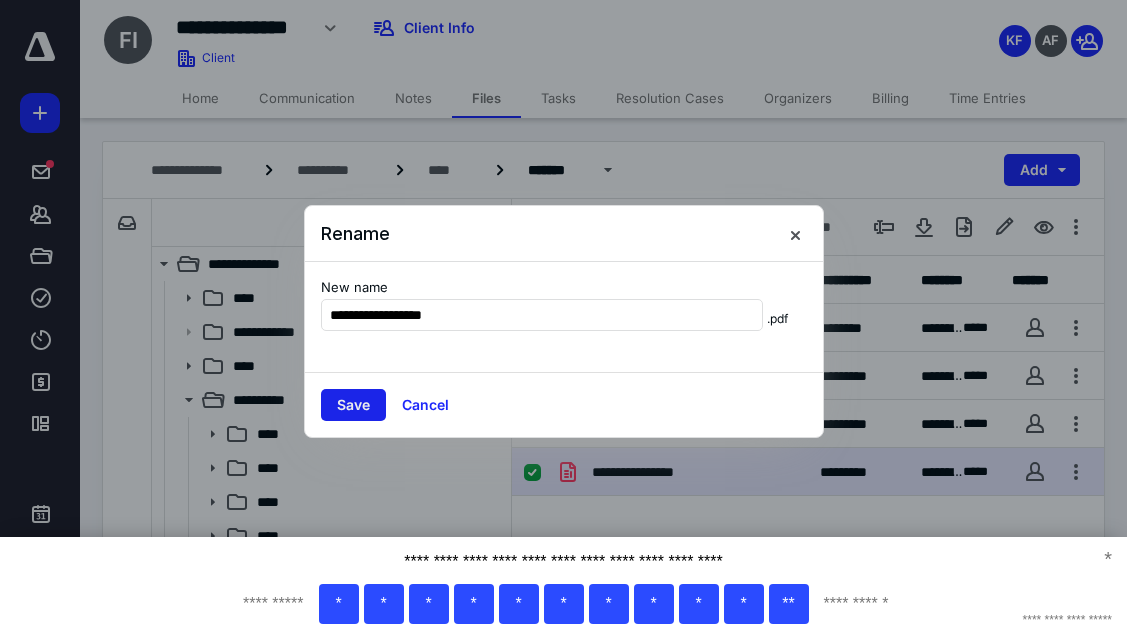 type on "**********" 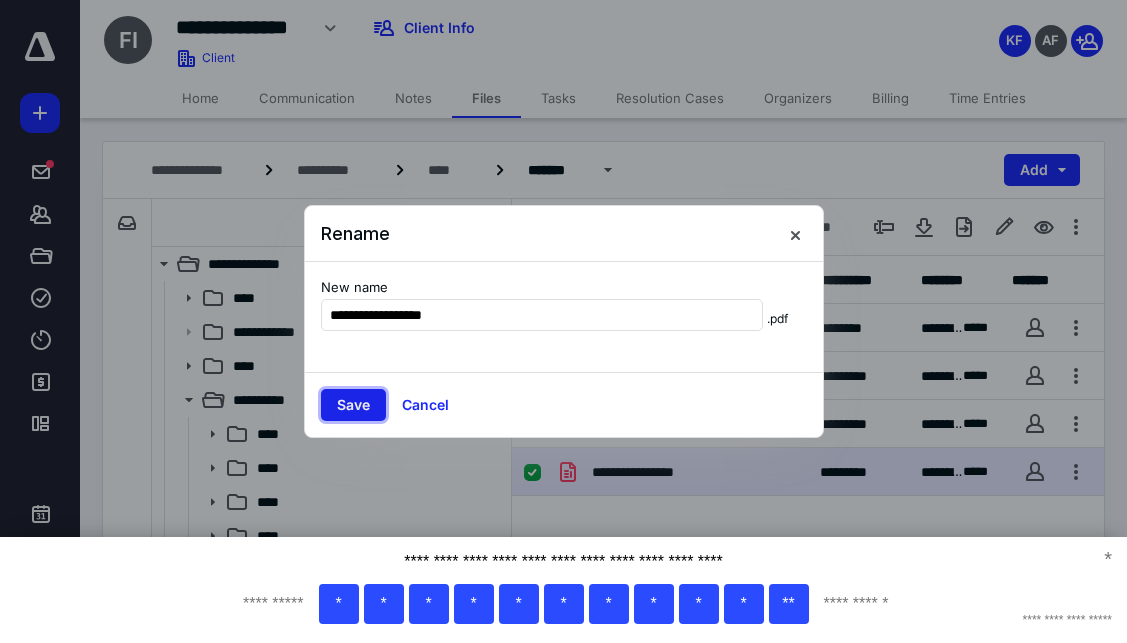 click on "Save" at bounding box center (353, 405) 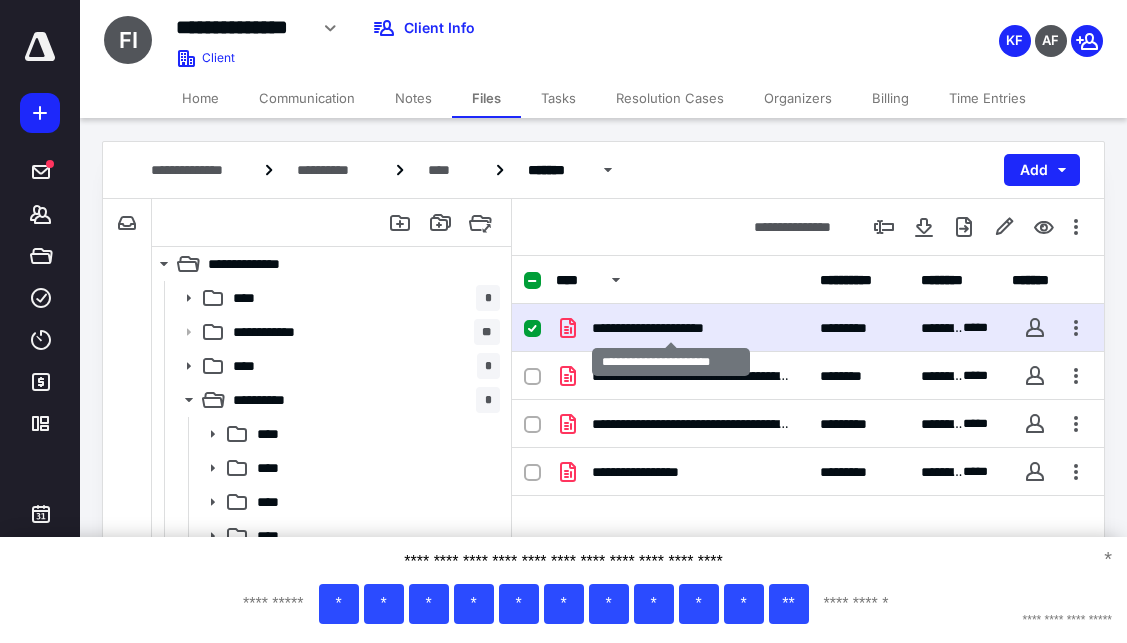 click on "**********" at bounding box center (671, 328) 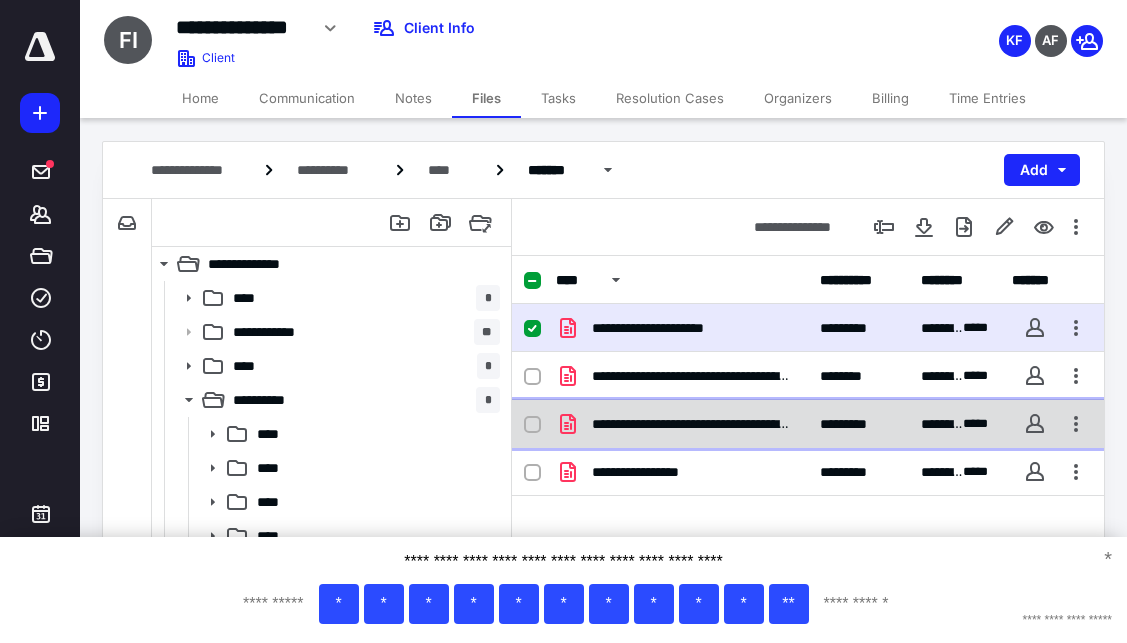 click on "**********" at bounding box center (690, 424) 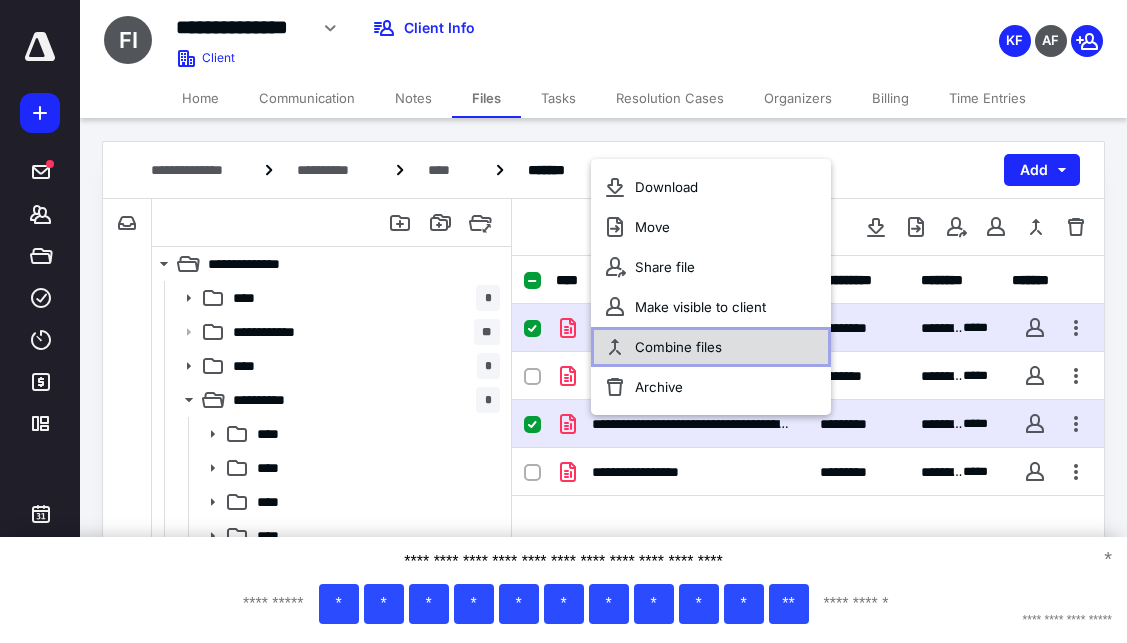 click 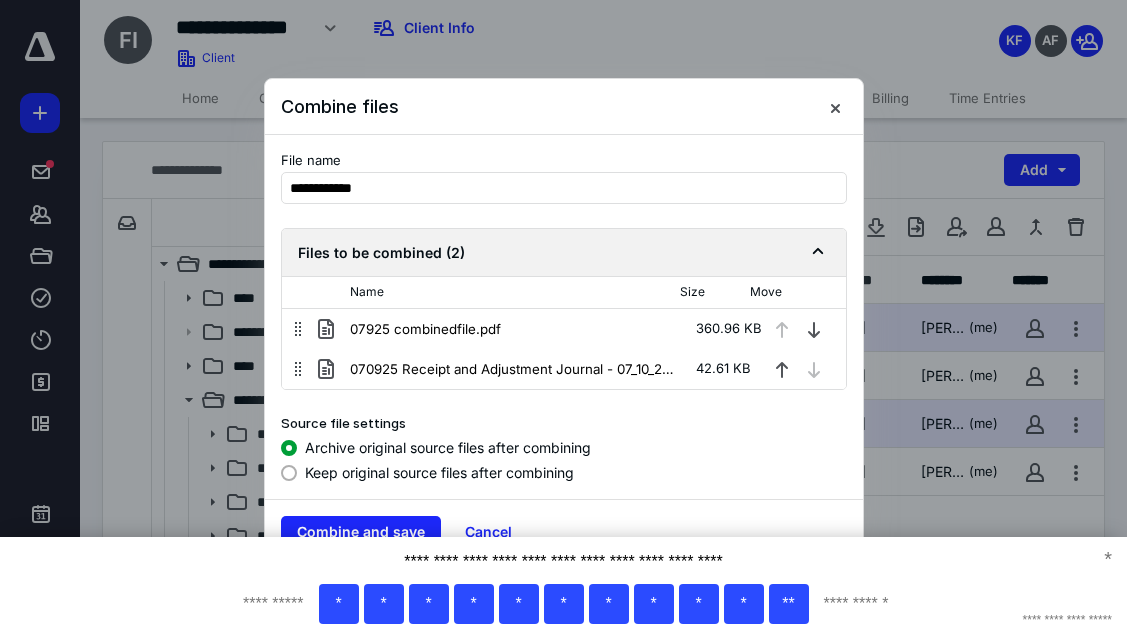 click on "**********" at bounding box center (563, 582) 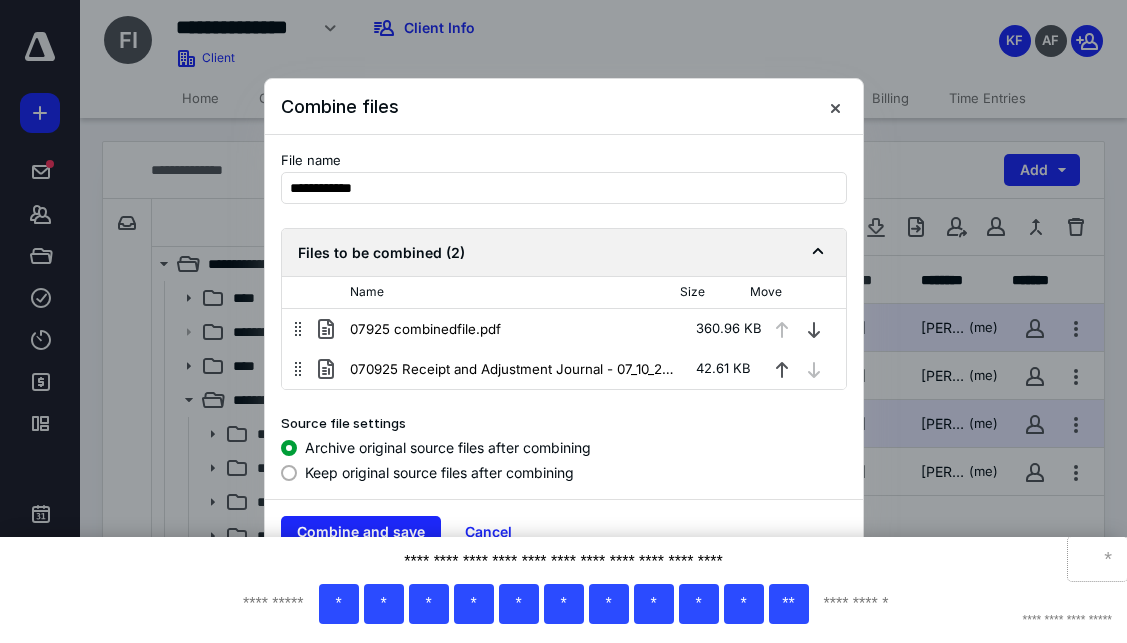 click on "*" at bounding box center [1097, 559] 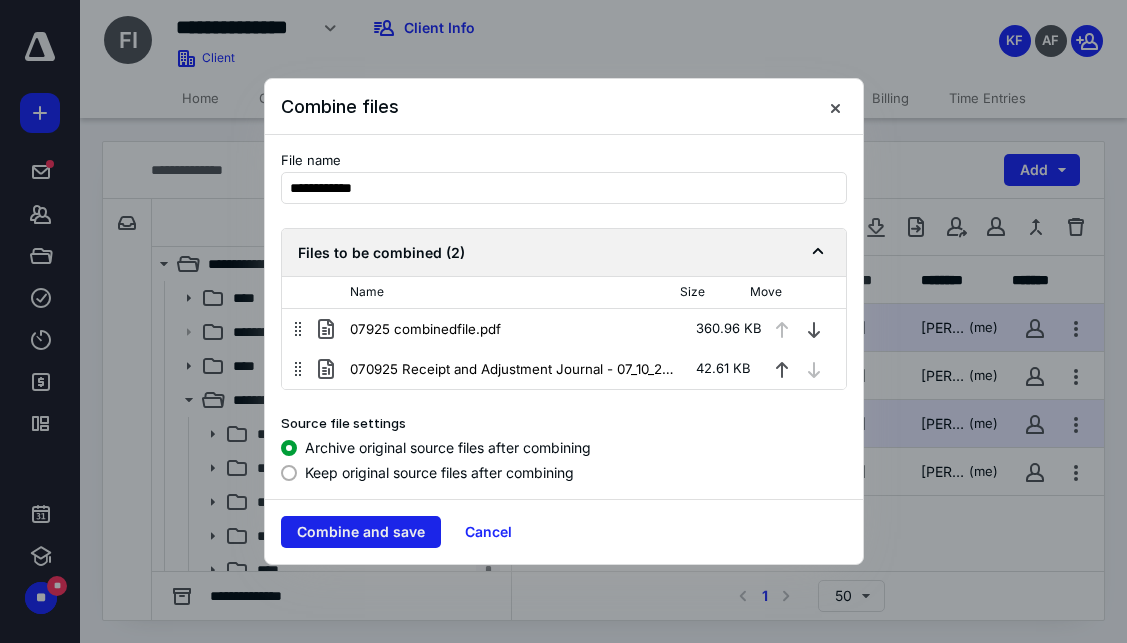 click on "Combine and save" at bounding box center (361, 532) 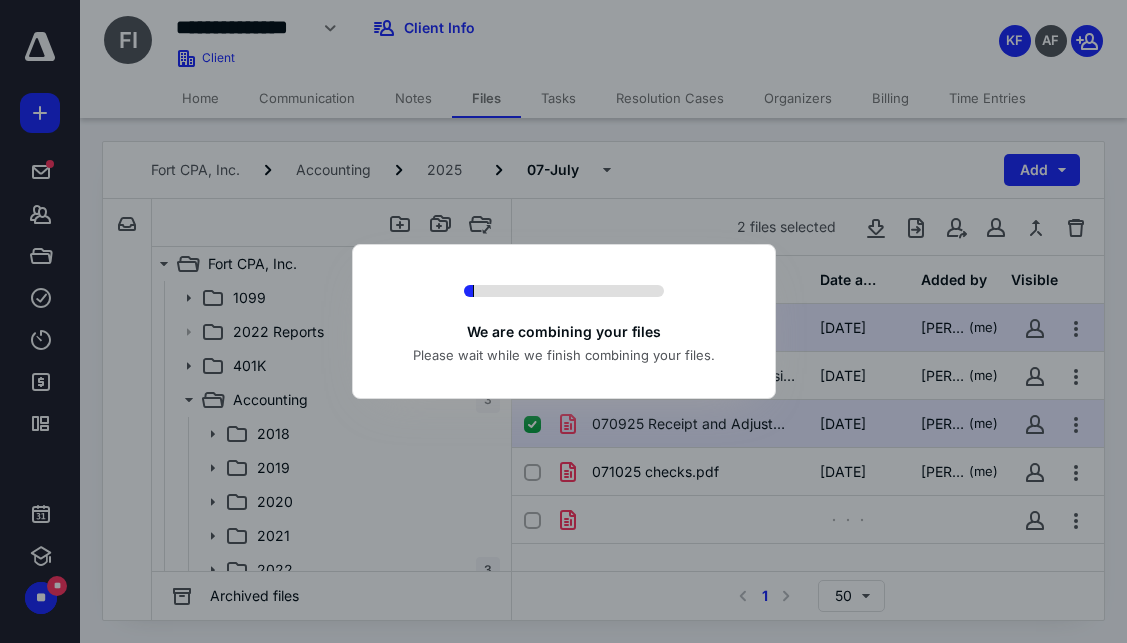 checkbox on "false" 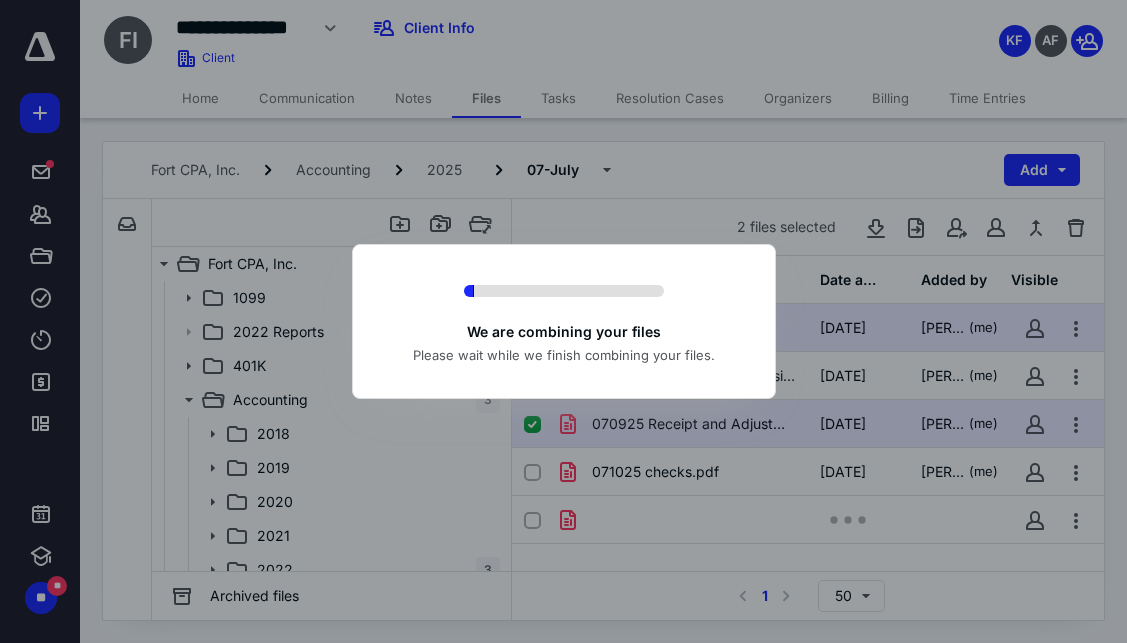 checkbox on "false" 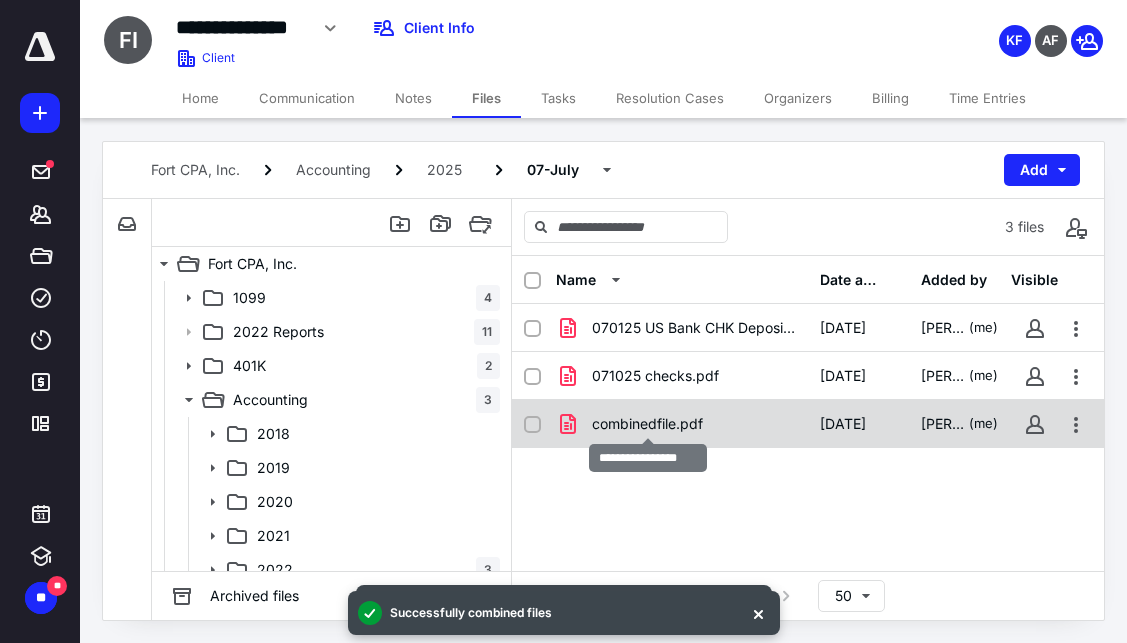 click on "combinedfile.pdf" at bounding box center [647, 424] 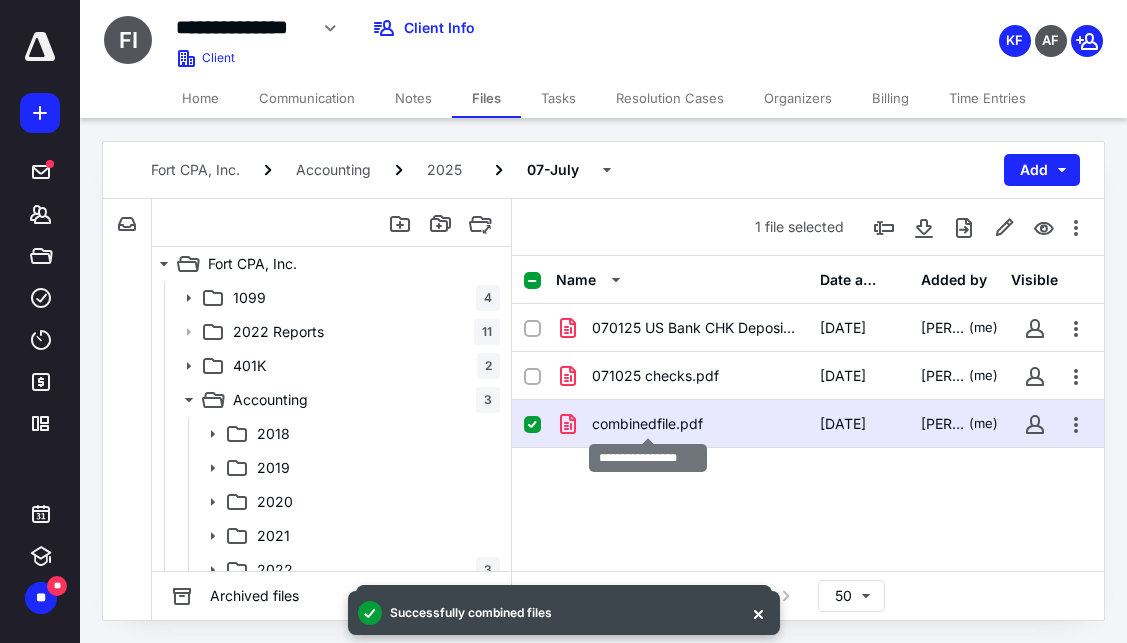 click on "combinedfile.pdf" at bounding box center (647, 424) 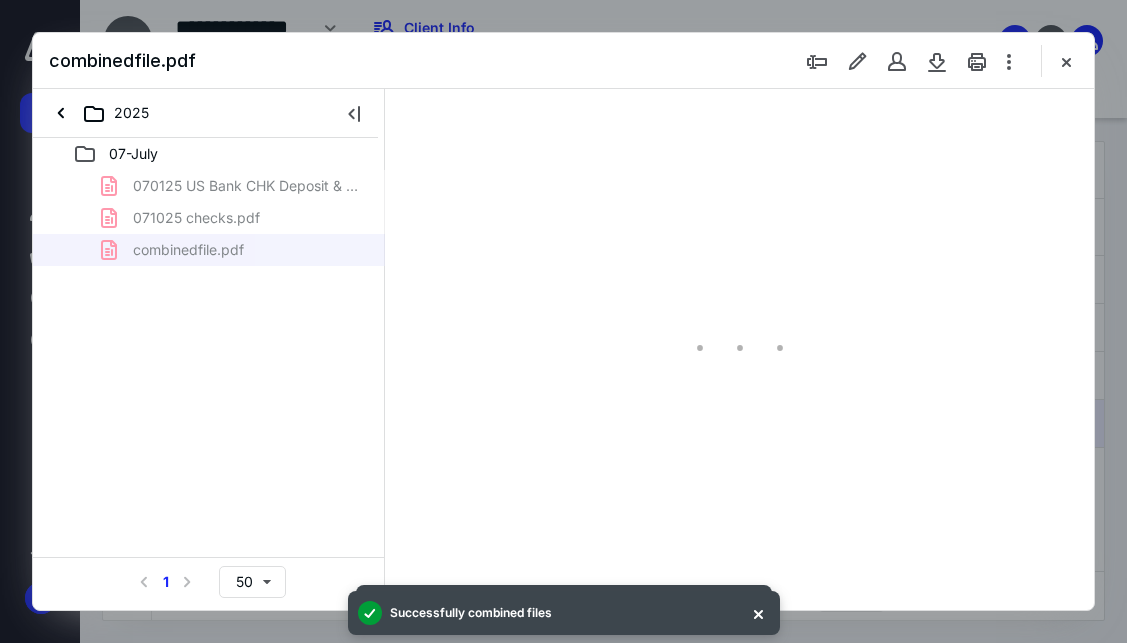 scroll, scrollTop: 0, scrollLeft: 0, axis: both 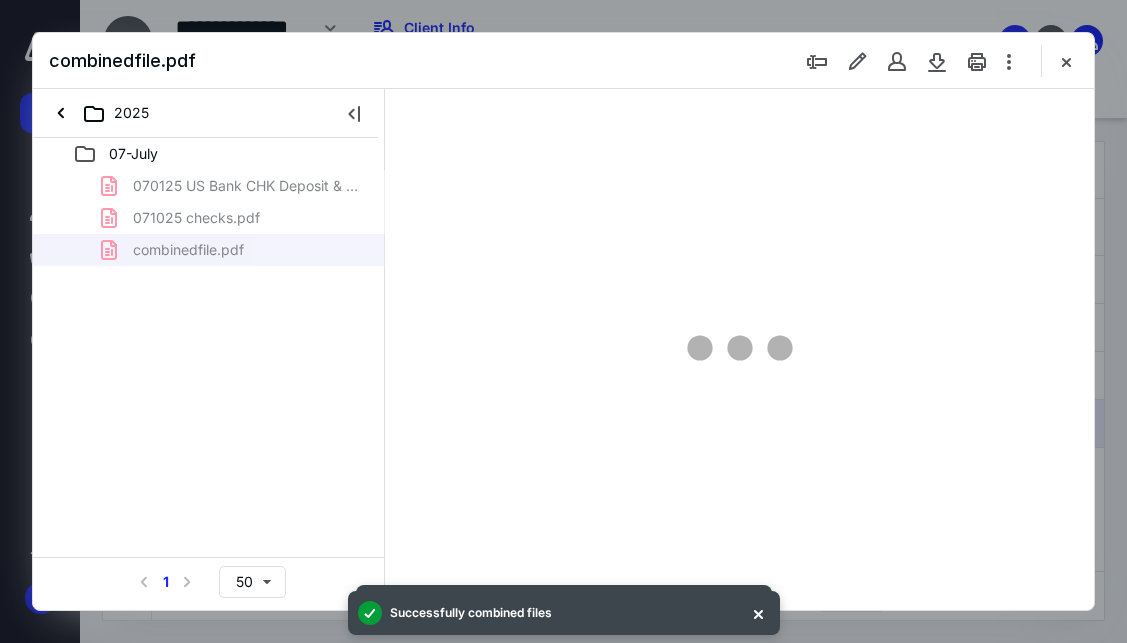 type on "82" 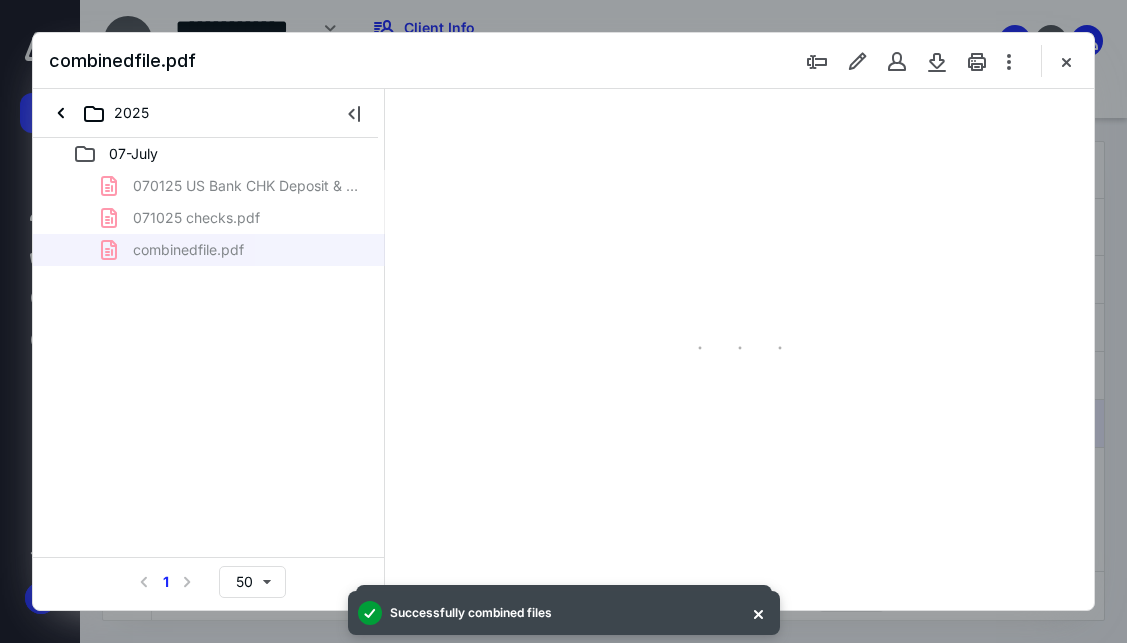 scroll, scrollTop: 107, scrollLeft: 0, axis: vertical 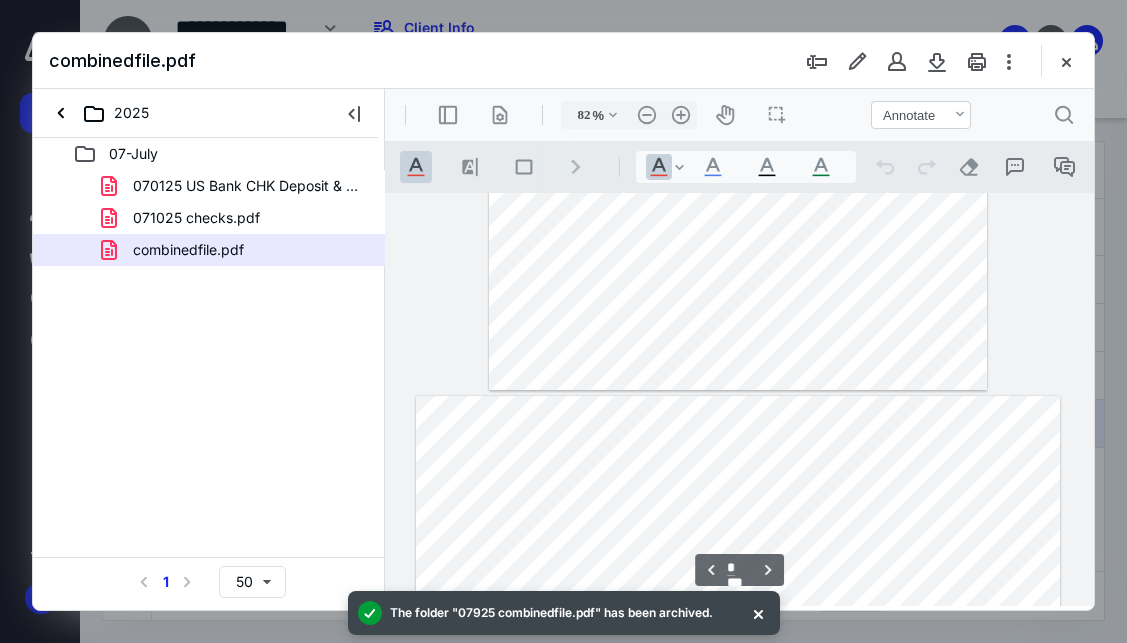 type on "*" 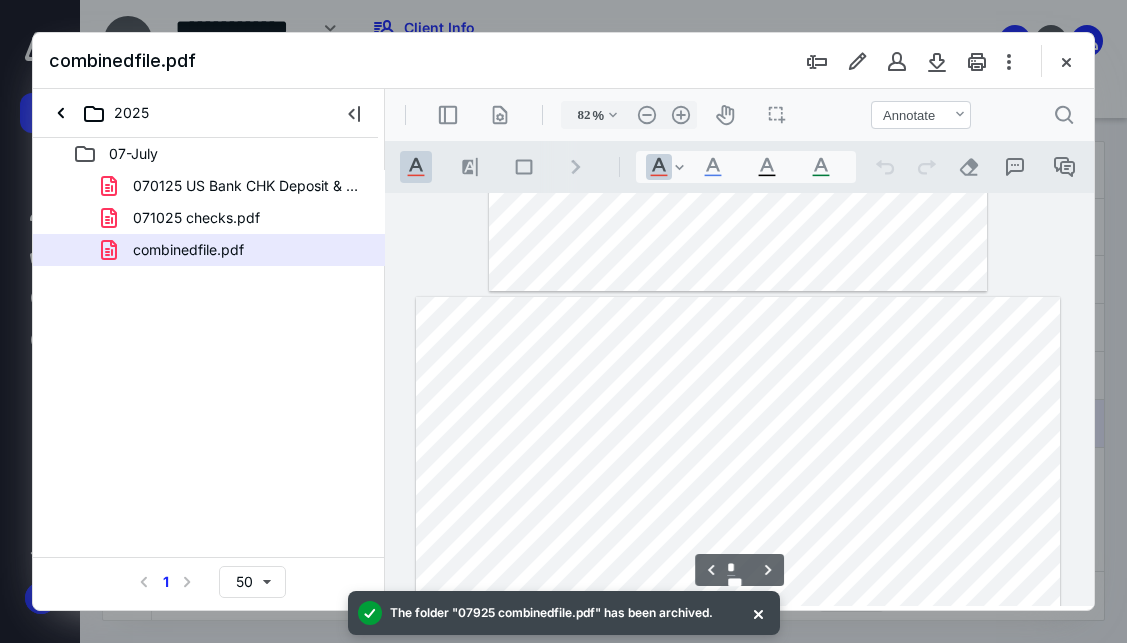 scroll, scrollTop: 1507, scrollLeft: 0, axis: vertical 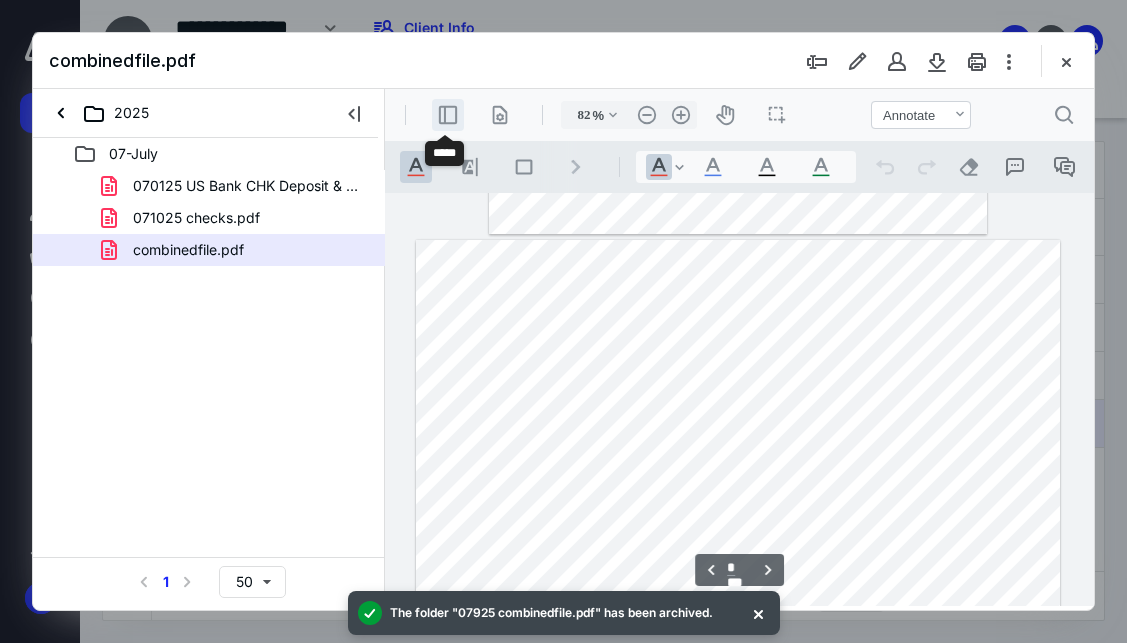 click on ".cls-1{fill:#abb0c4;} icon - header - sidebar - line" at bounding box center (448, 115) 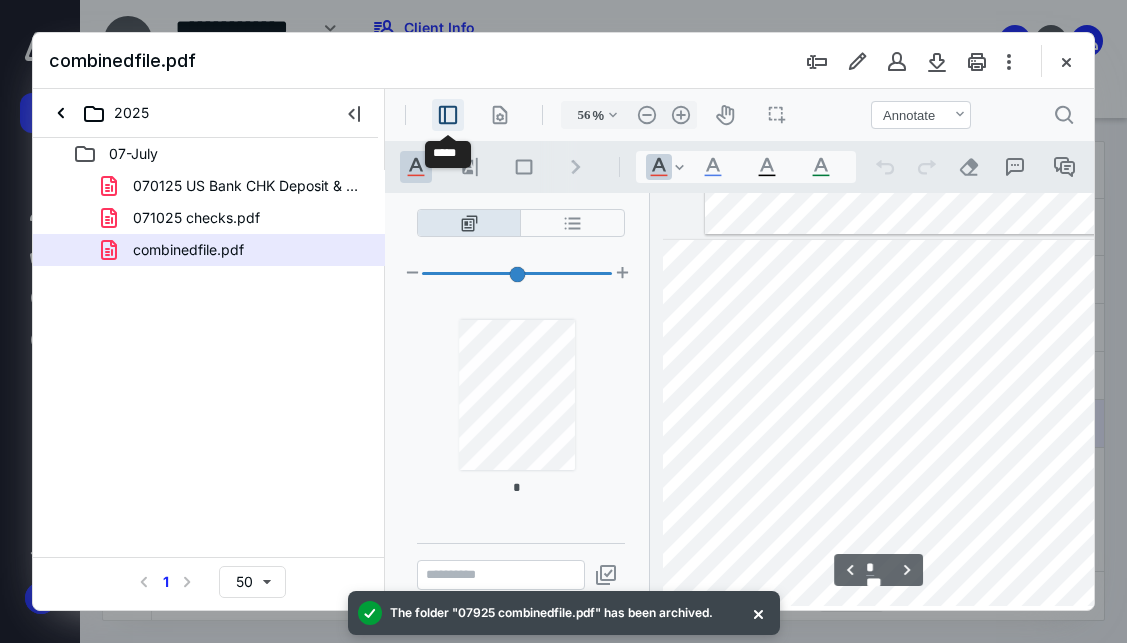 type on "52" 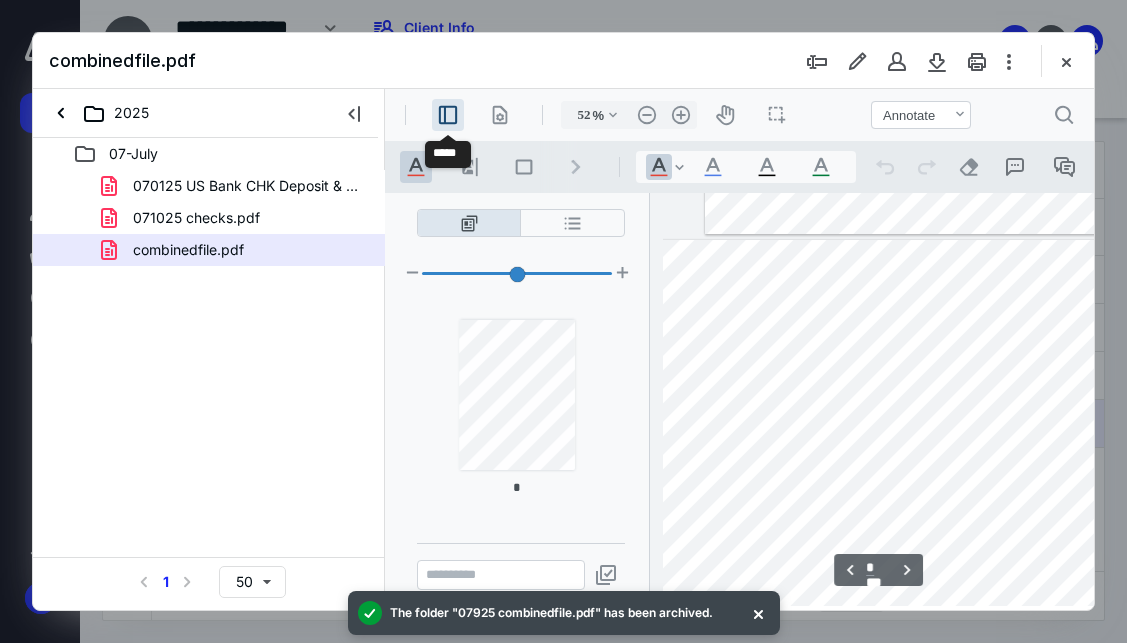 scroll, scrollTop: 940, scrollLeft: 10, axis: both 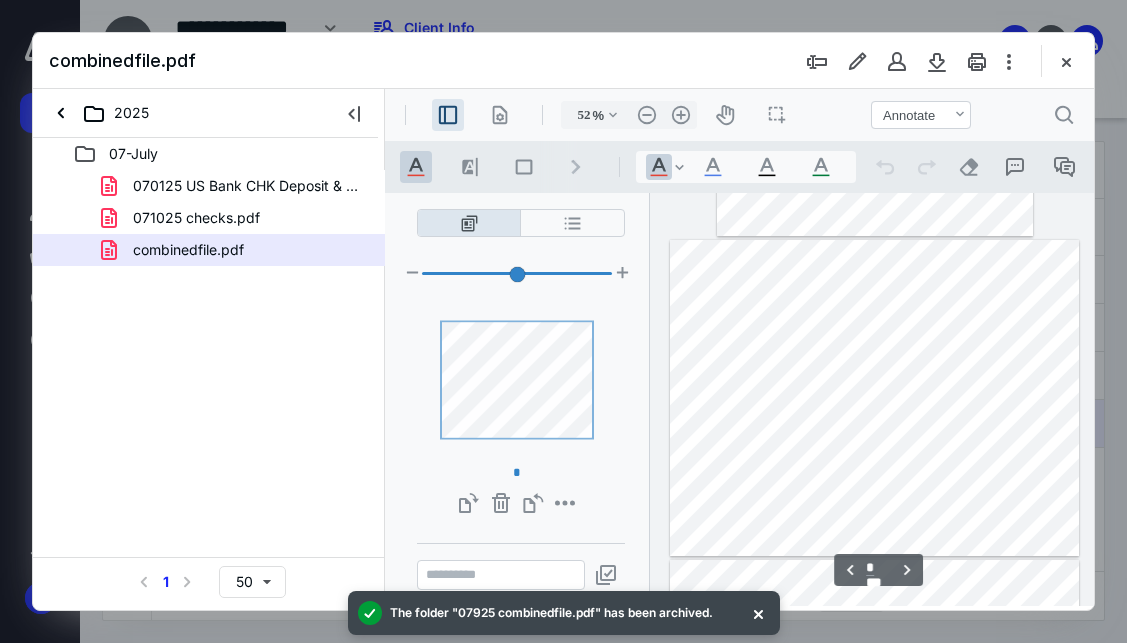 type on "*" 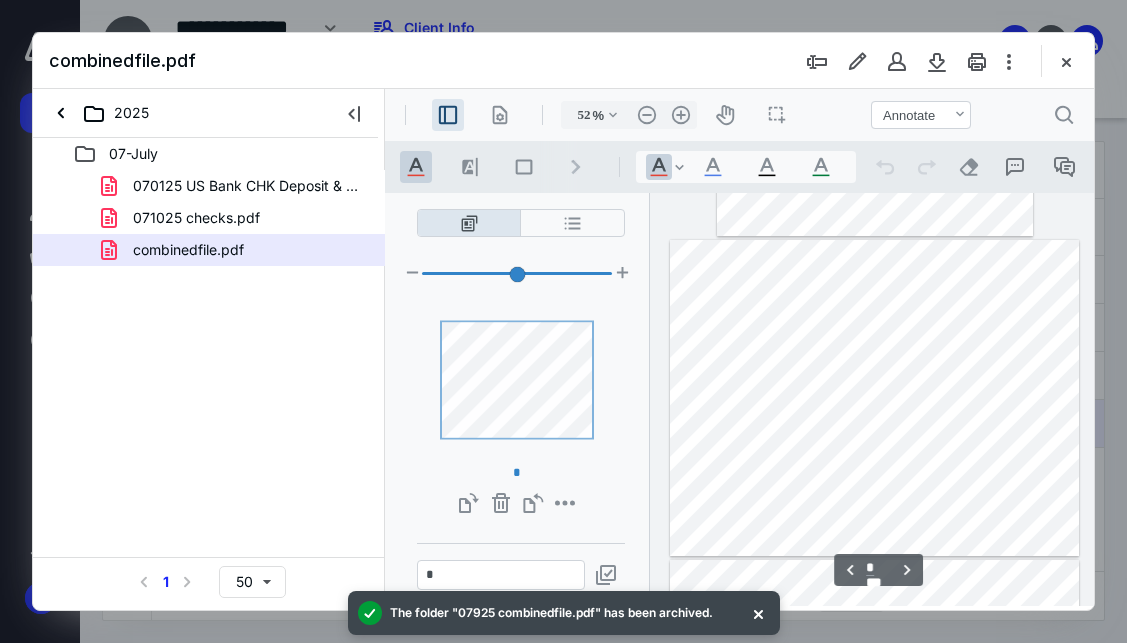 scroll, scrollTop: 985, scrollLeft: 17, axis: both 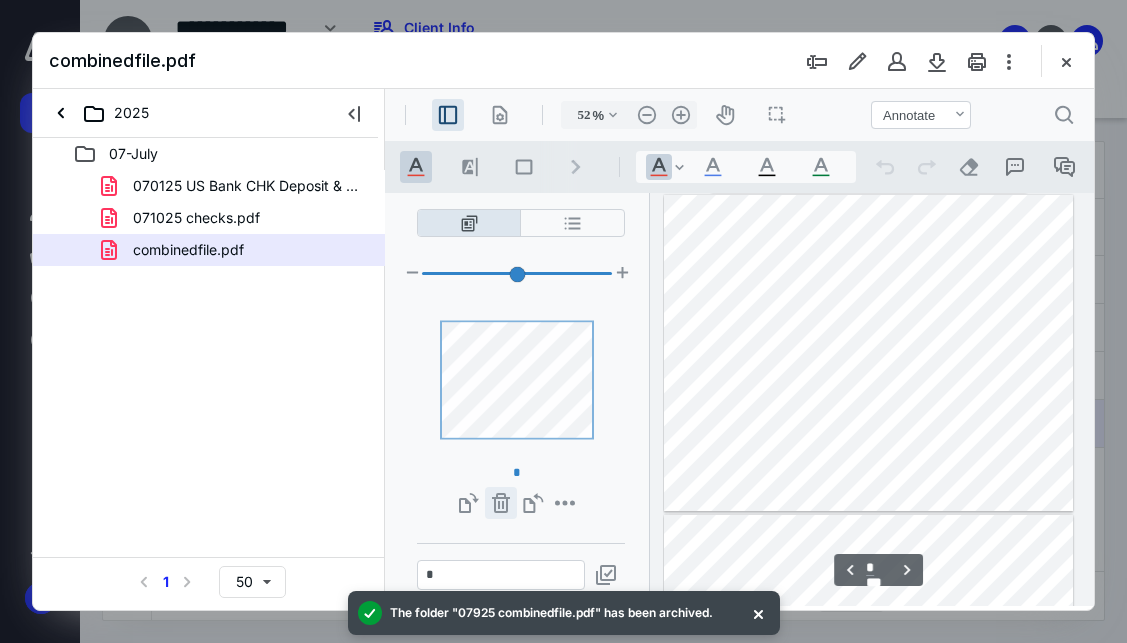 click on "**********" at bounding box center (501, 503) 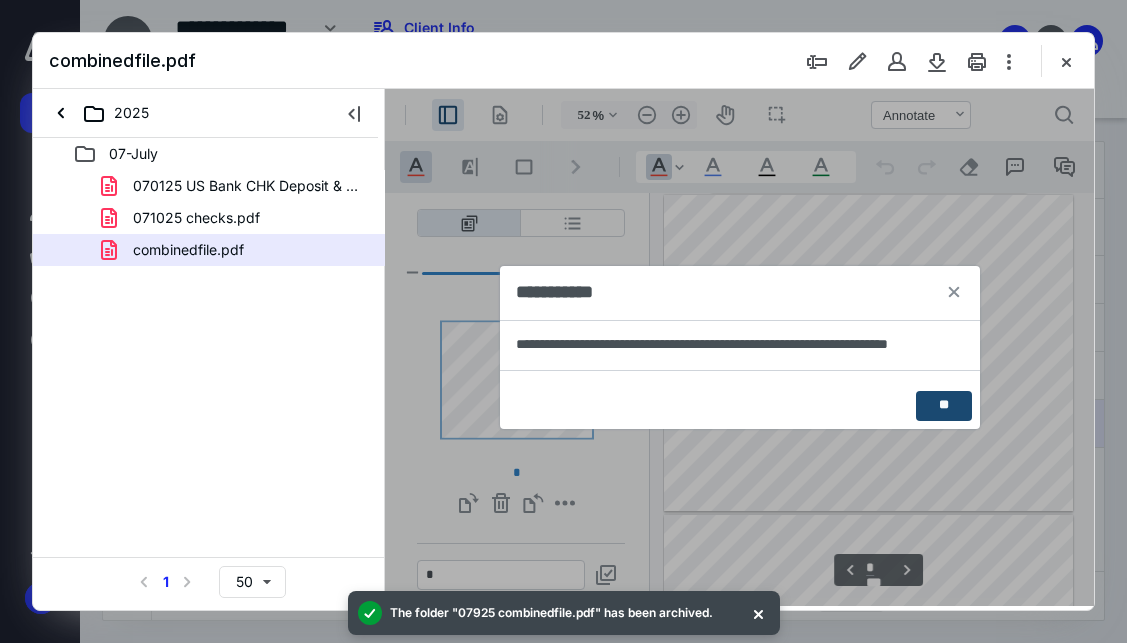 click on "**" at bounding box center (943, 406) 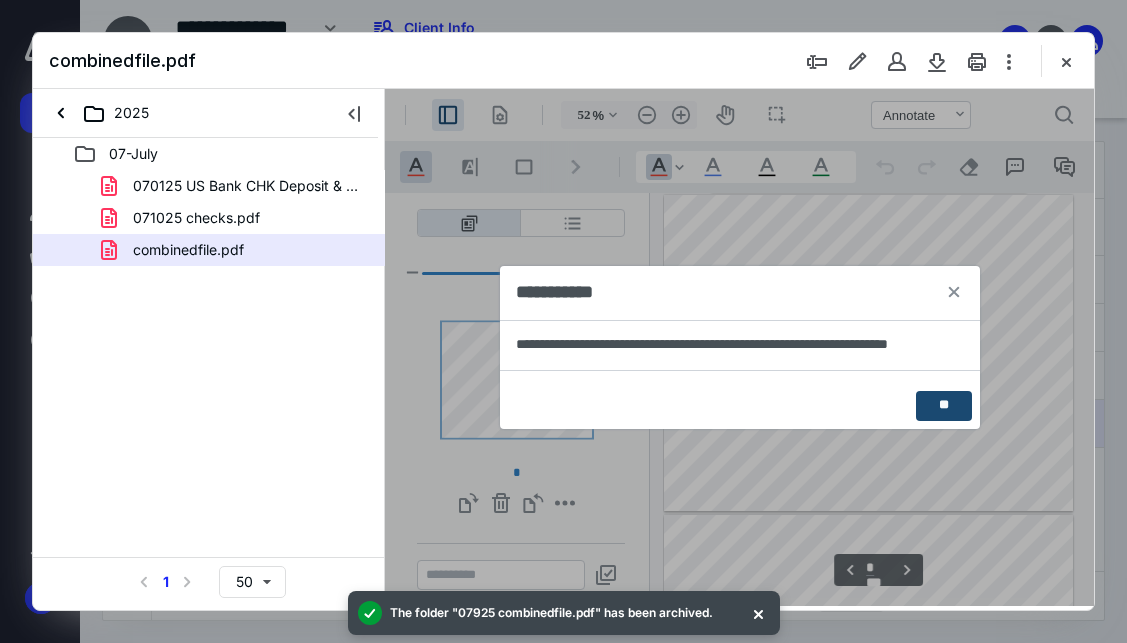 scroll, scrollTop: 665, scrollLeft: 17, axis: both 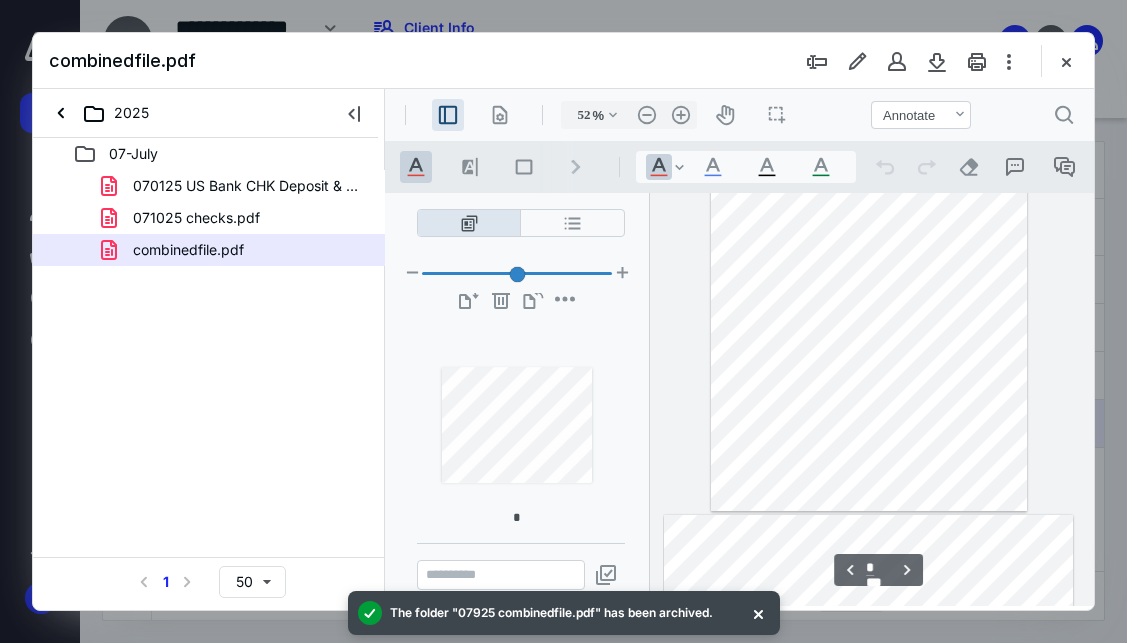 type on "*" 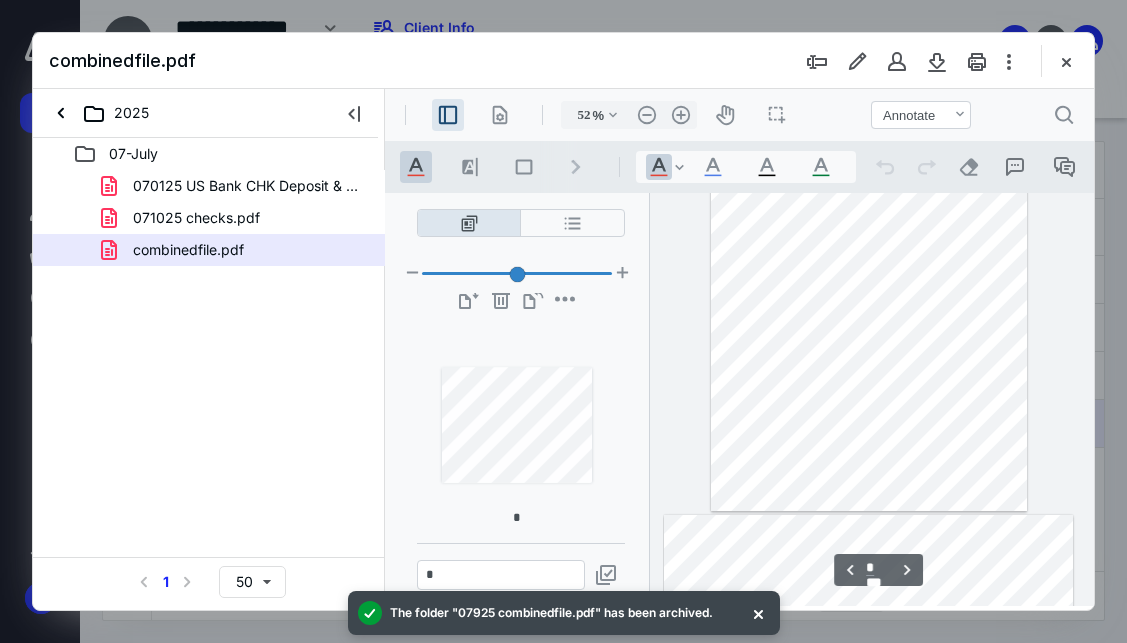 scroll, scrollTop: 456, scrollLeft: 0, axis: vertical 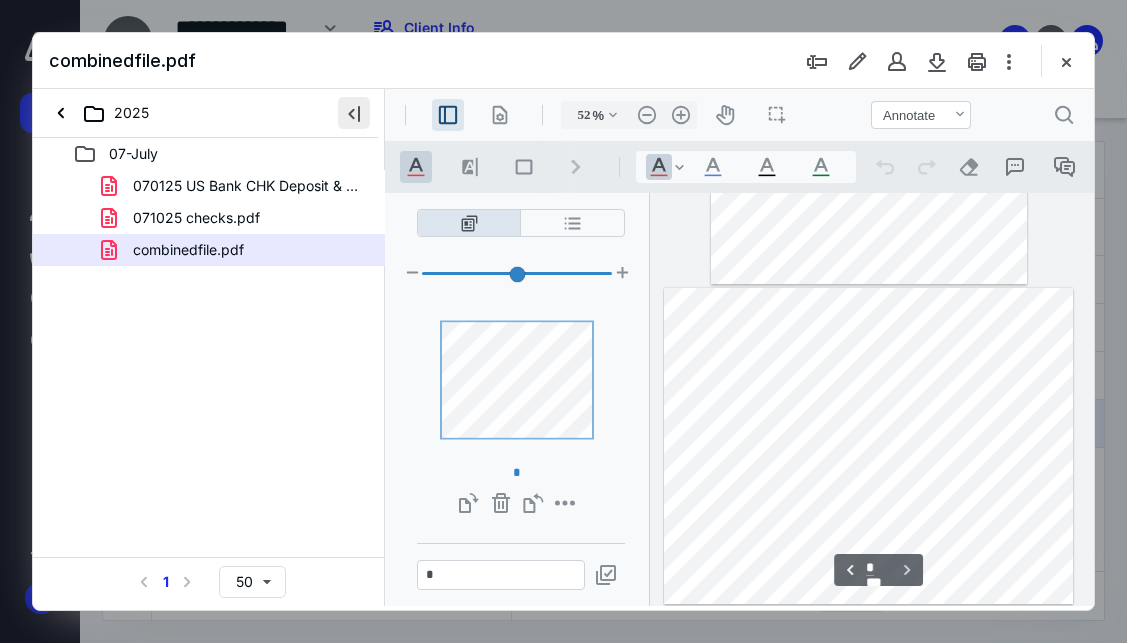 click at bounding box center (354, 113) 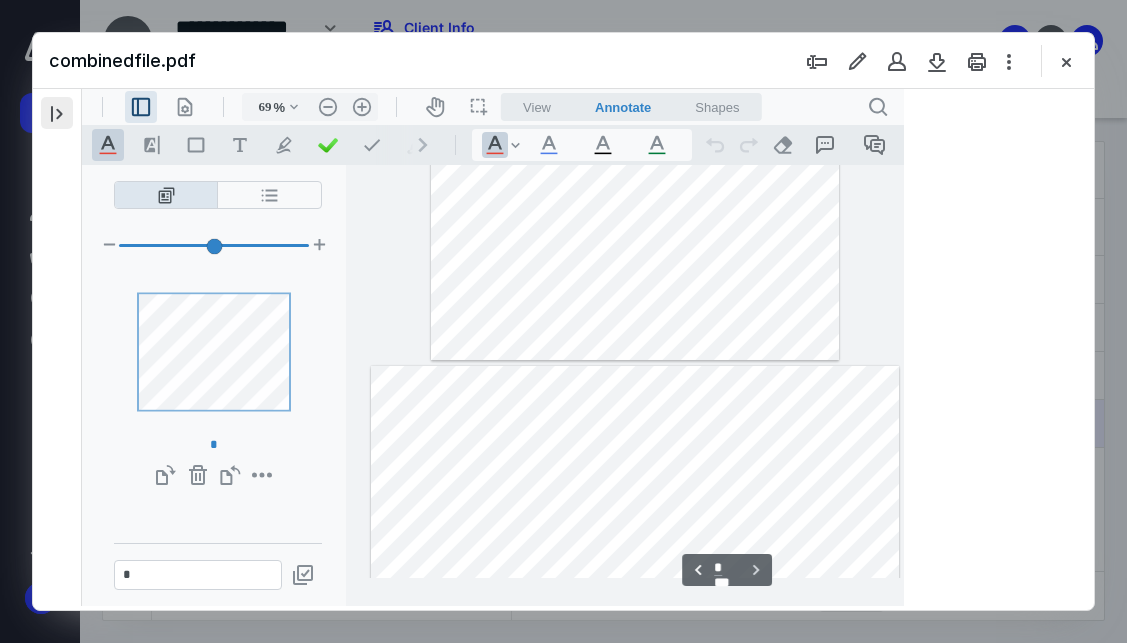 scroll, scrollTop: 1361, scrollLeft: 17, axis: both 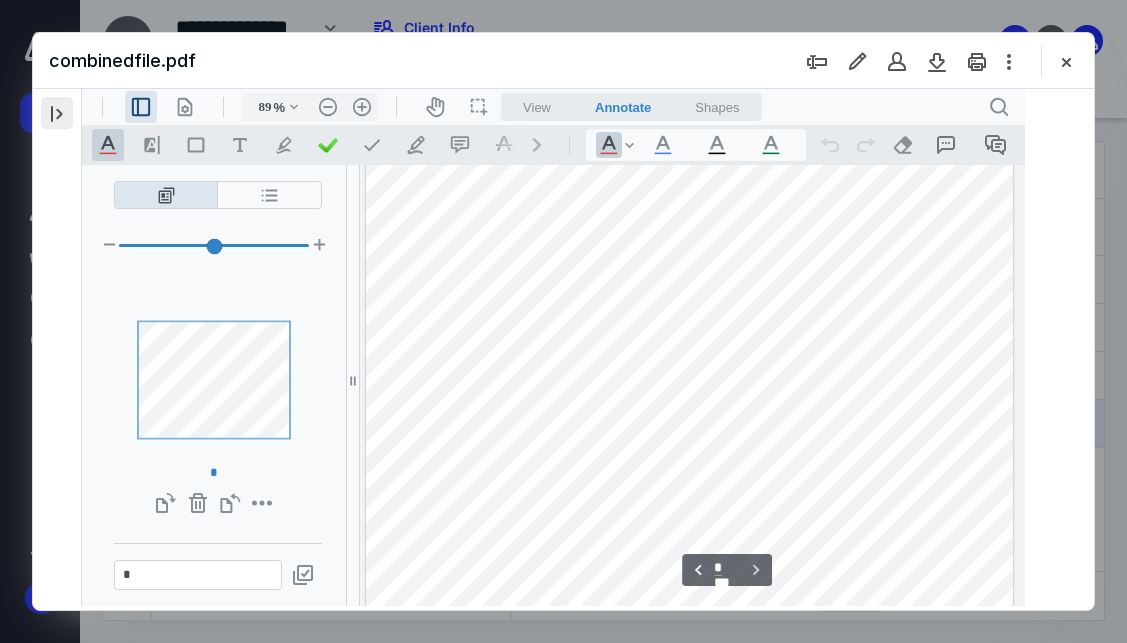 type on "90" 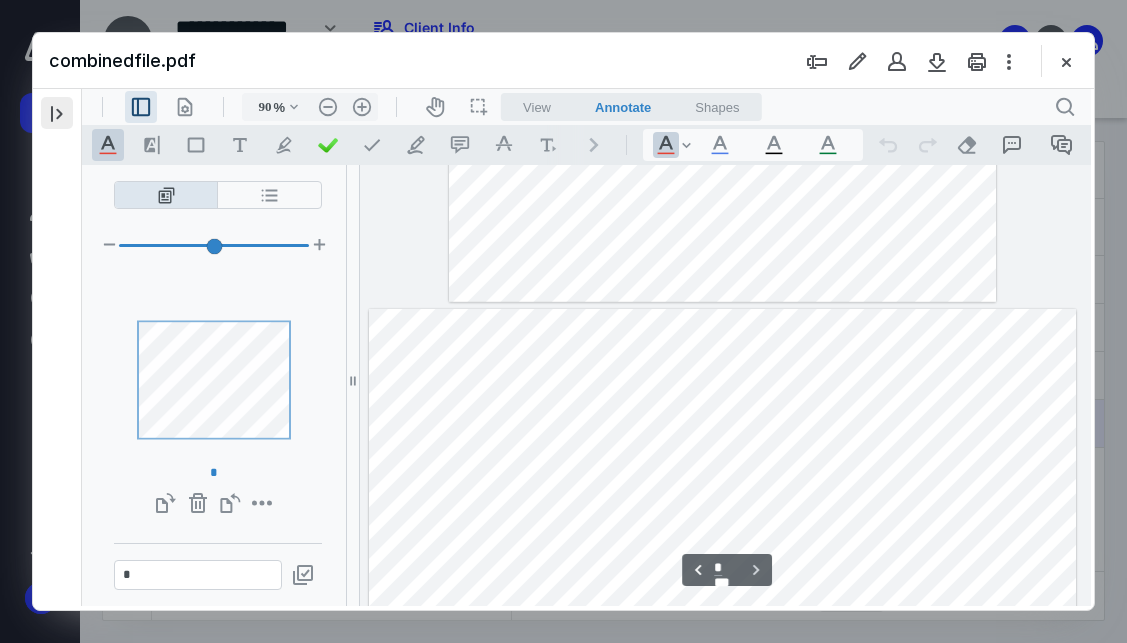 scroll, scrollTop: 1596, scrollLeft: 21, axis: both 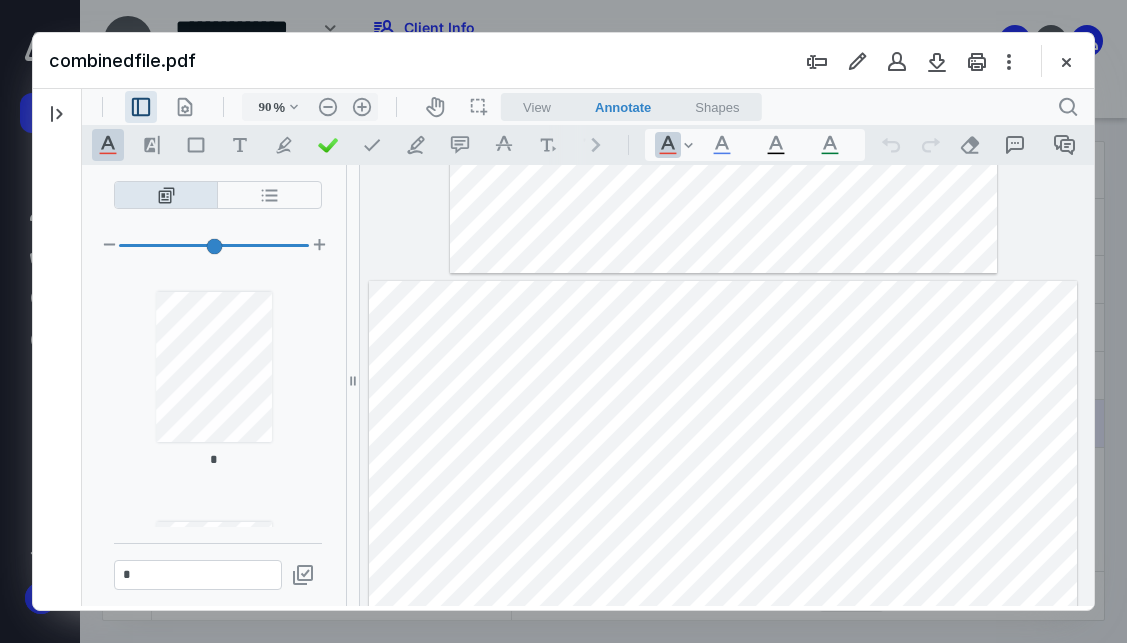 type on "*" 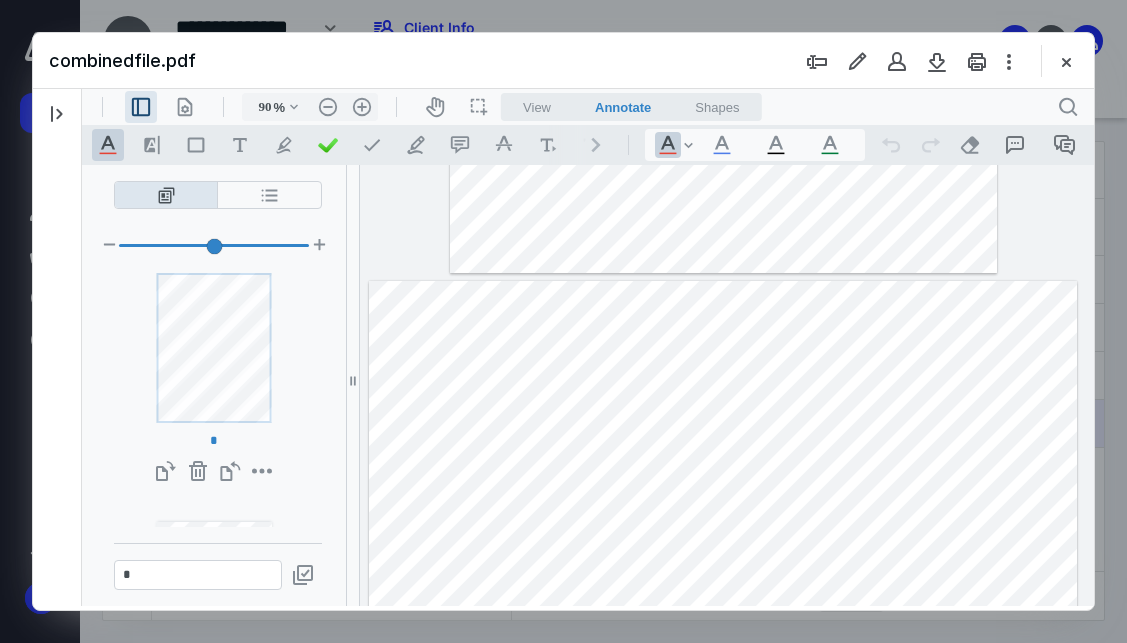scroll, scrollTop: 0, scrollLeft: 4, axis: horizontal 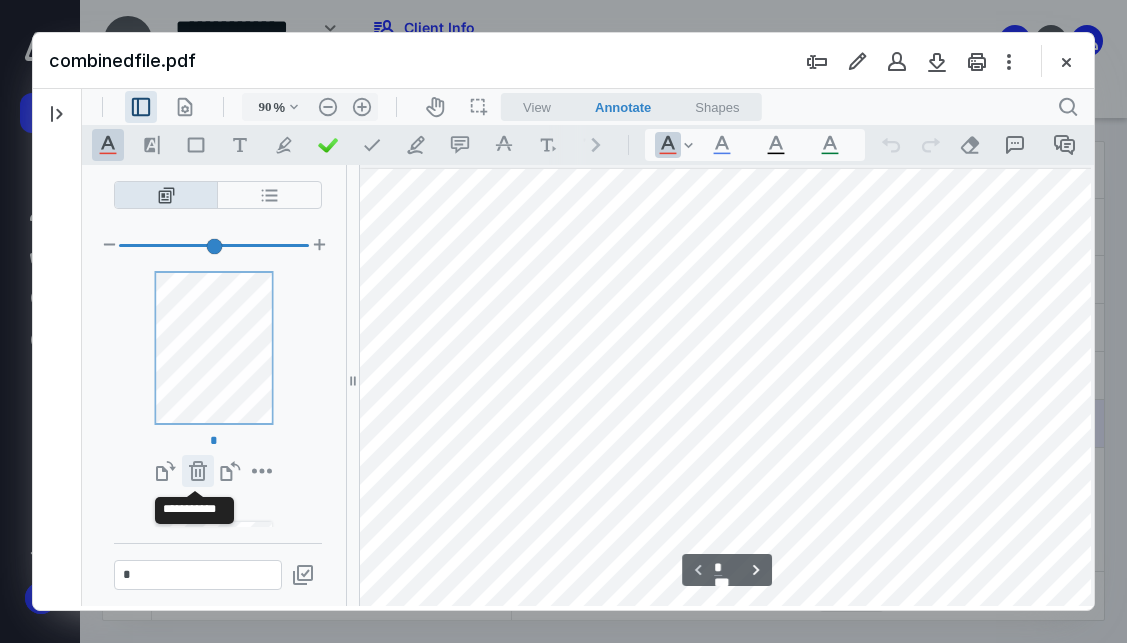 click on "**********" at bounding box center (198, 471) 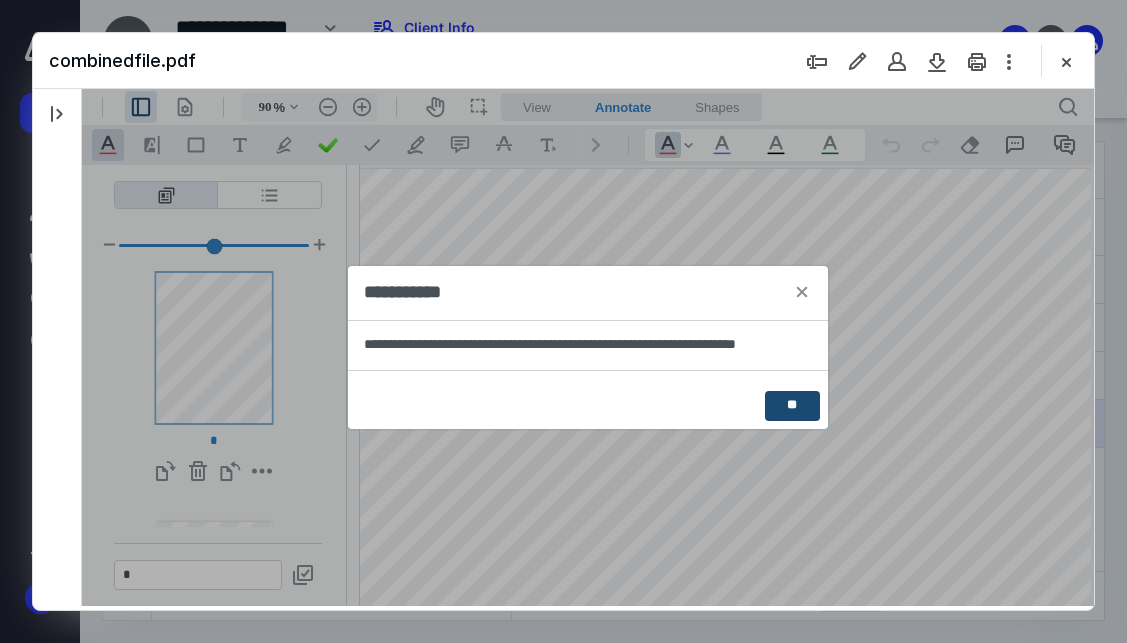 click on "**" at bounding box center (792, 406) 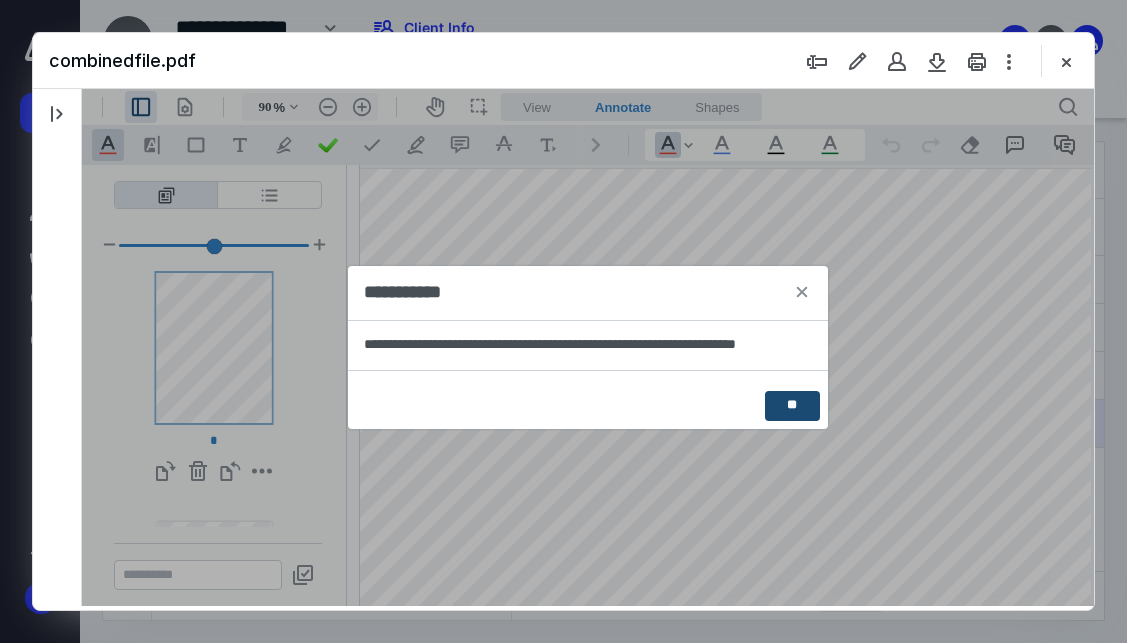 scroll, scrollTop: 0, scrollLeft: 0, axis: both 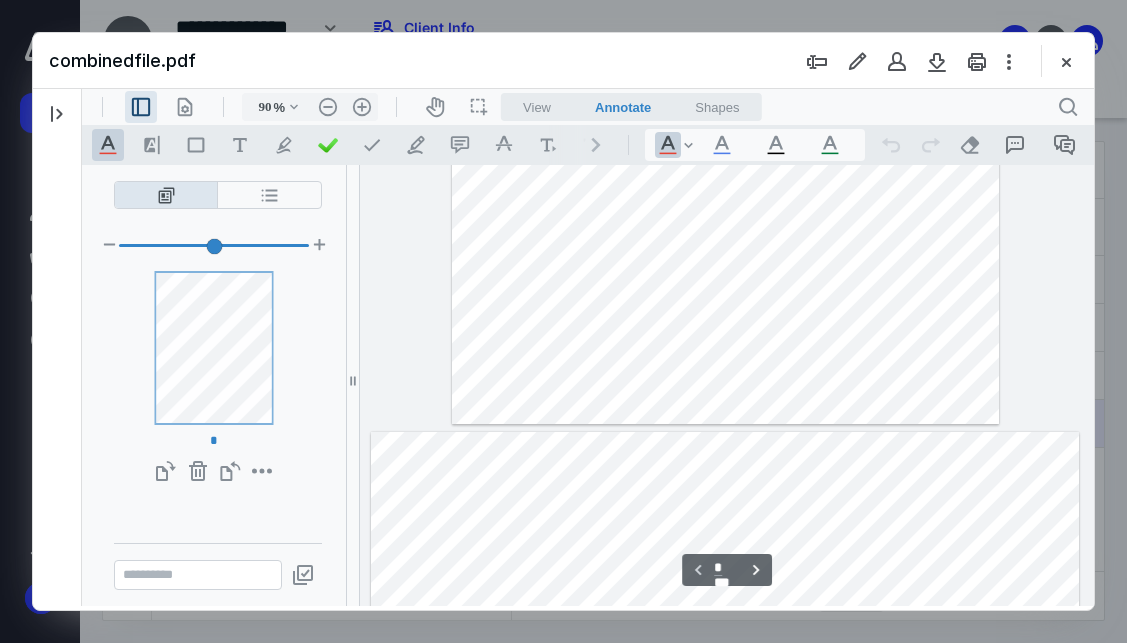 type on "*" 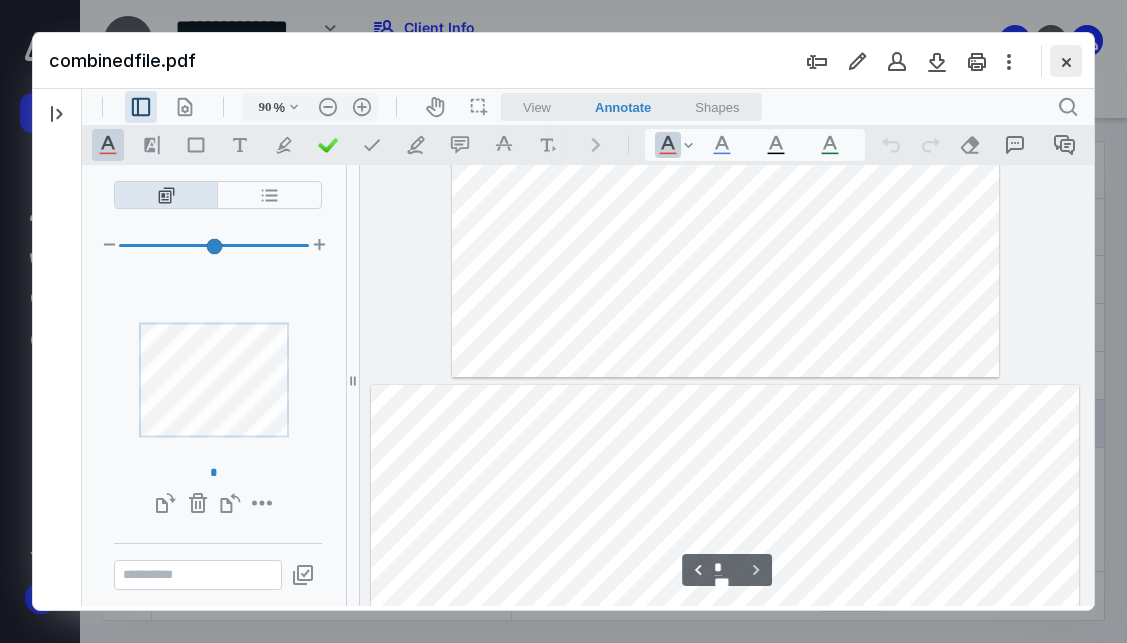 click at bounding box center (1066, 61) 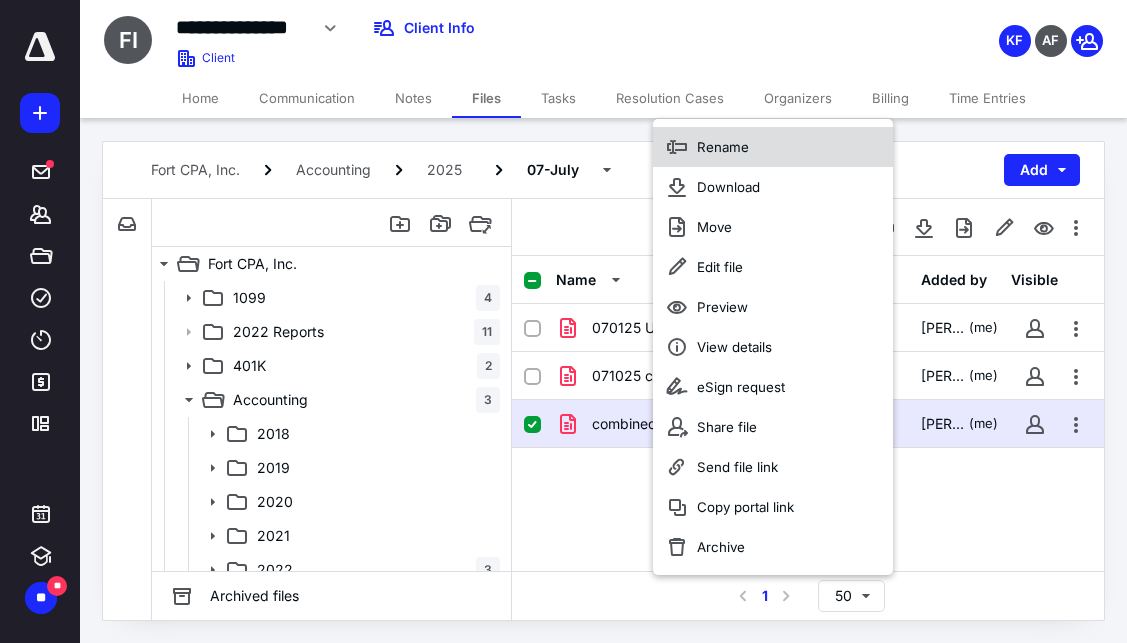 click on "Rename" at bounding box center (773, 147) 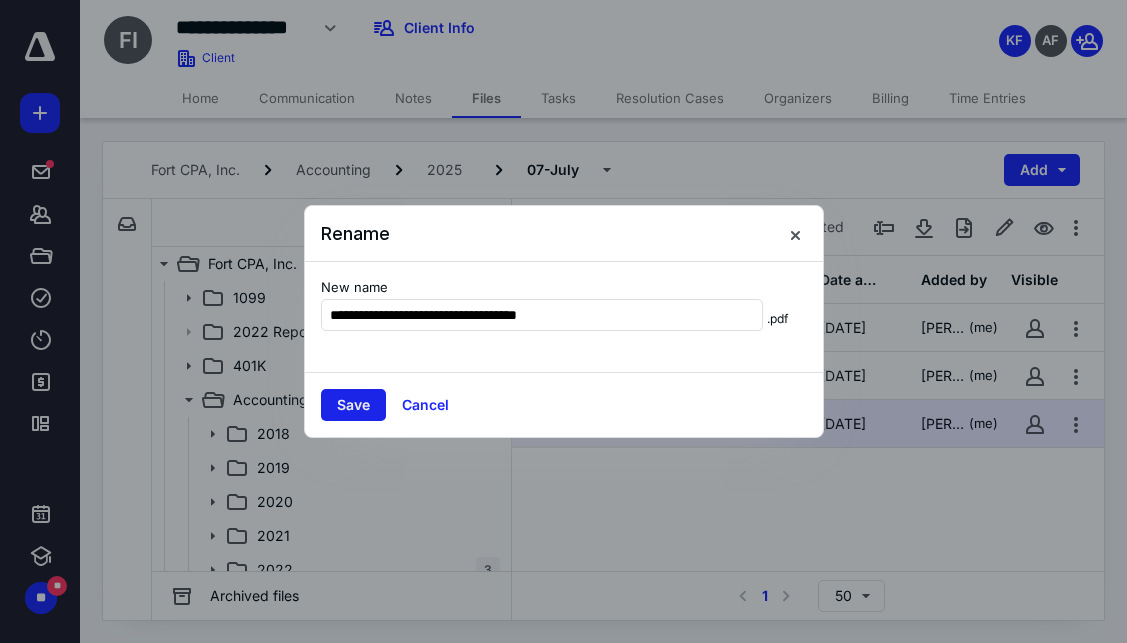 type on "**********" 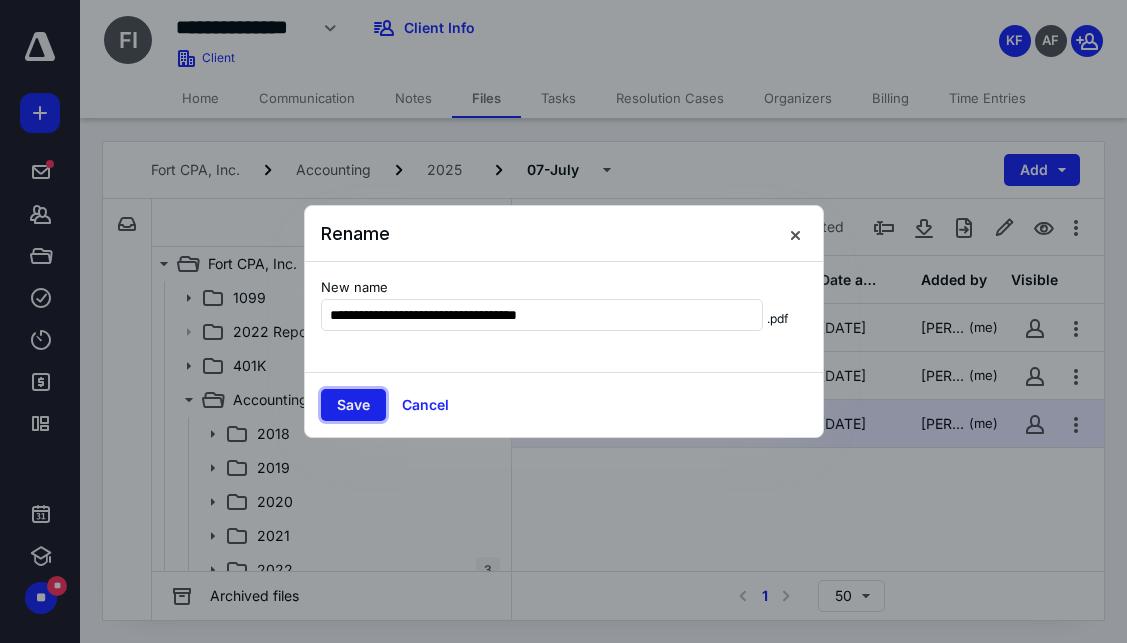click on "Save" at bounding box center (353, 405) 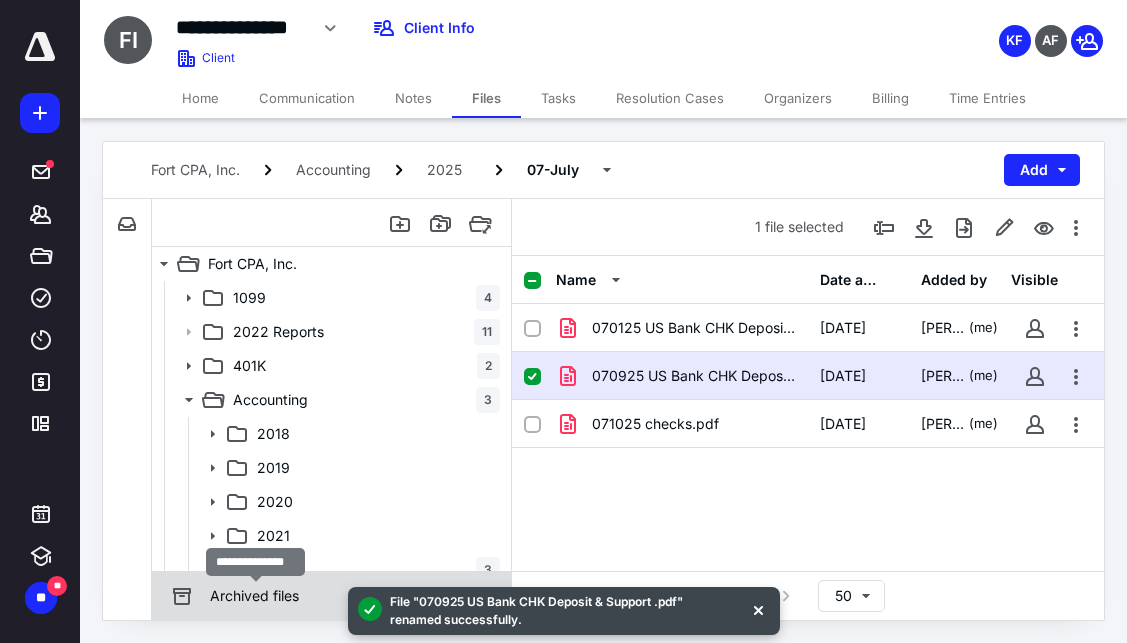 click on "Archived files" at bounding box center [254, 596] 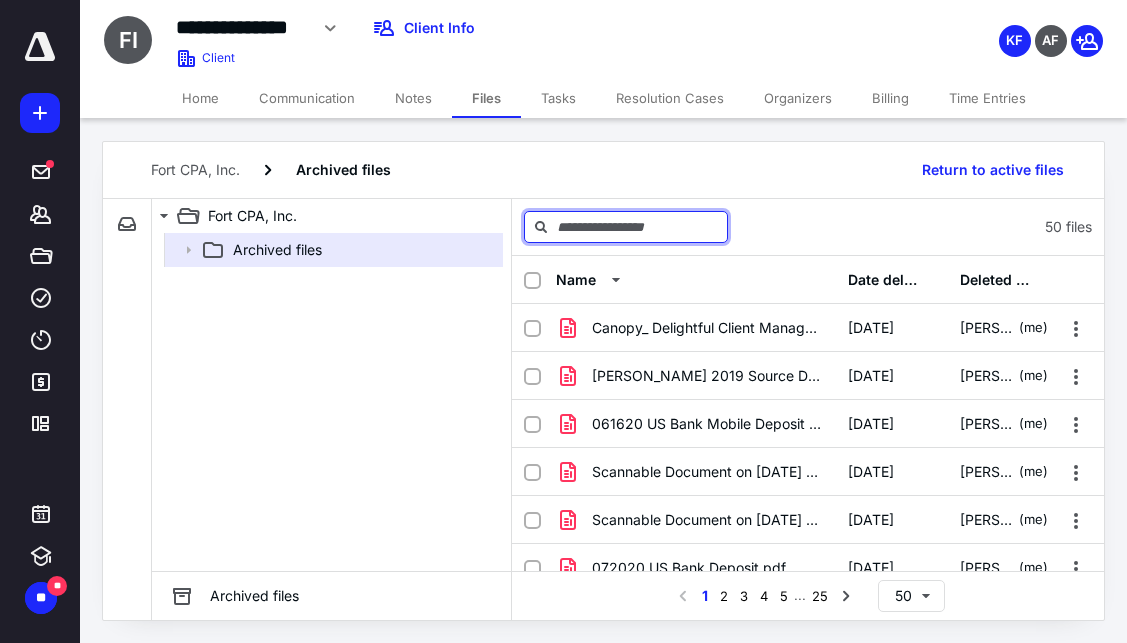 click at bounding box center (626, 227) 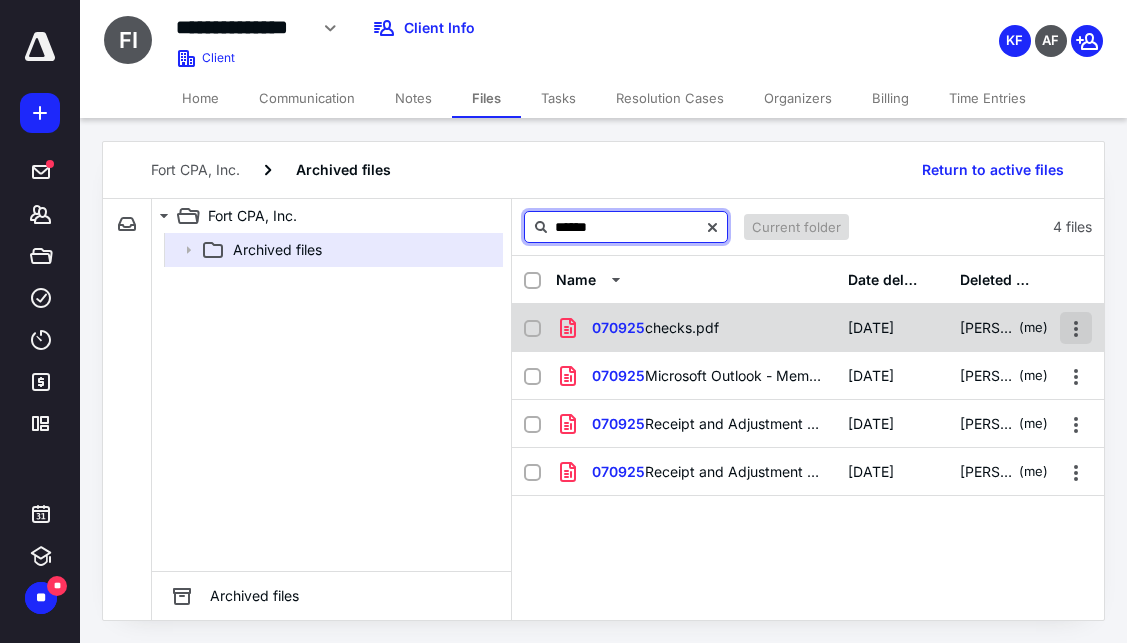 type on "******" 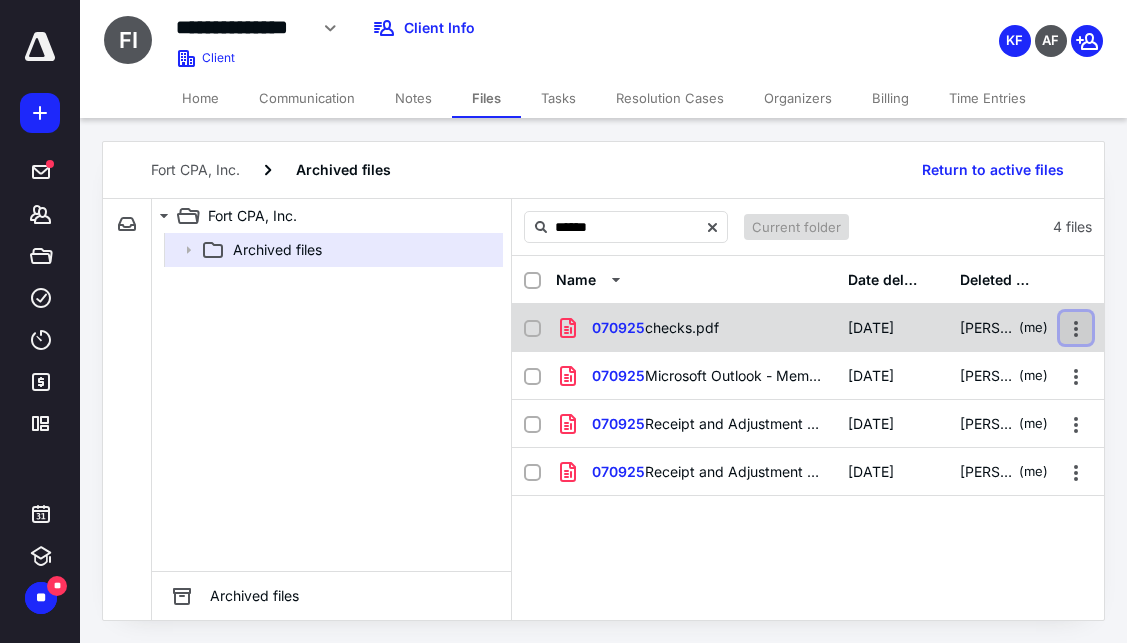 click at bounding box center (1076, 328) 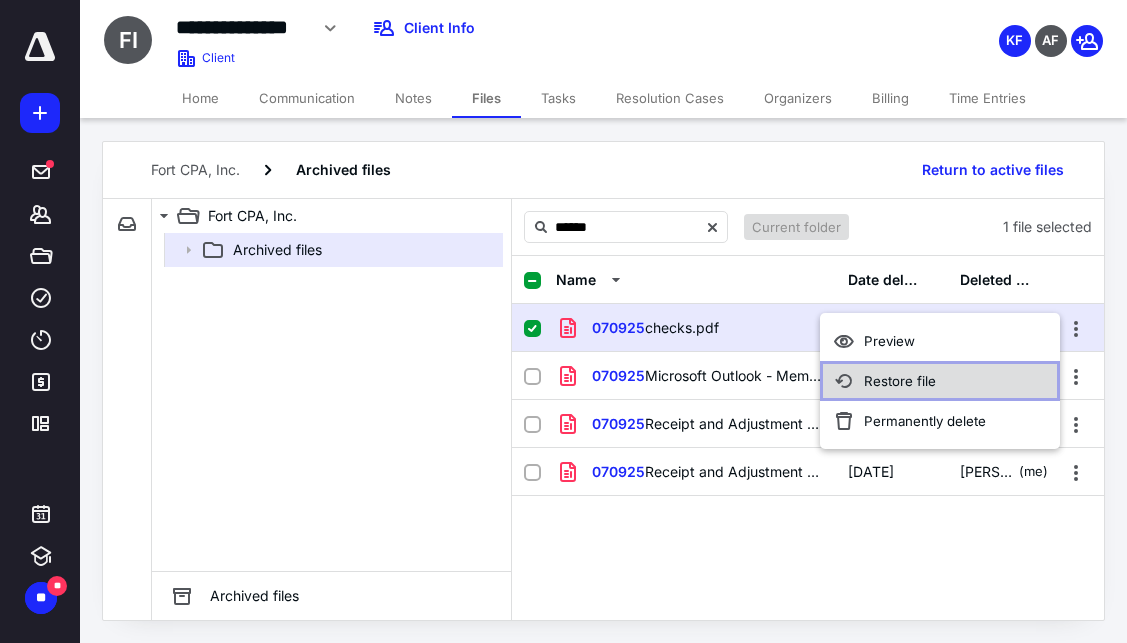 click on "Restore file" at bounding box center [940, 381] 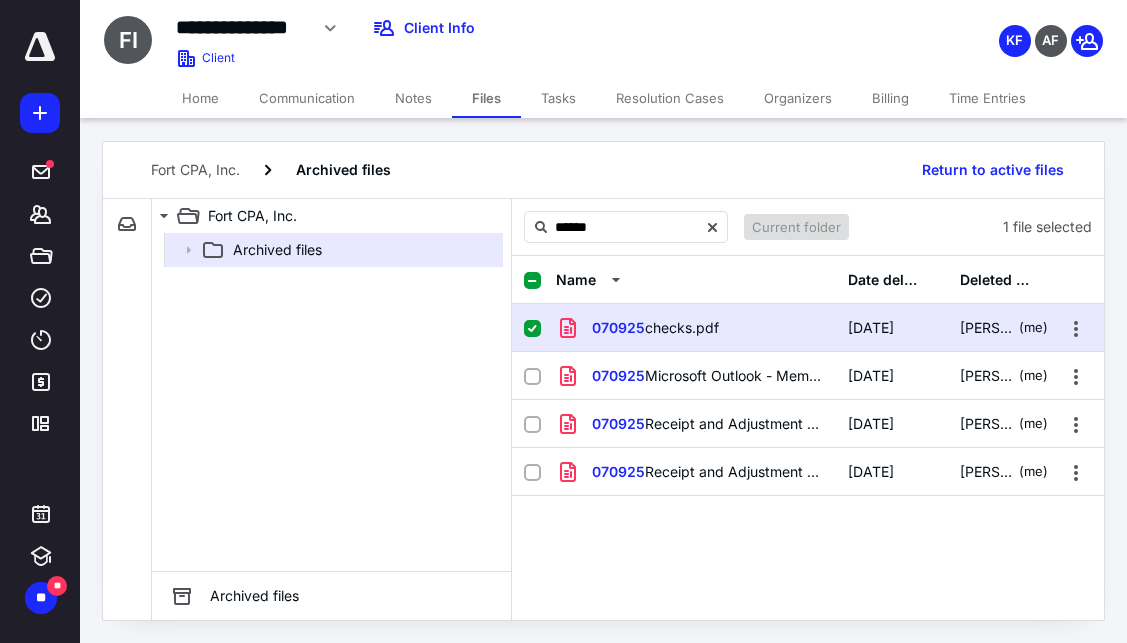 checkbox on "false" 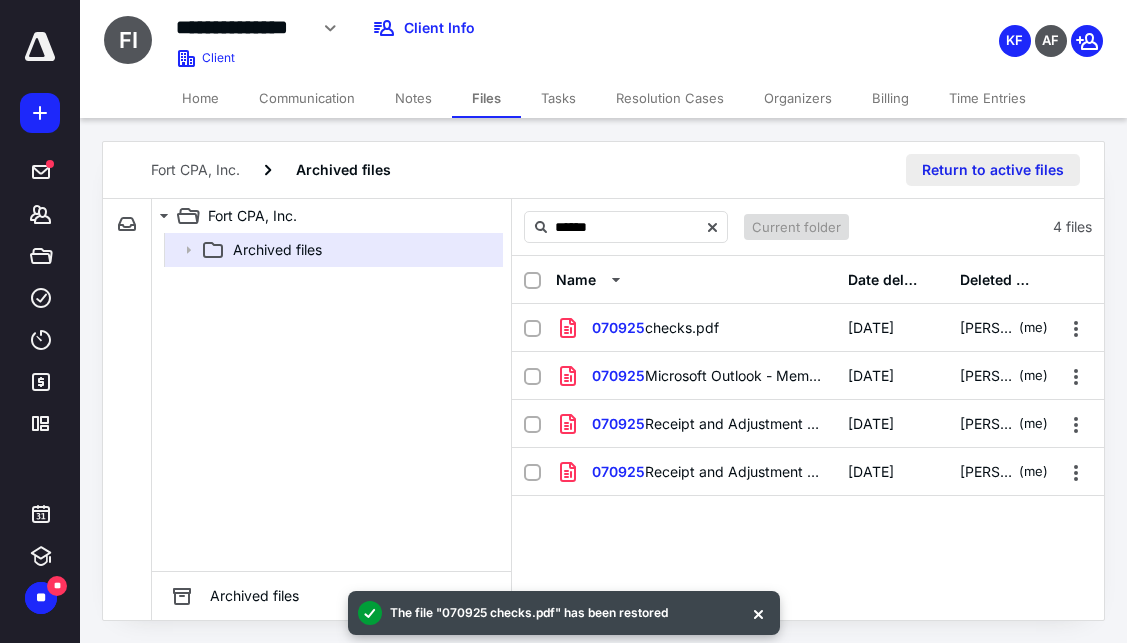 click on "Return to active files" at bounding box center [993, 170] 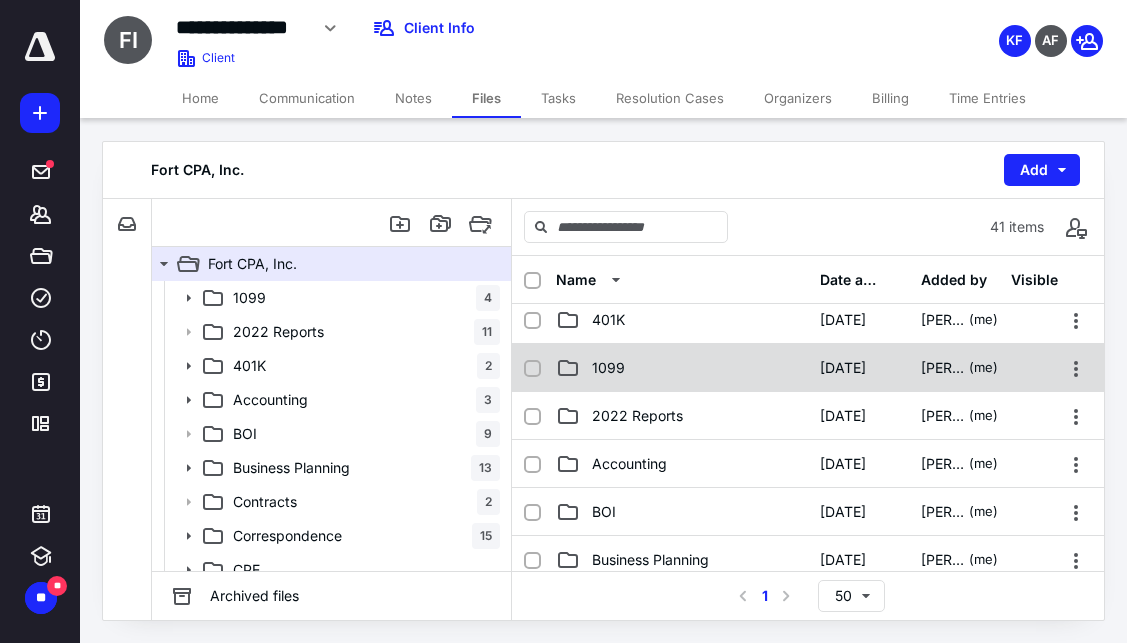 scroll, scrollTop: 0, scrollLeft: 0, axis: both 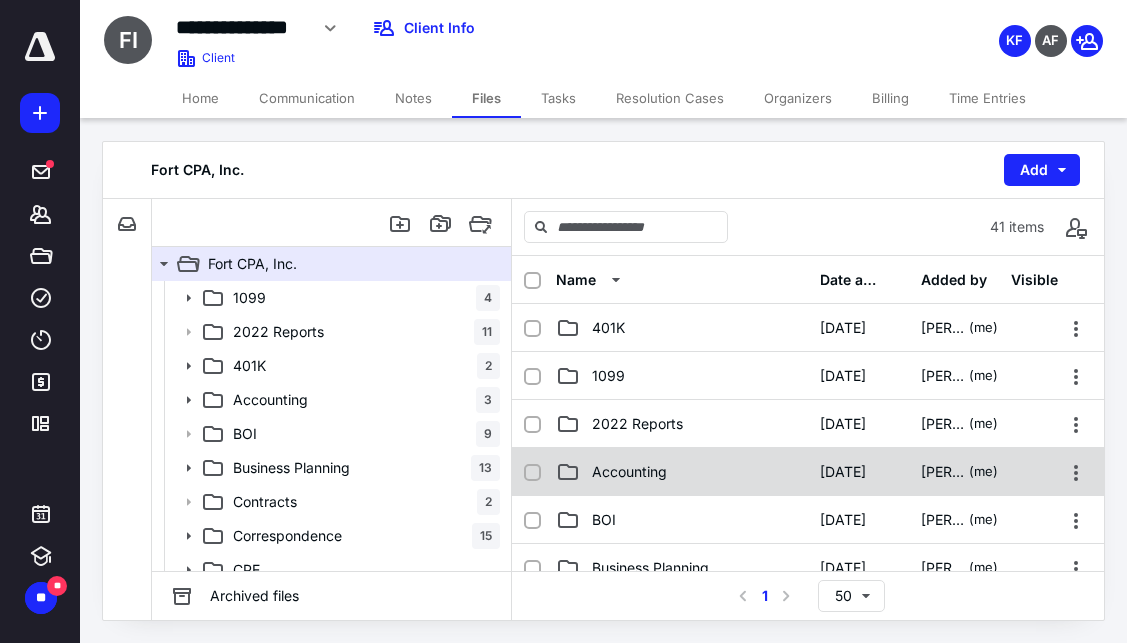 click on "Accounting" at bounding box center (629, 472) 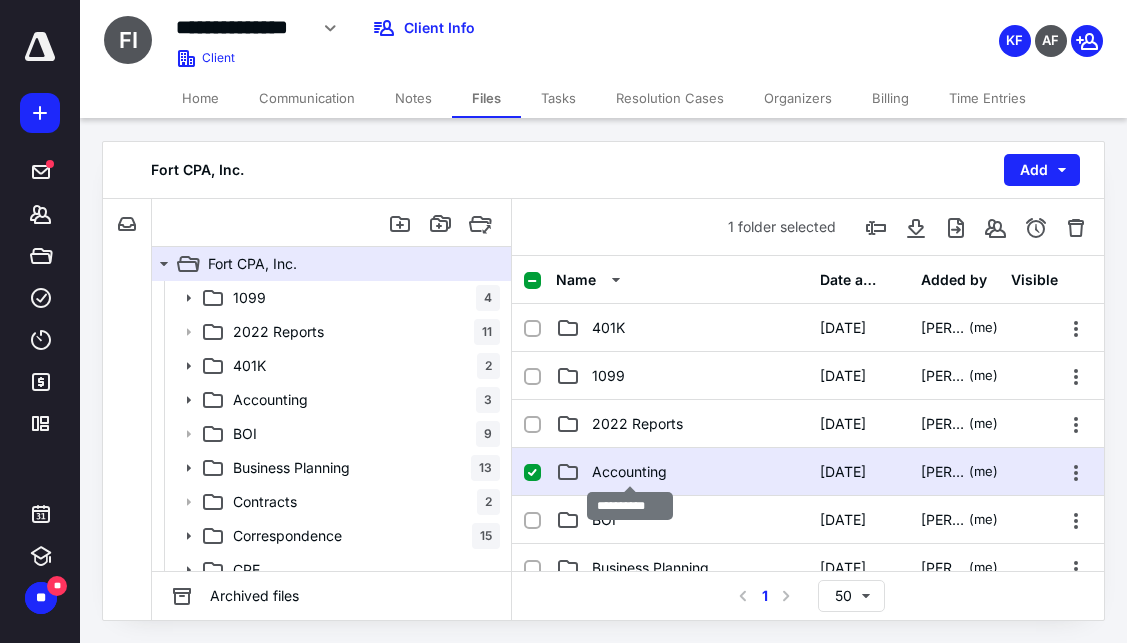 click on "Accounting" at bounding box center [629, 472] 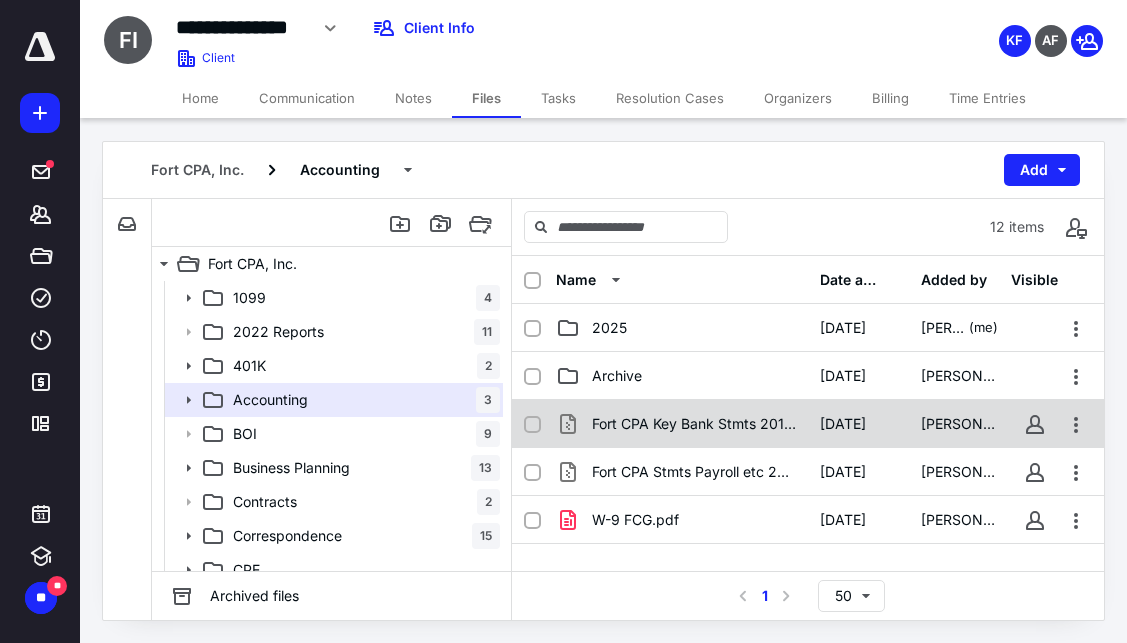 scroll, scrollTop: 300, scrollLeft: 0, axis: vertical 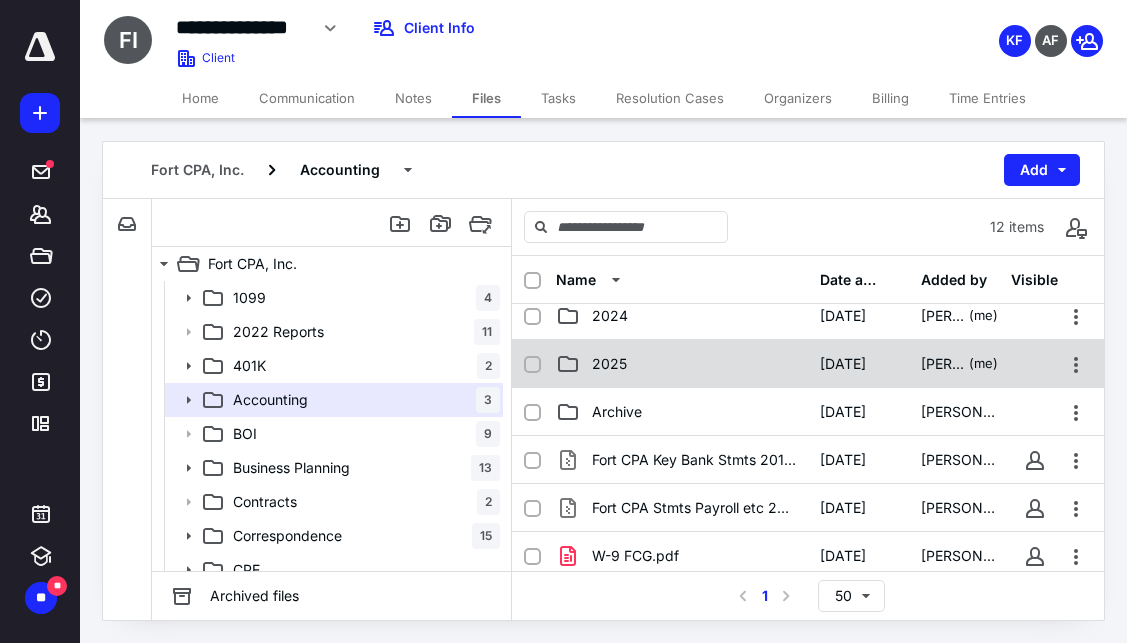 click on "2025 1/13/2025 Kimberly Fort  (me)" at bounding box center [808, 364] 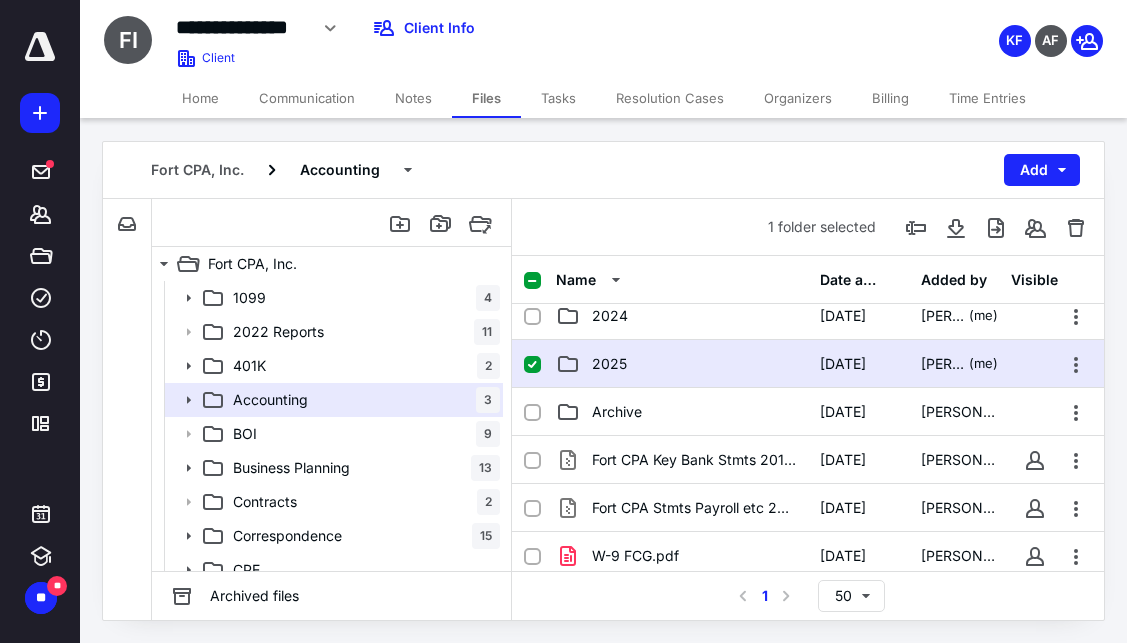 click on "2025 1/13/2025 Kimberly Fort  (me)" at bounding box center [808, 364] 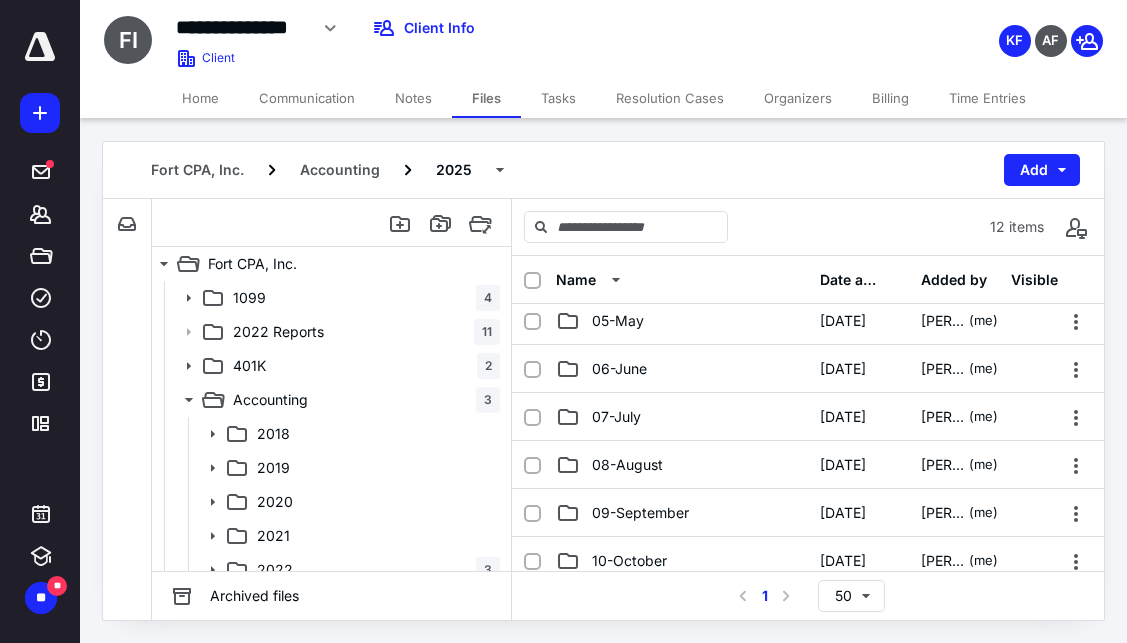 scroll, scrollTop: 200, scrollLeft: 0, axis: vertical 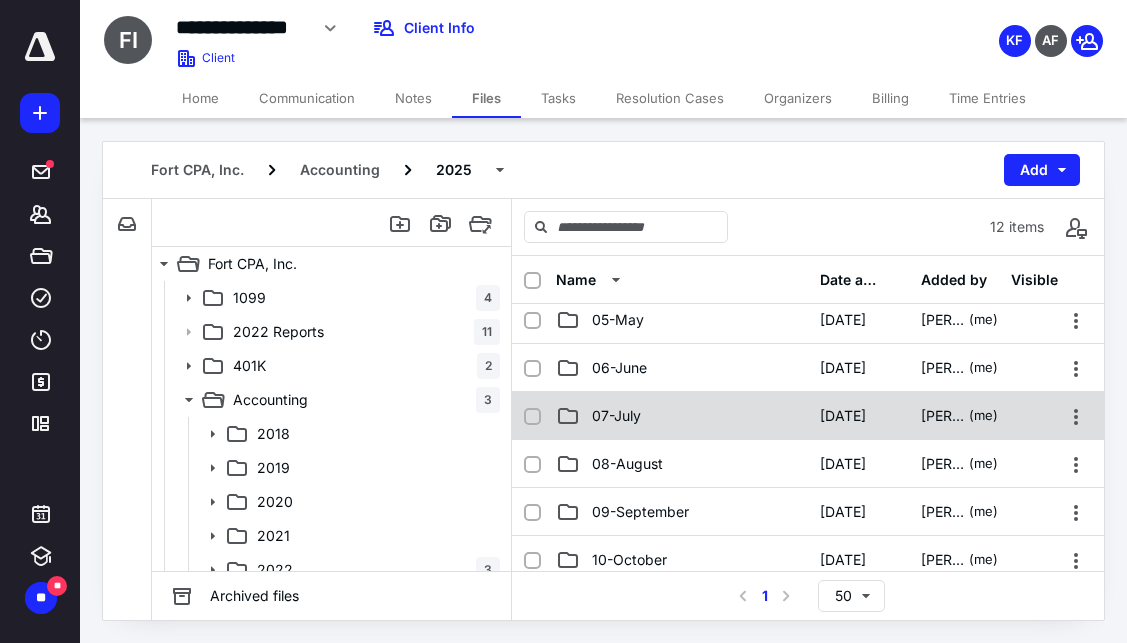 click on "07-July" at bounding box center (616, 416) 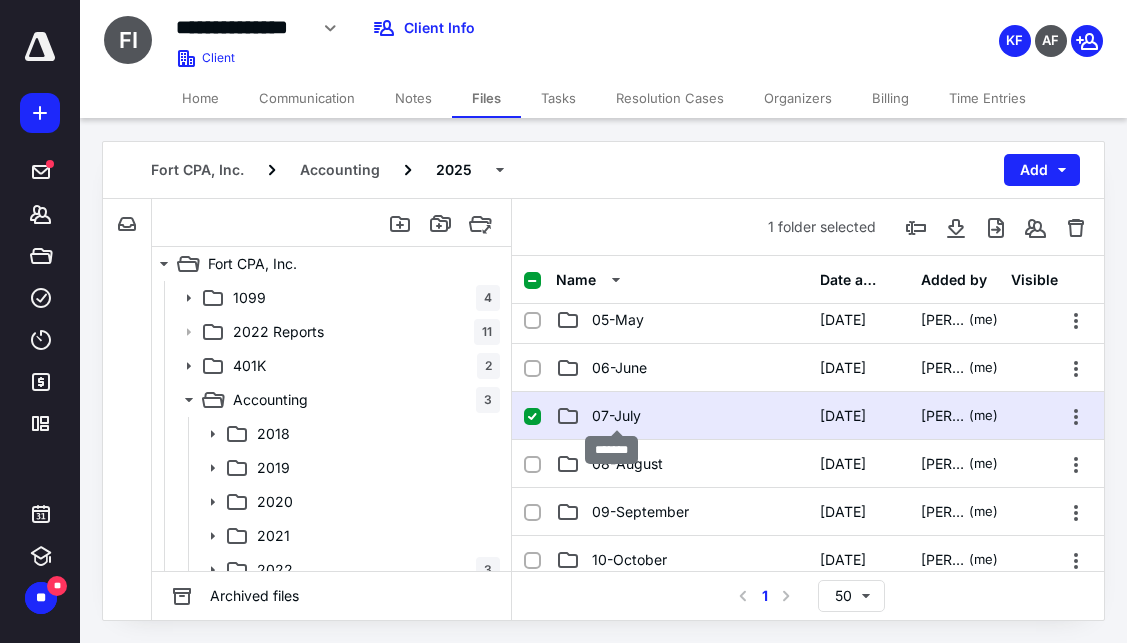 click on "07-July" at bounding box center (616, 416) 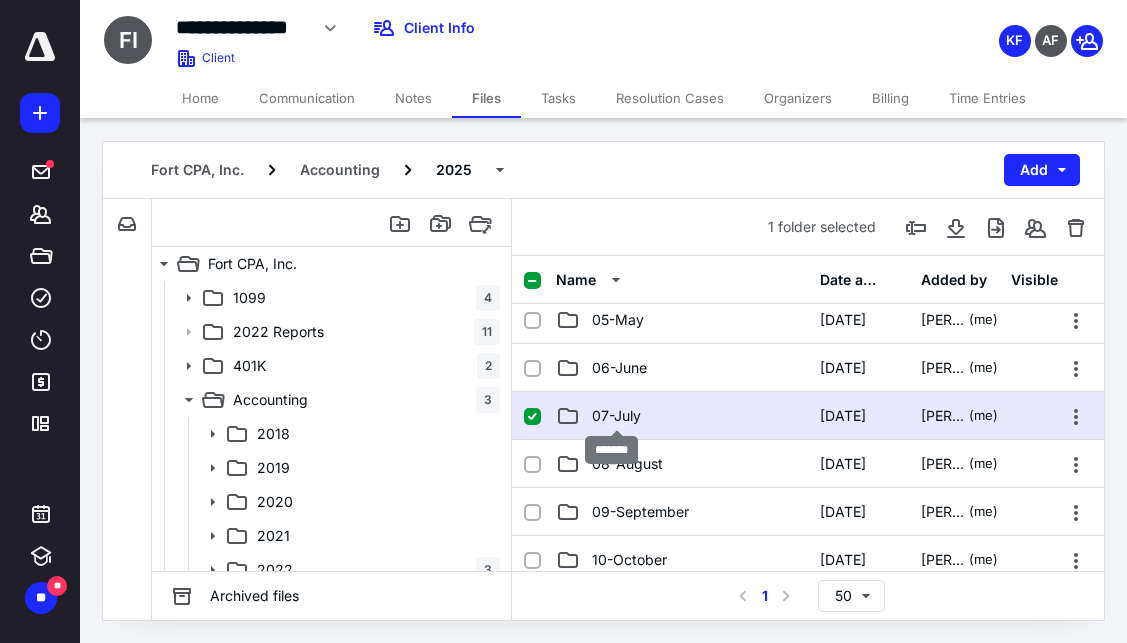 scroll, scrollTop: 0, scrollLeft: 0, axis: both 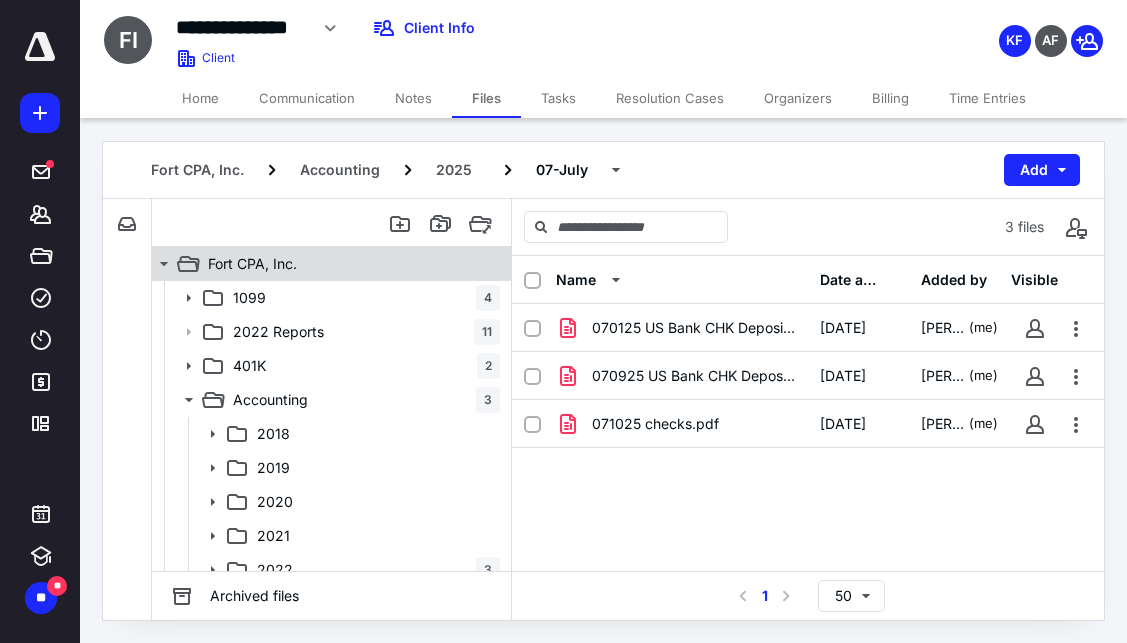 click on "Fort CPA, Inc." at bounding box center (344, 264) 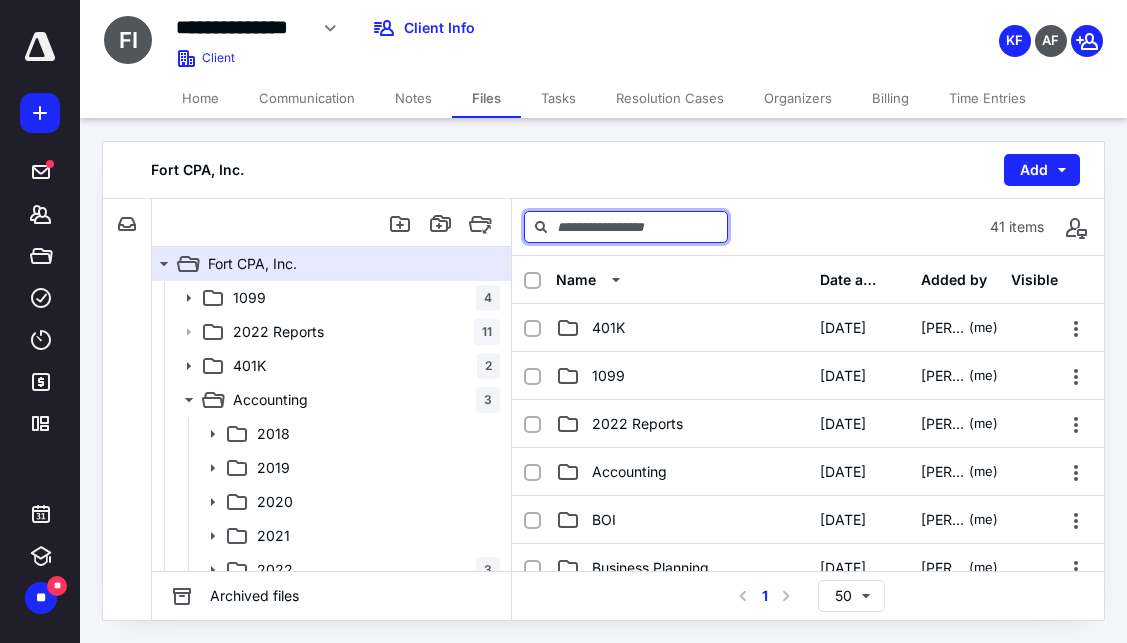 click at bounding box center [626, 227] 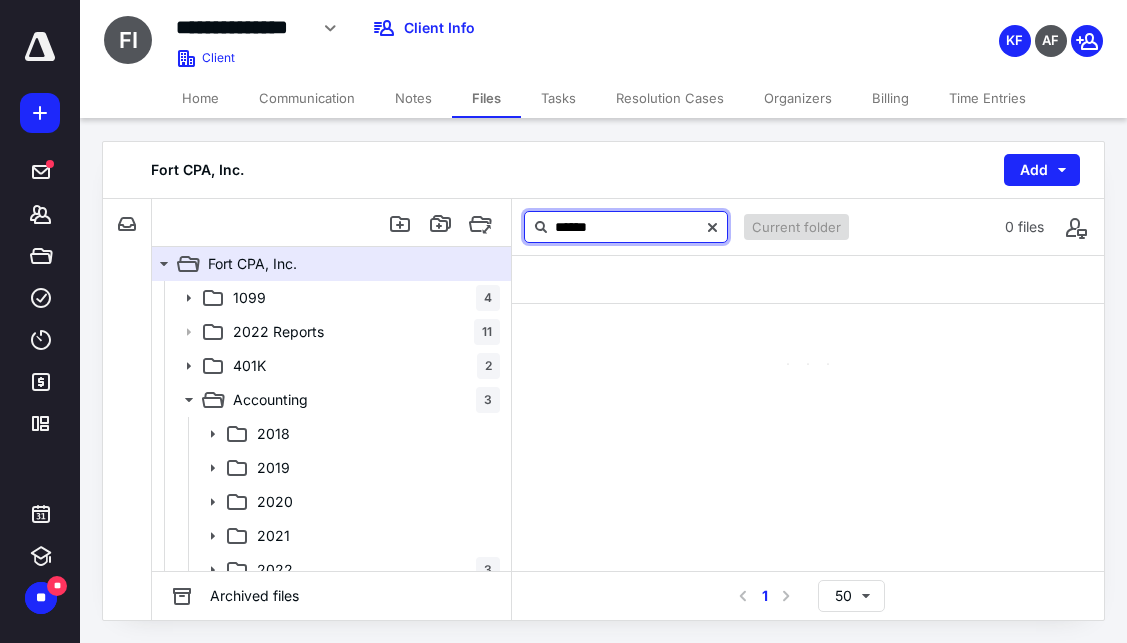 type on "******" 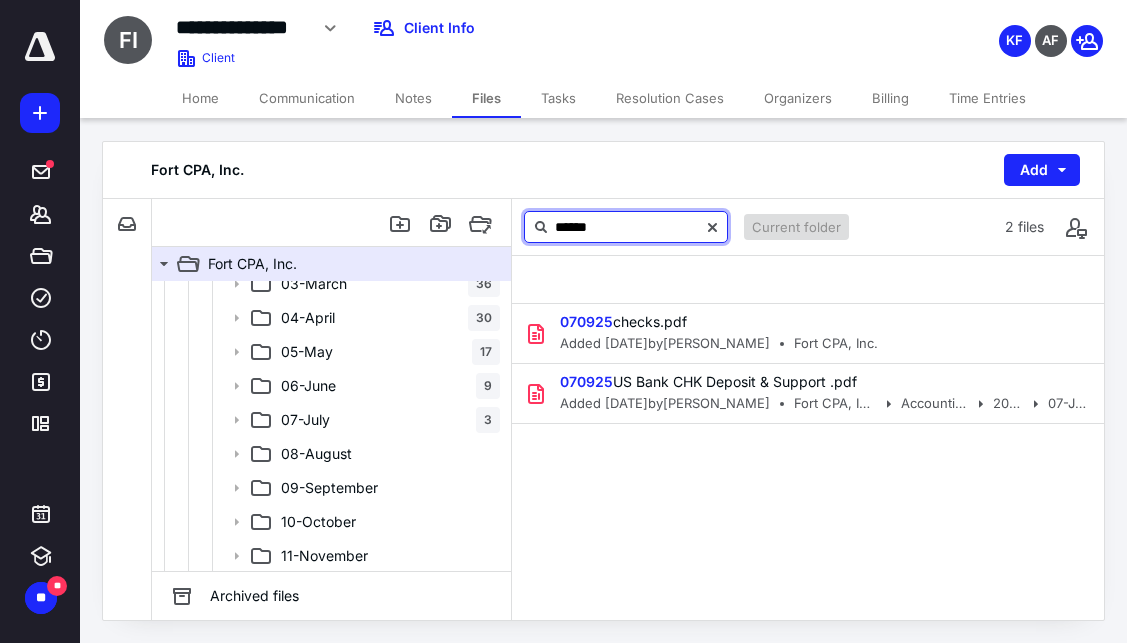 scroll, scrollTop: 500, scrollLeft: 0, axis: vertical 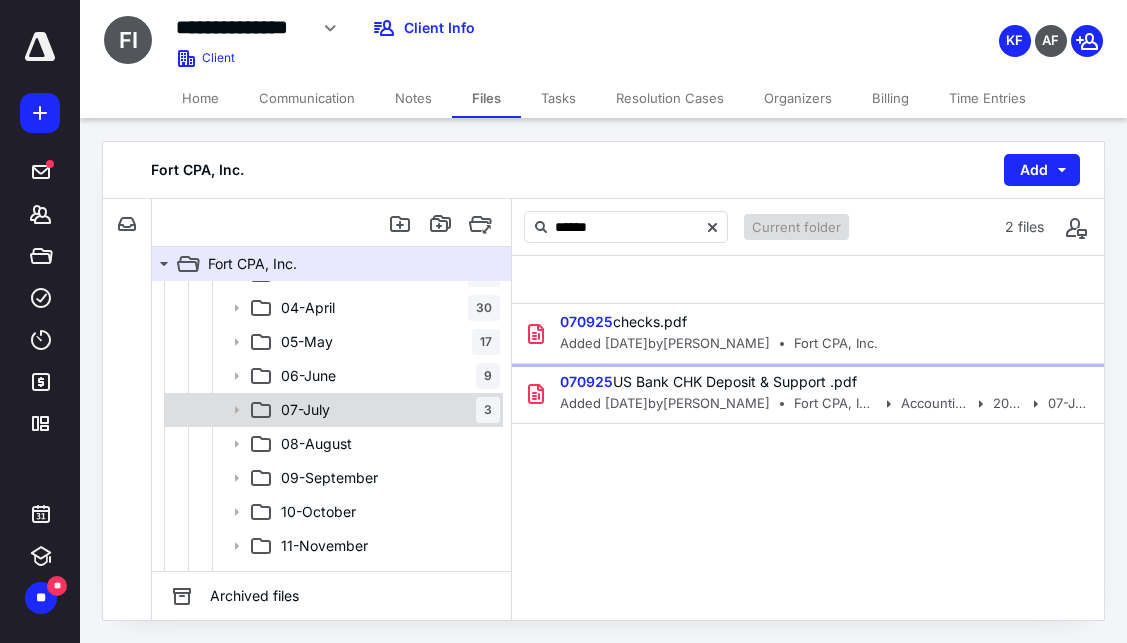 drag, startPoint x: 570, startPoint y: 329, endPoint x: 350, endPoint y: 407, distance: 233.41808 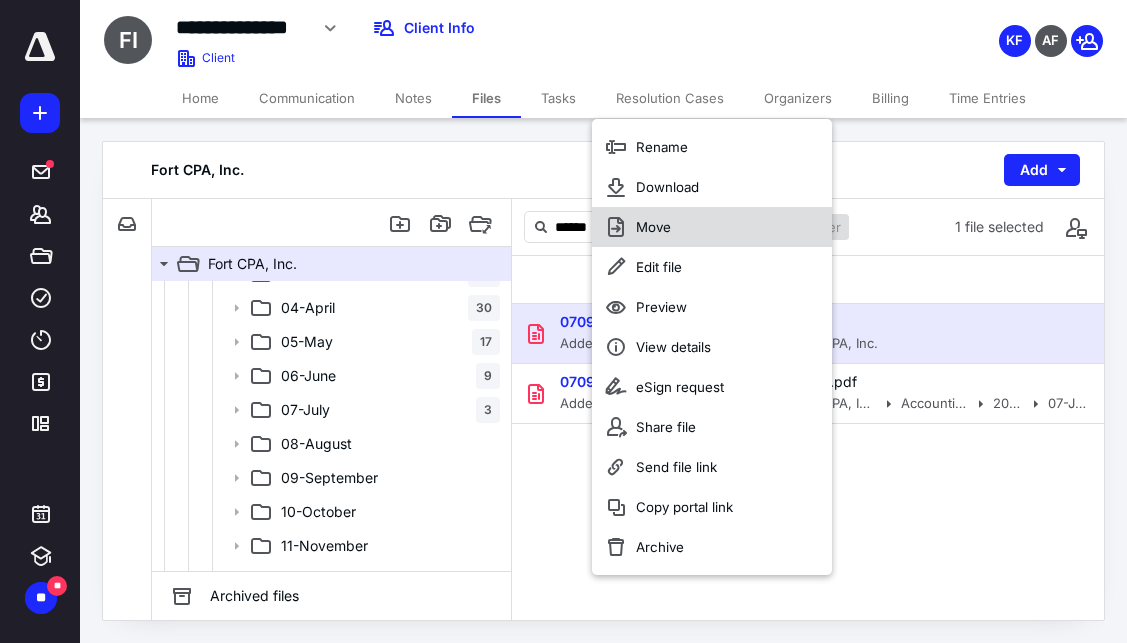 click on "Move" at bounding box center (712, 227) 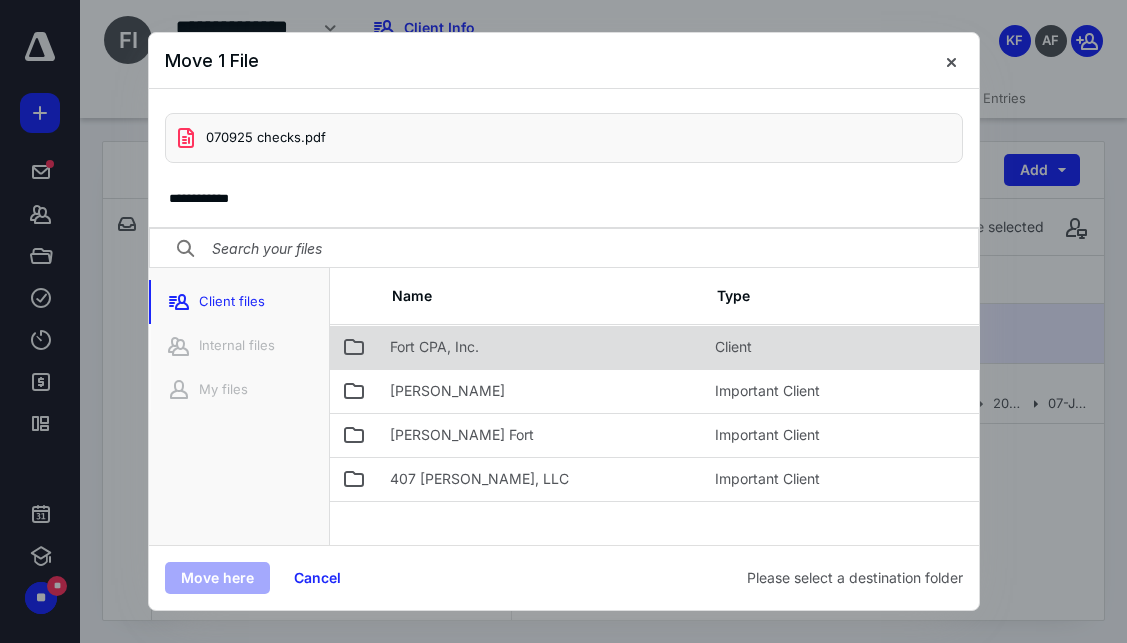 click on "Fort CPA, Inc." at bounding box center [540, 347] 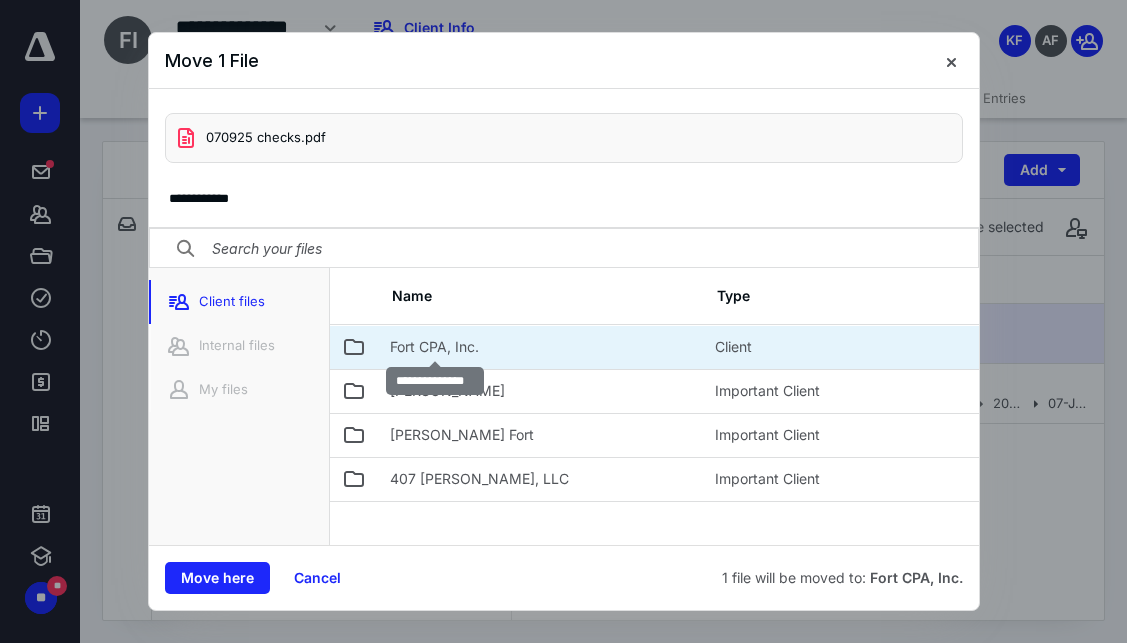 click on "Fort CPA, Inc." at bounding box center (434, 347) 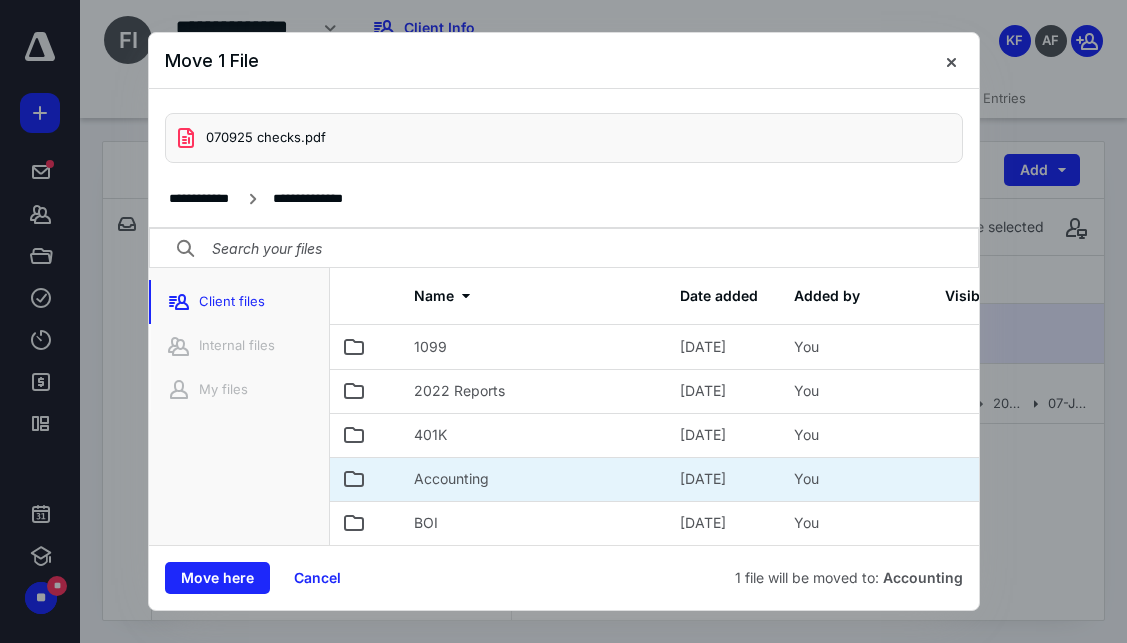 click on "Accounting" at bounding box center [451, 479] 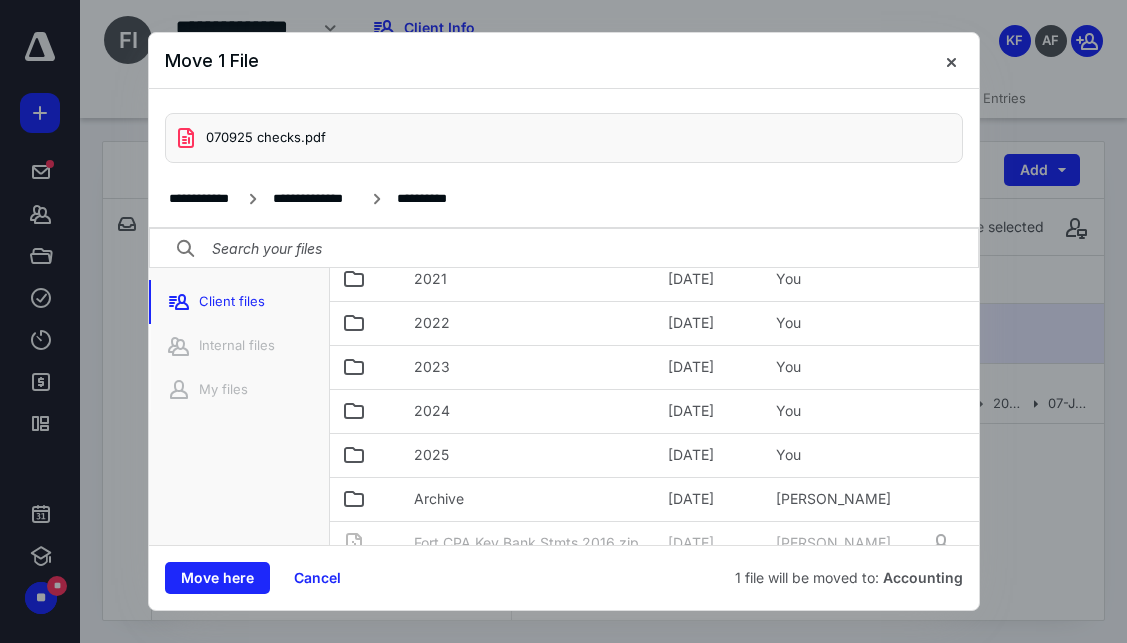 click on "2025" at bounding box center (529, 455) 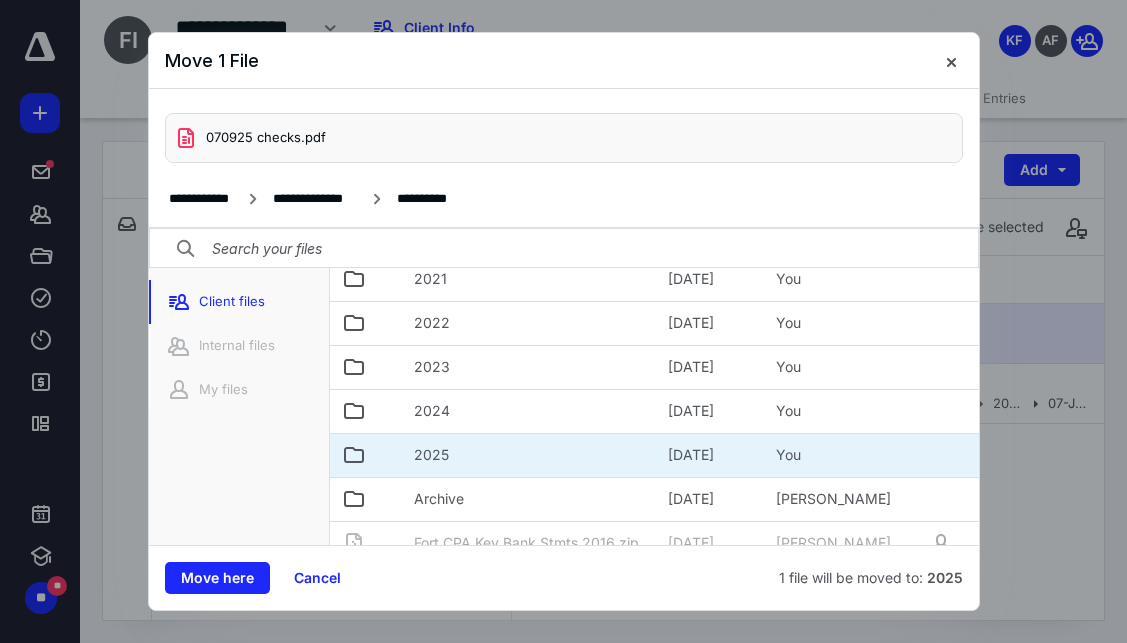 click on "2025" at bounding box center (529, 455) 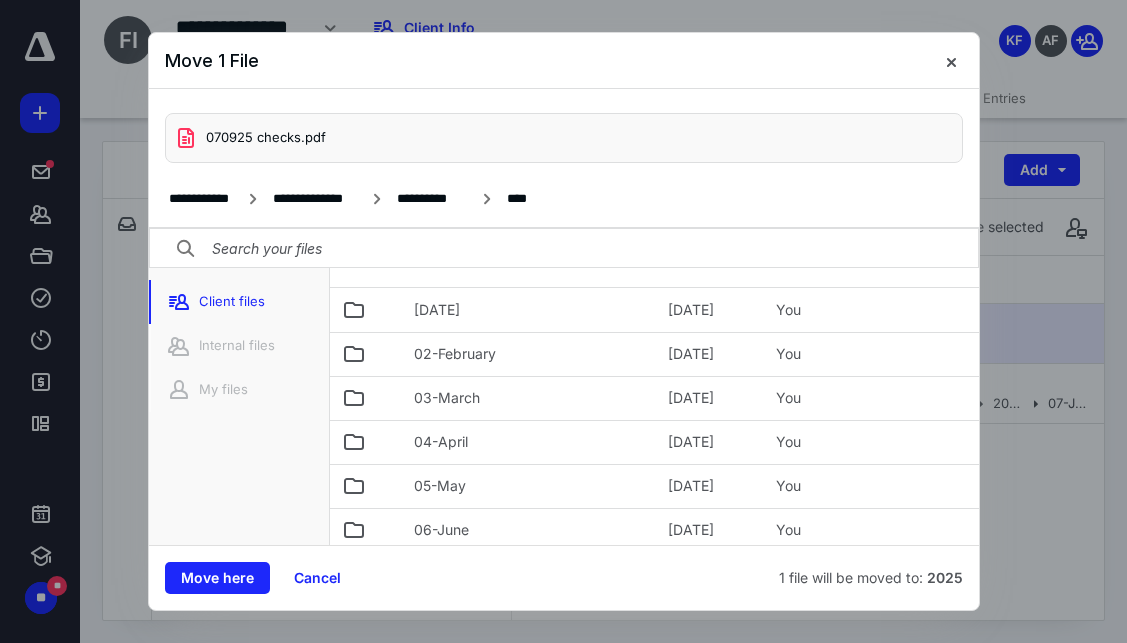 scroll, scrollTop: 137, scrollLeft: 0, axis: vertical 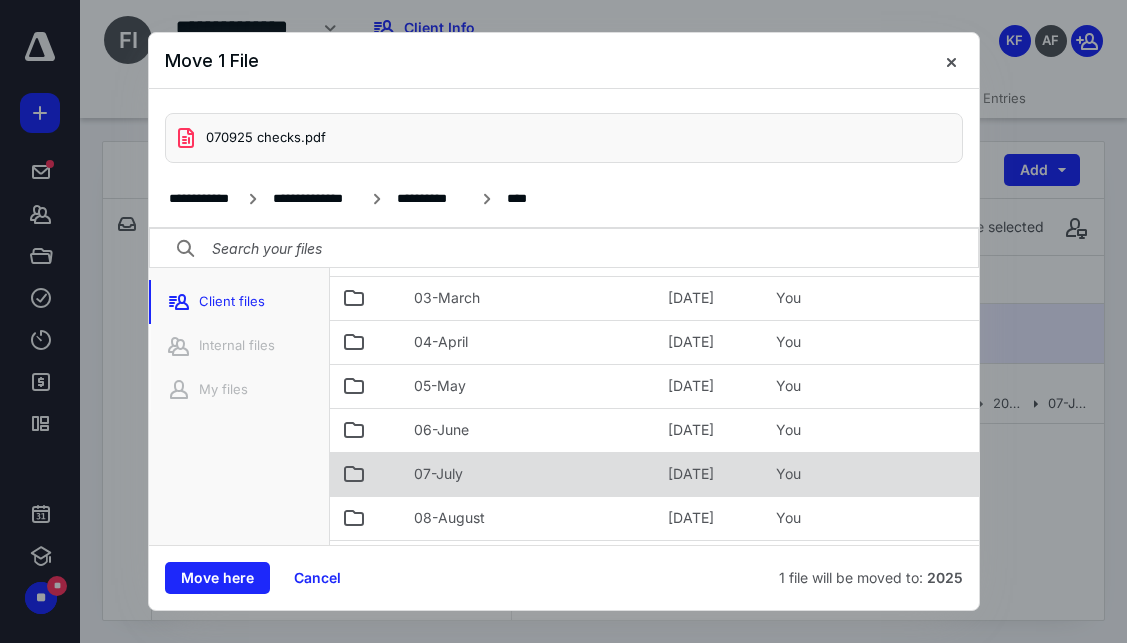 click on "07-July" at bounding box center [438, 474] 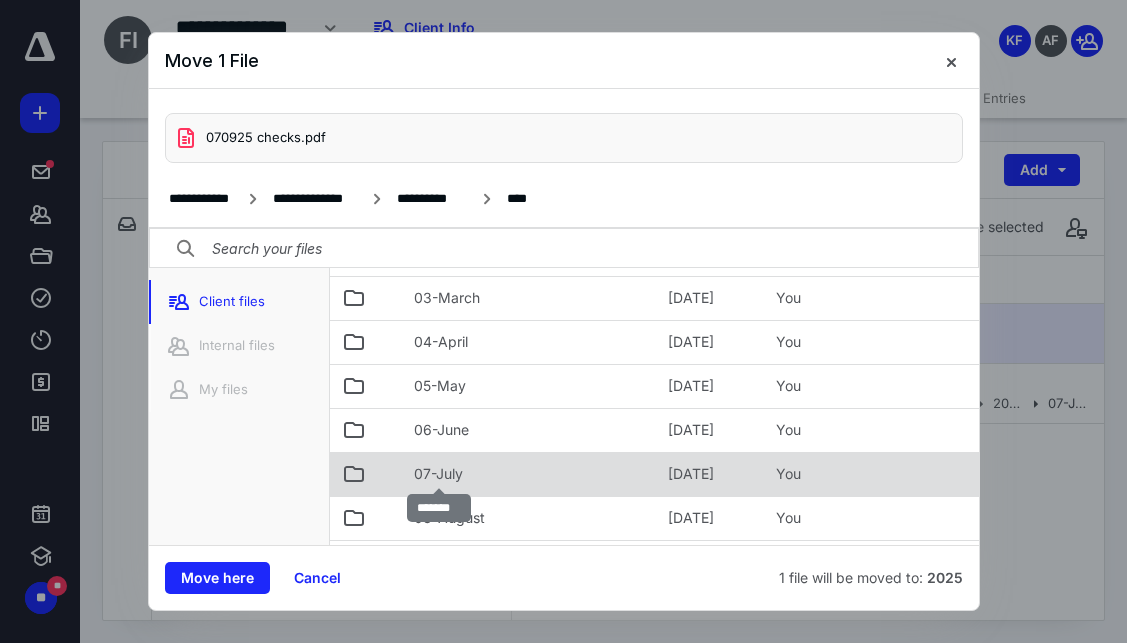 click on "07-July" at bounding box center [438, 474] 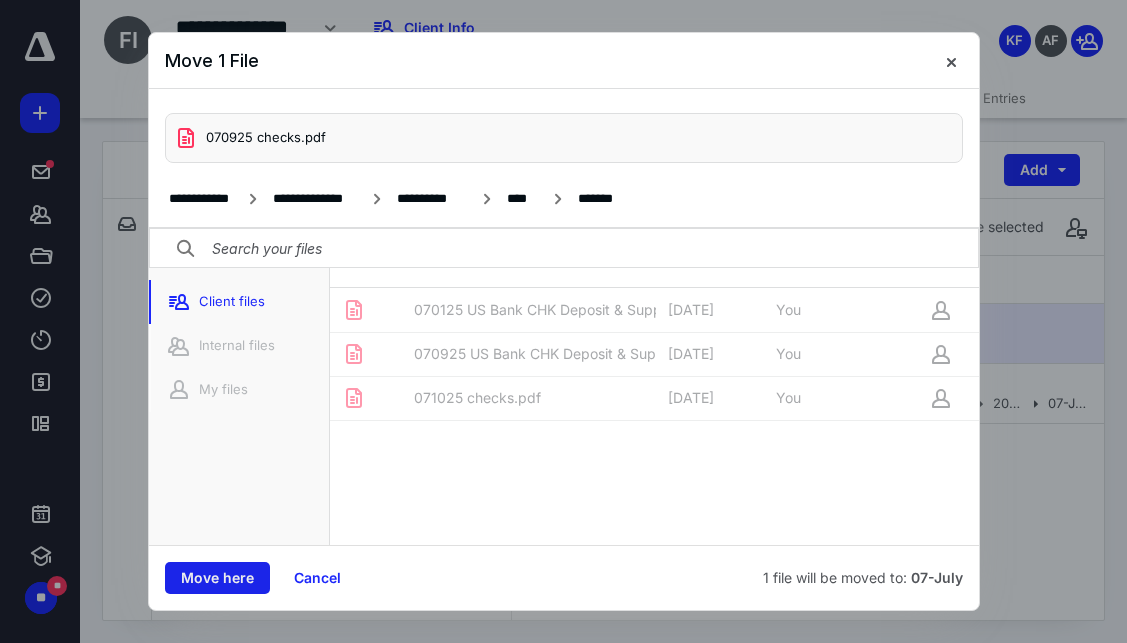 click on "Move here" at bounding box center (217, 578) 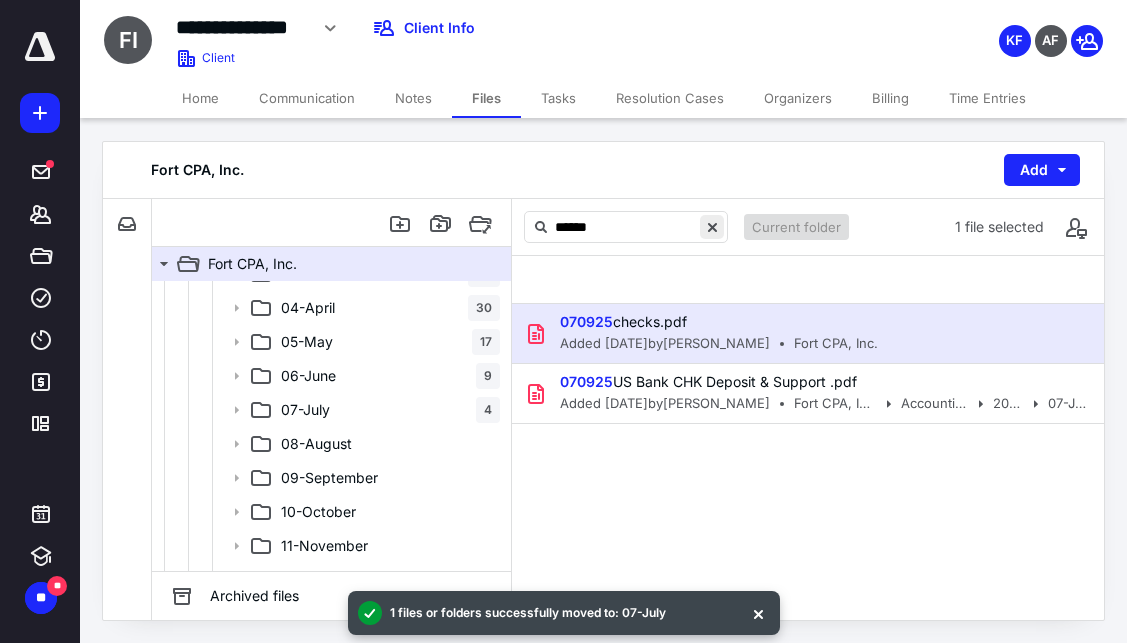click at bounding box center [712, 227] 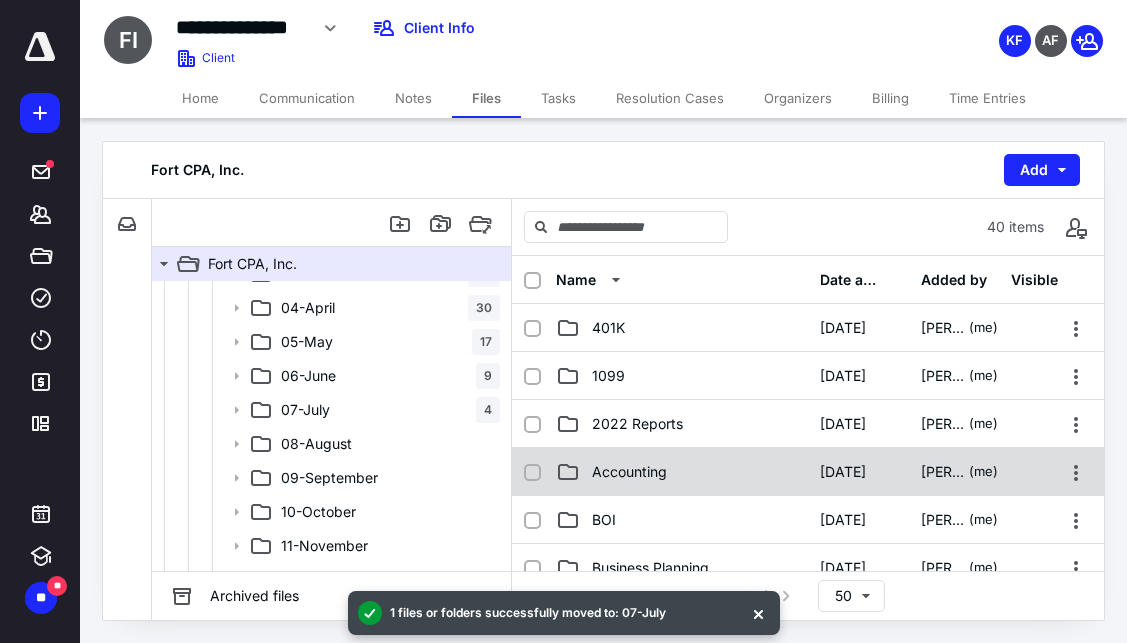click on "Accounting" at bounding box center [629, 472] 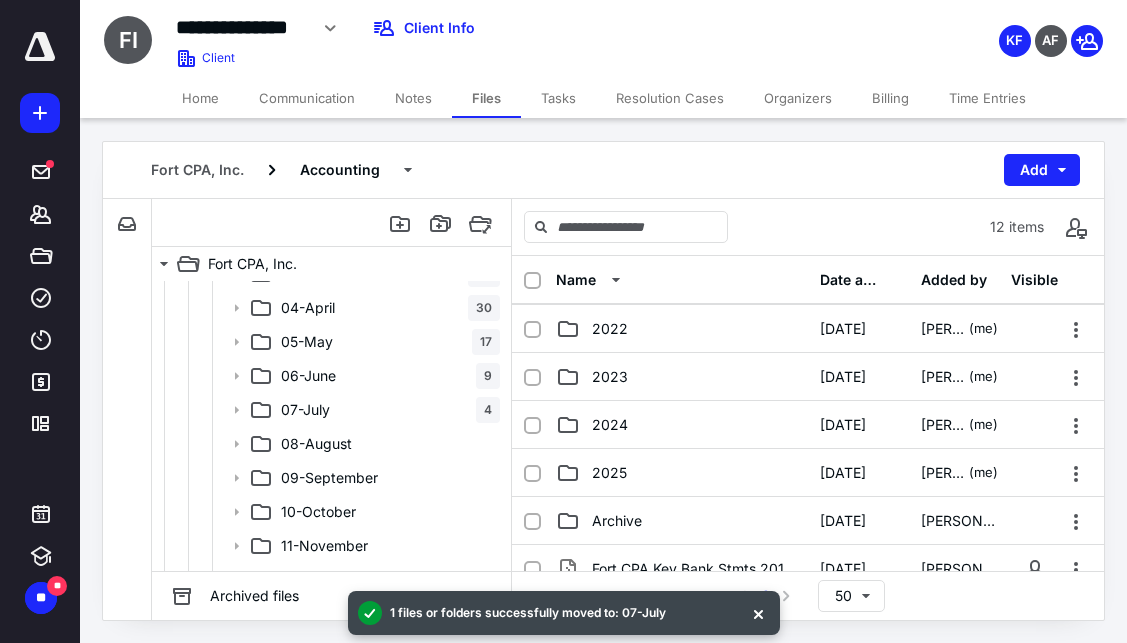 scroll, scrollTop: 200, scrollLeft: 0, axis: vertical 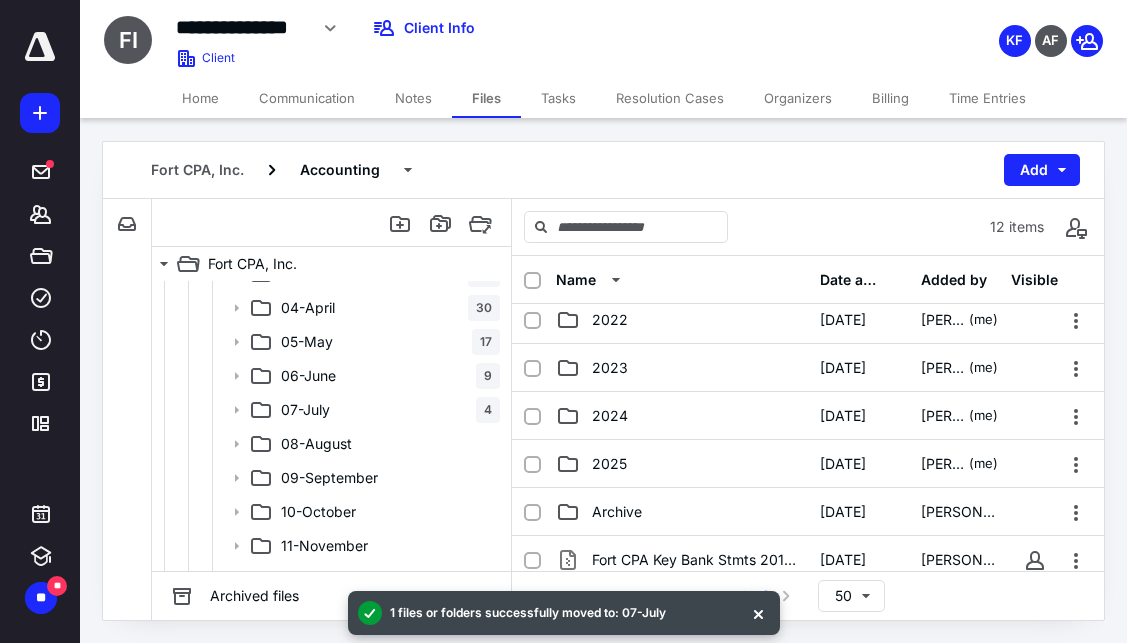 click on "2025 1/13/2025 Kimberly Fort  (me)" at bounding box center [808, 464] 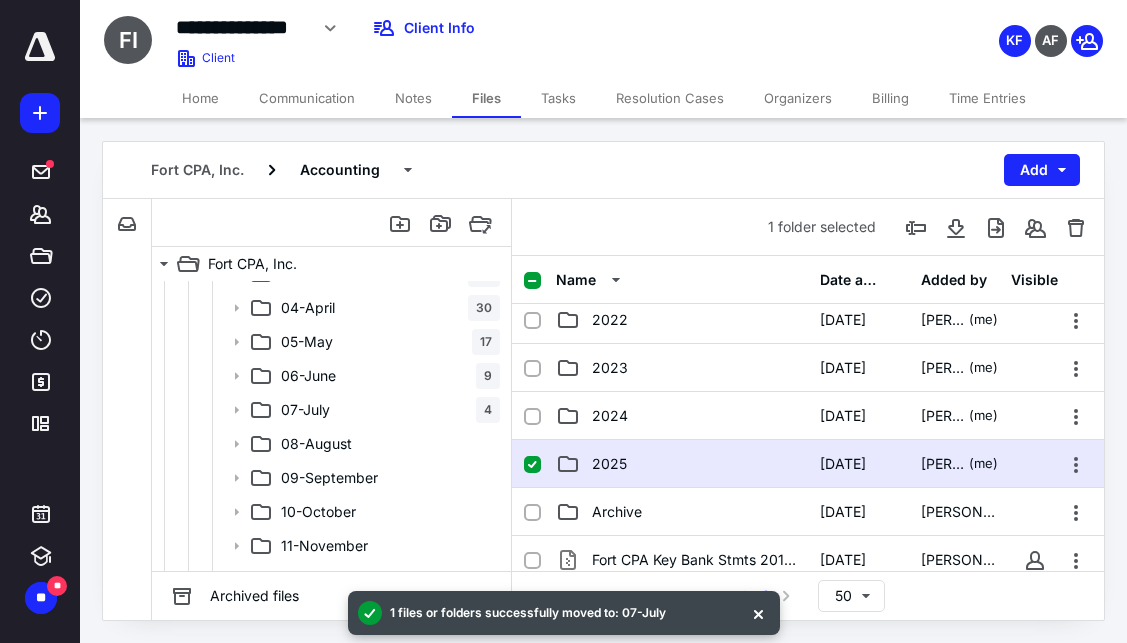 click on "2025 1/13/2025 Kimberly Fort  (me)" at bounding box center (808, 464) 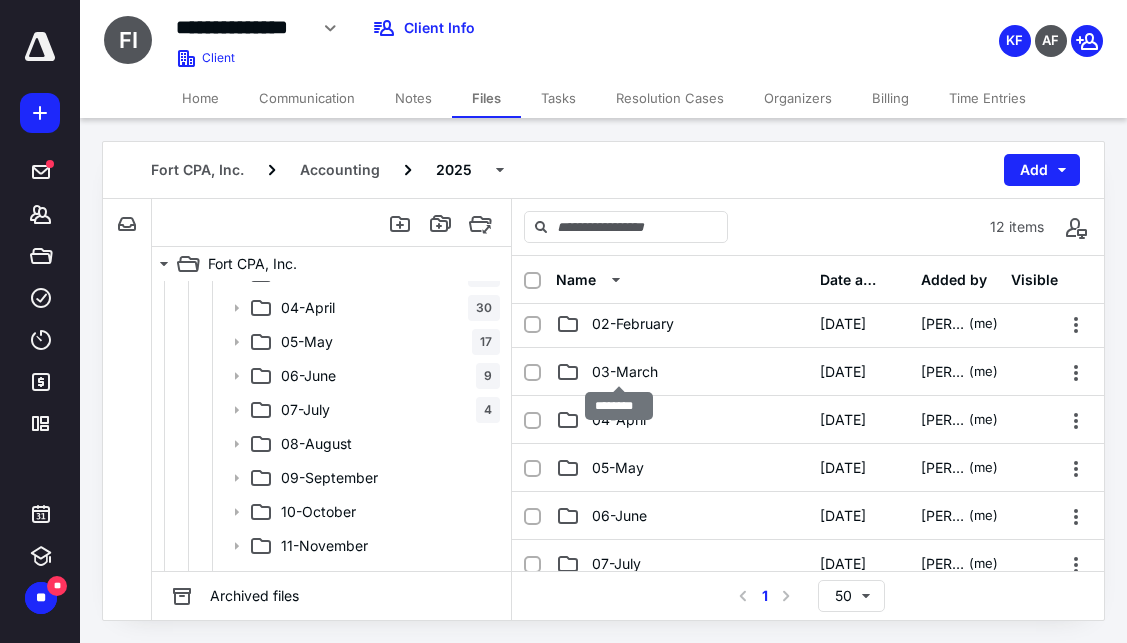 scroll, scrollTop: 100, scrollLeft: 0, axis: vertical 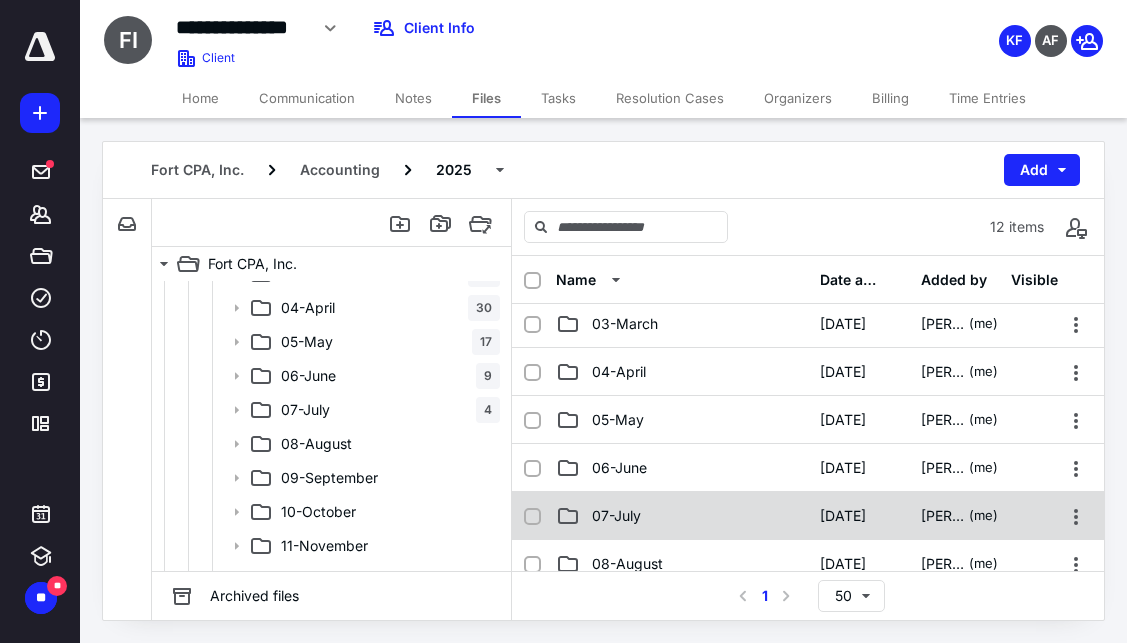 click on "07-July 1/13/2025 Kimberly Fort  (me)" at bounding box center (808, 516) 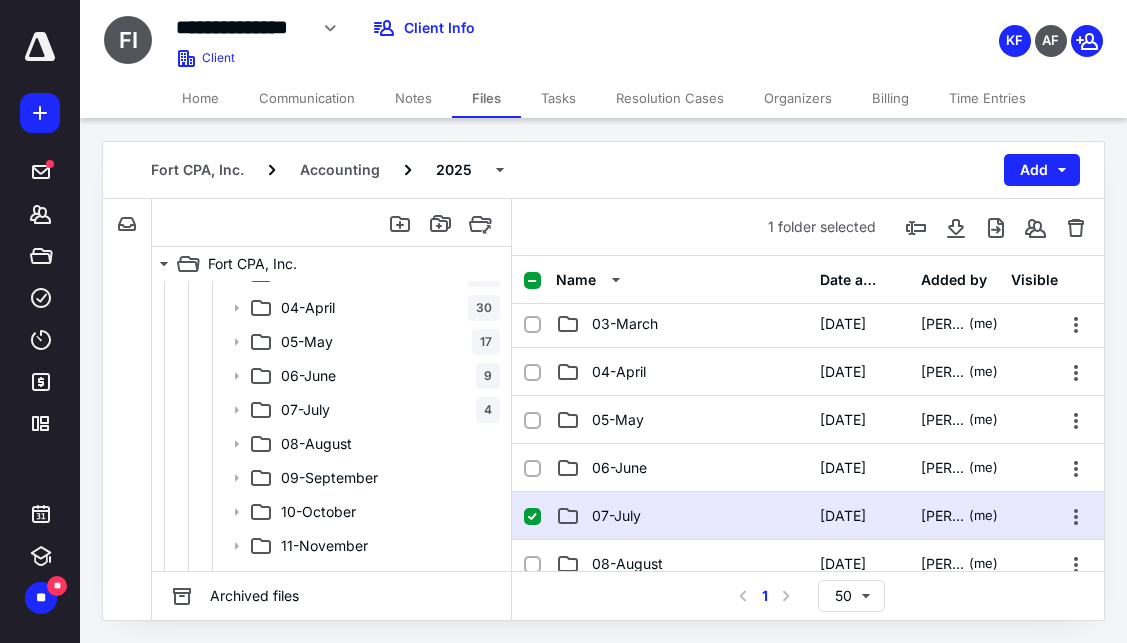 click on "07-July 1/13/2025 Kimberly Fort  (me)" at bounding box center (808, 516) 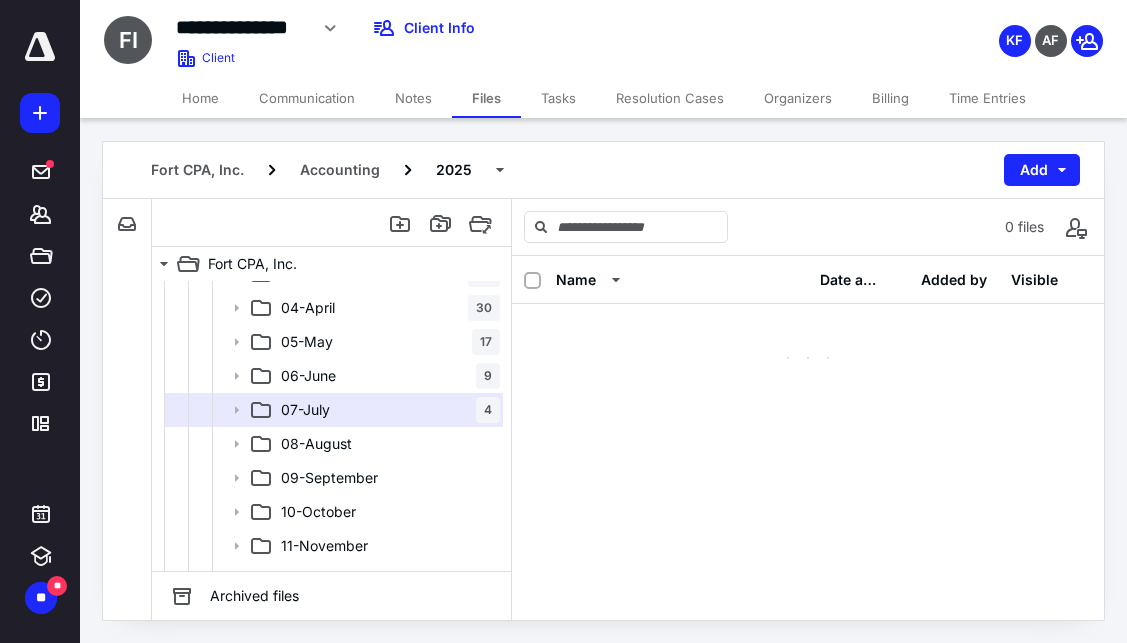 scroll, scrollTop: 0, scrollLeft: 0, axis: both 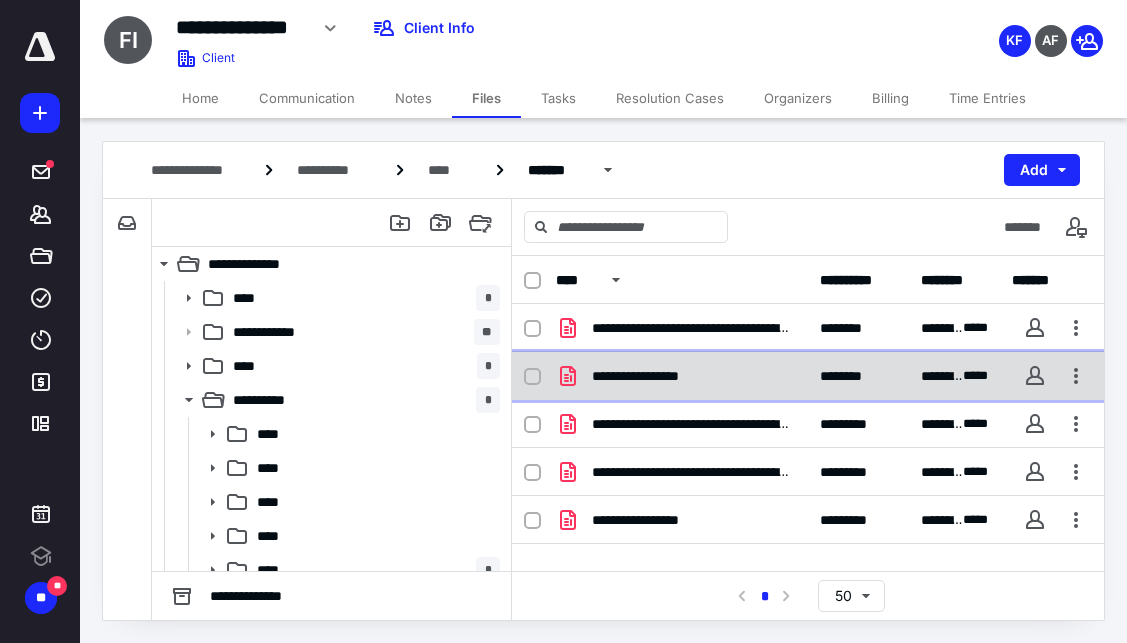 click on "**********" at bounding box center [682, 376] 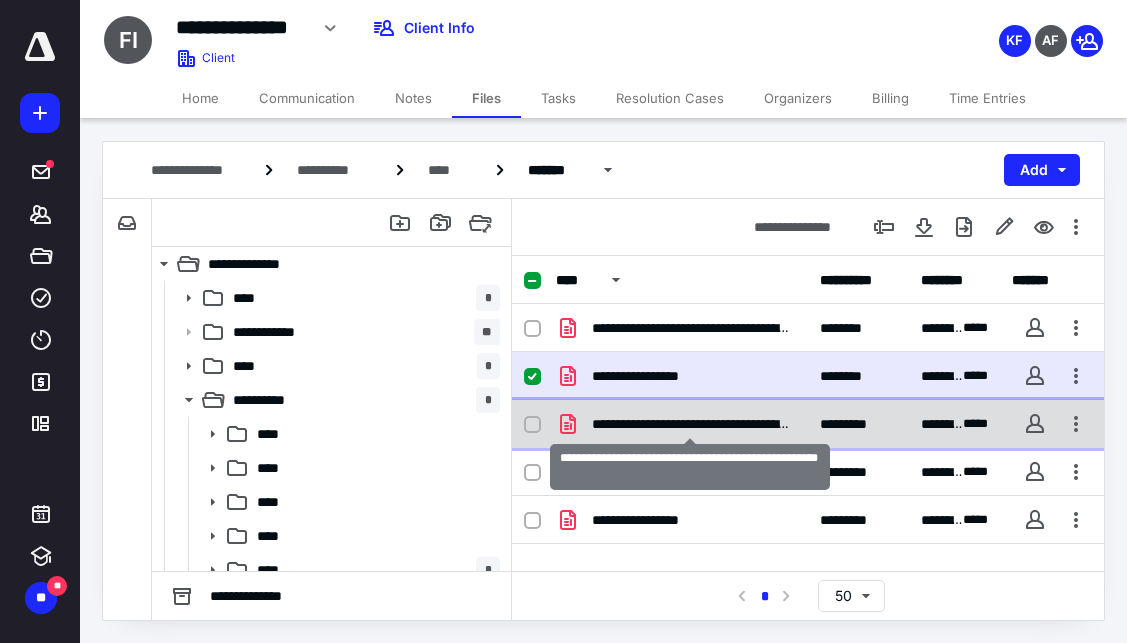 checkbox on "false" 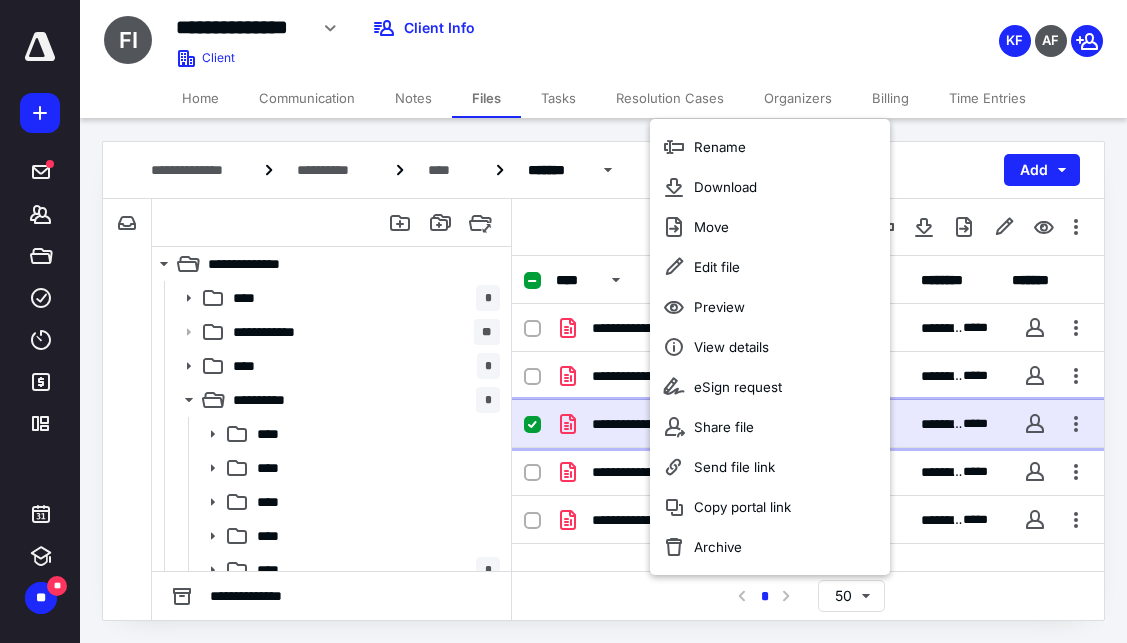 click on "**********" at bounding box center [690, 424] 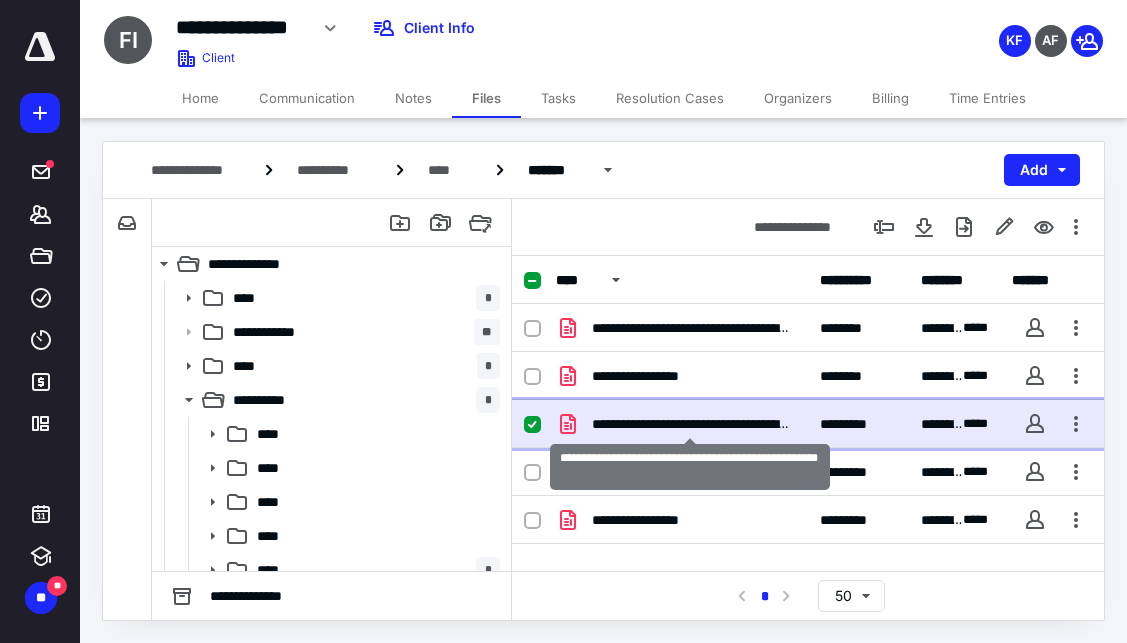 click on "**********" at bounding box center [690, 424] 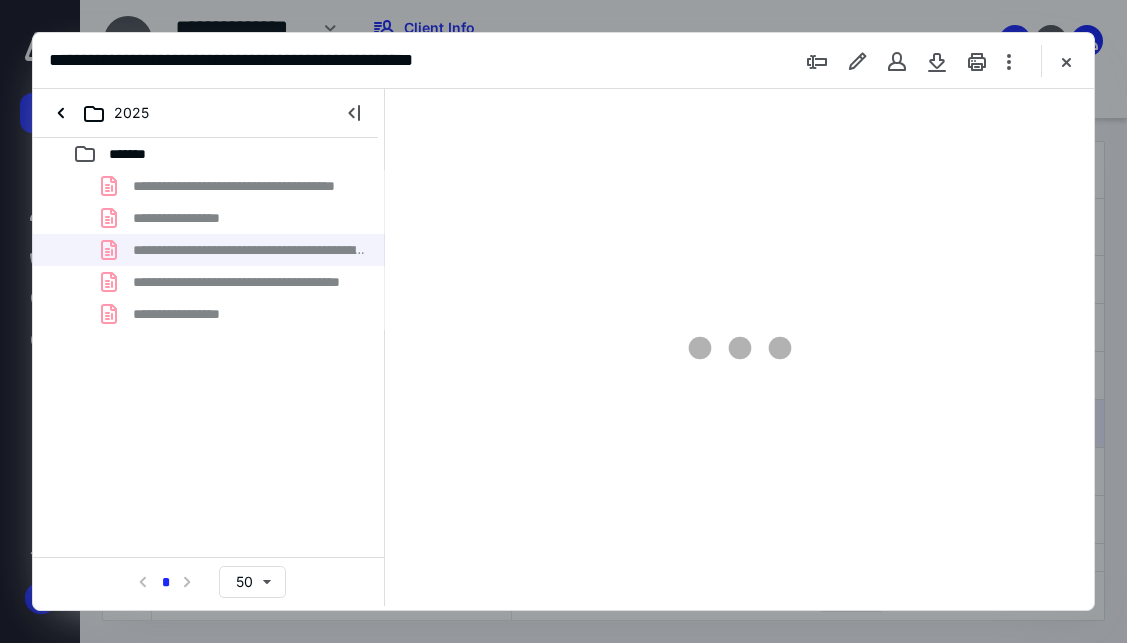 scroll, scrollTop: 0, scrollLeft: 0, axis: both 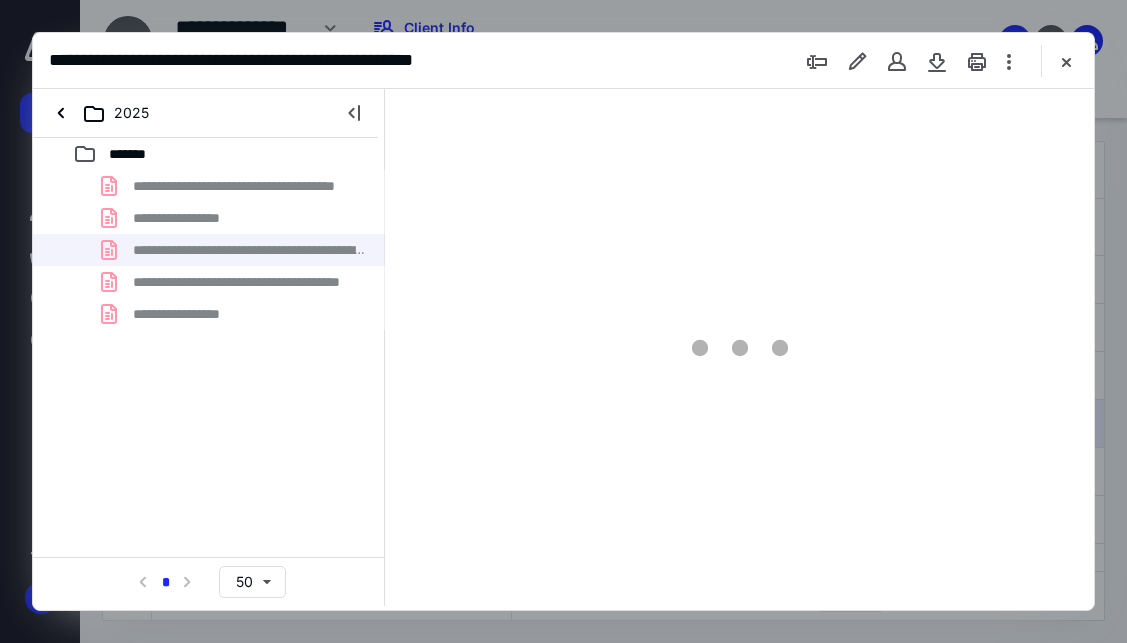 type on "88" 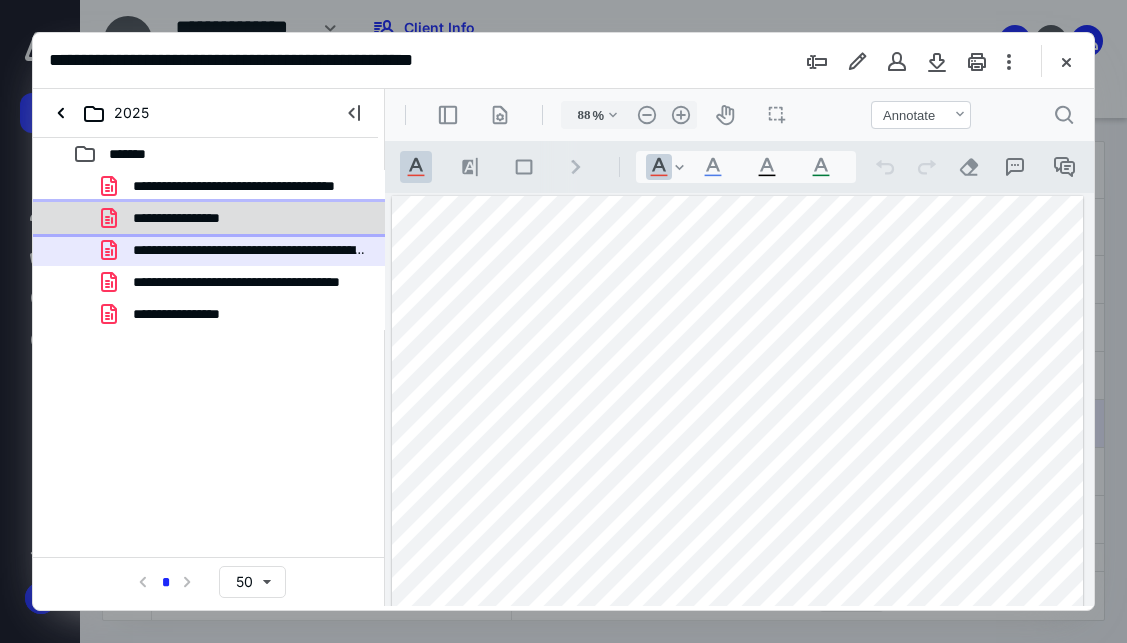 click on "**********" at bounding box center (197, 218) 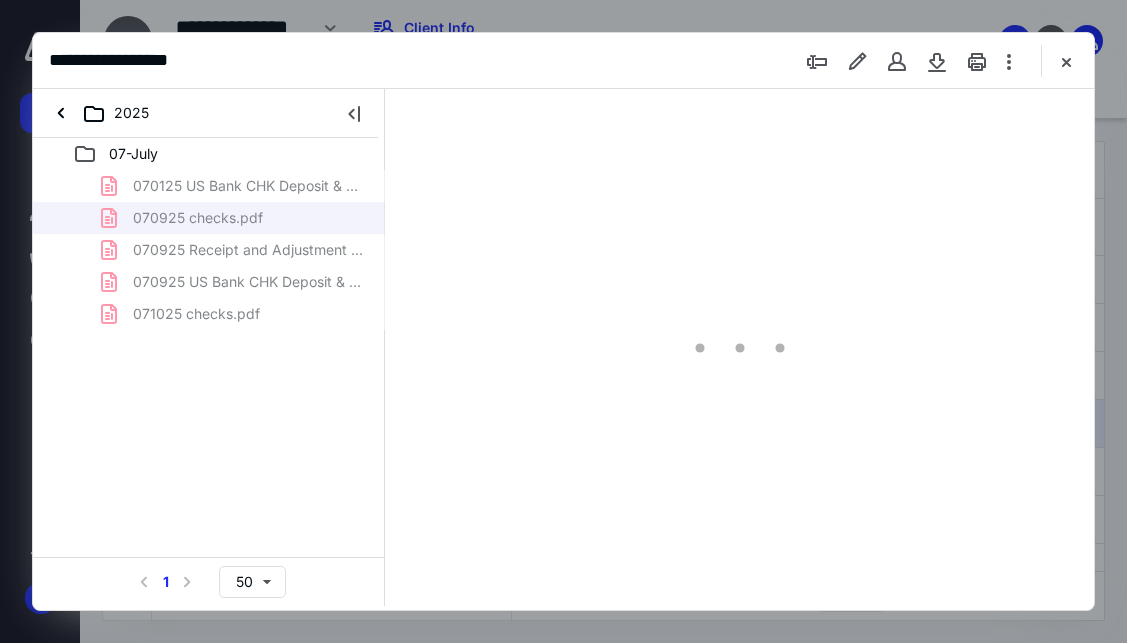 scroll, scrollTop: 0, scrollLeft: 0, axis: both 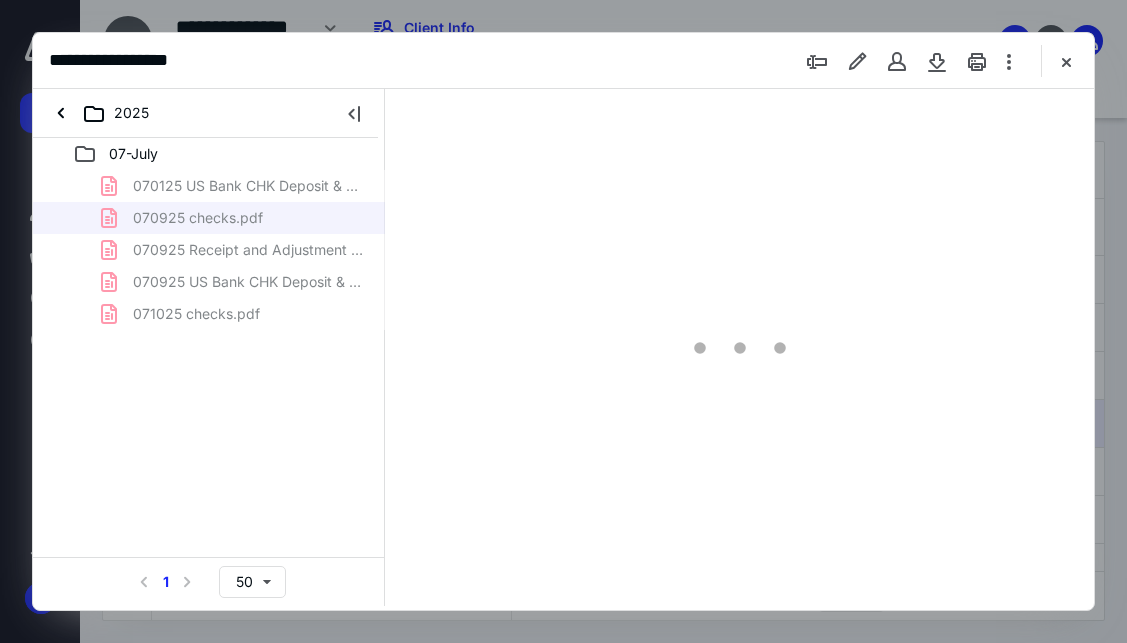 type on "82" 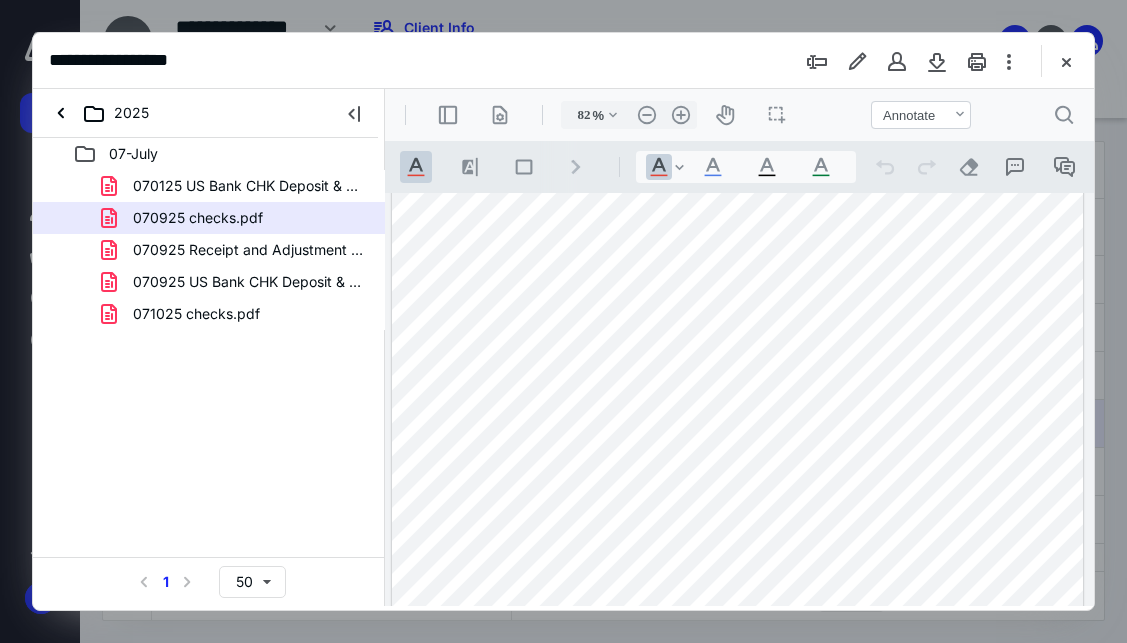 scroll, scrollTop: 100, scrollLeft: 0, axis: vertical 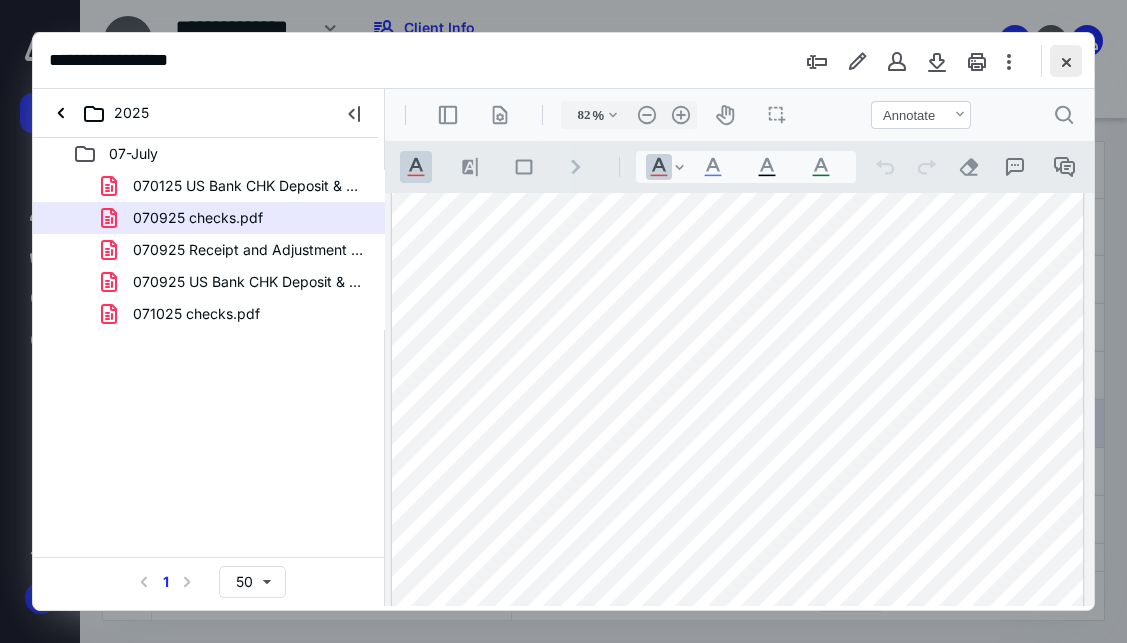 click at bounding box center (1066, 61) 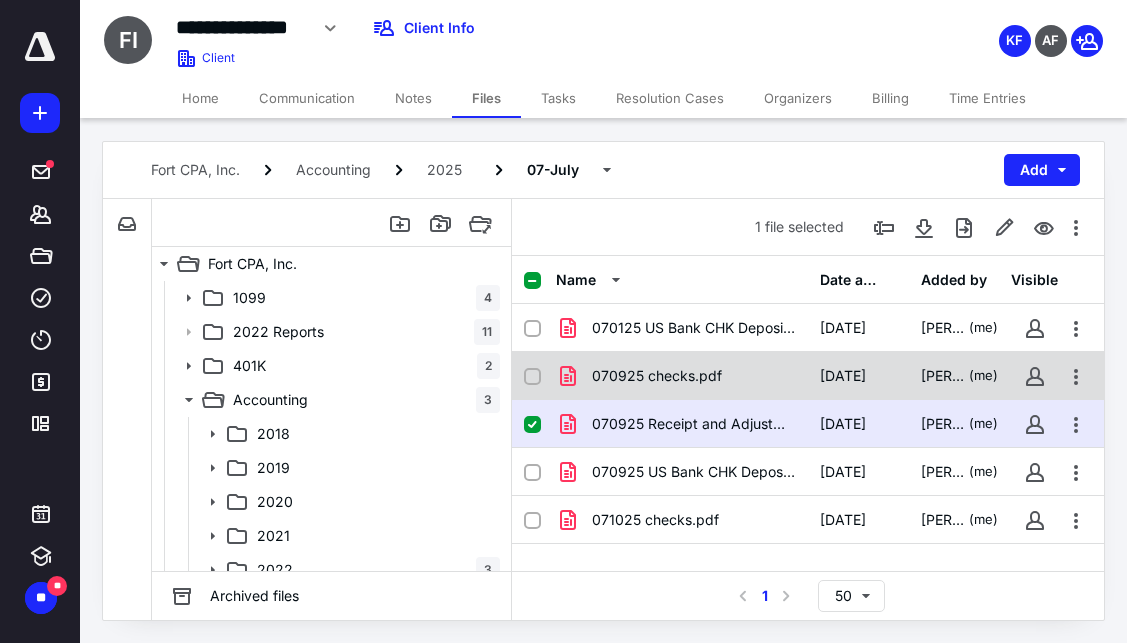 click on "070925 checks.pdf" at bounding box center [657, 376] 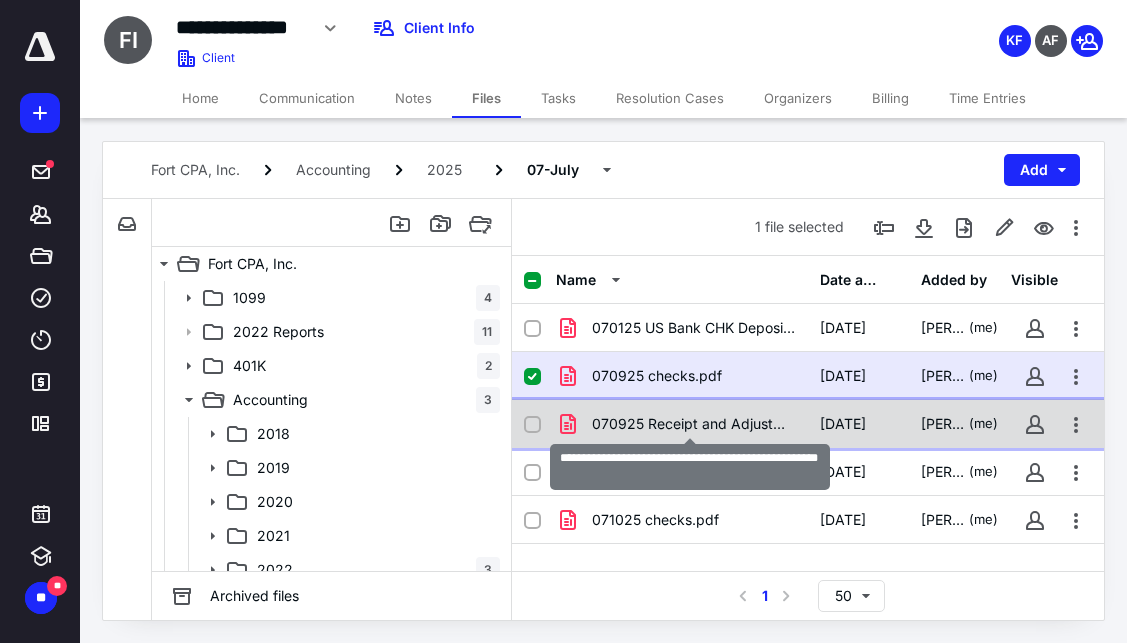 click on "070925 Receipt and Adjustment Journal - 07_10_25.pdf" at bounding box center (694, 424) 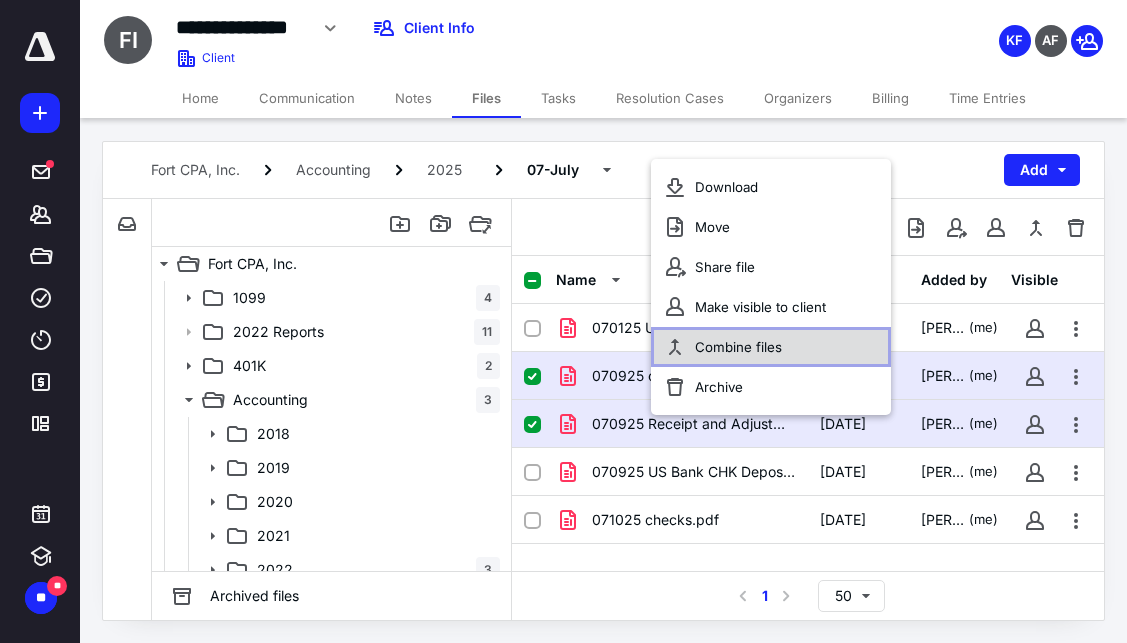 click 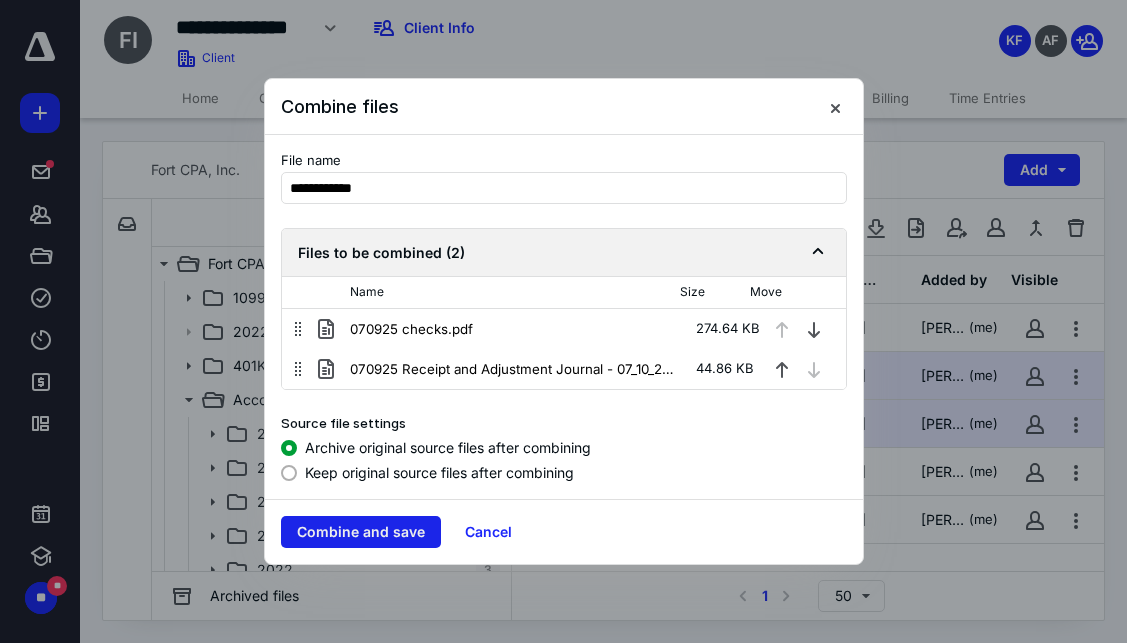 click on "Combine and save" at bounding box center (361, 532) 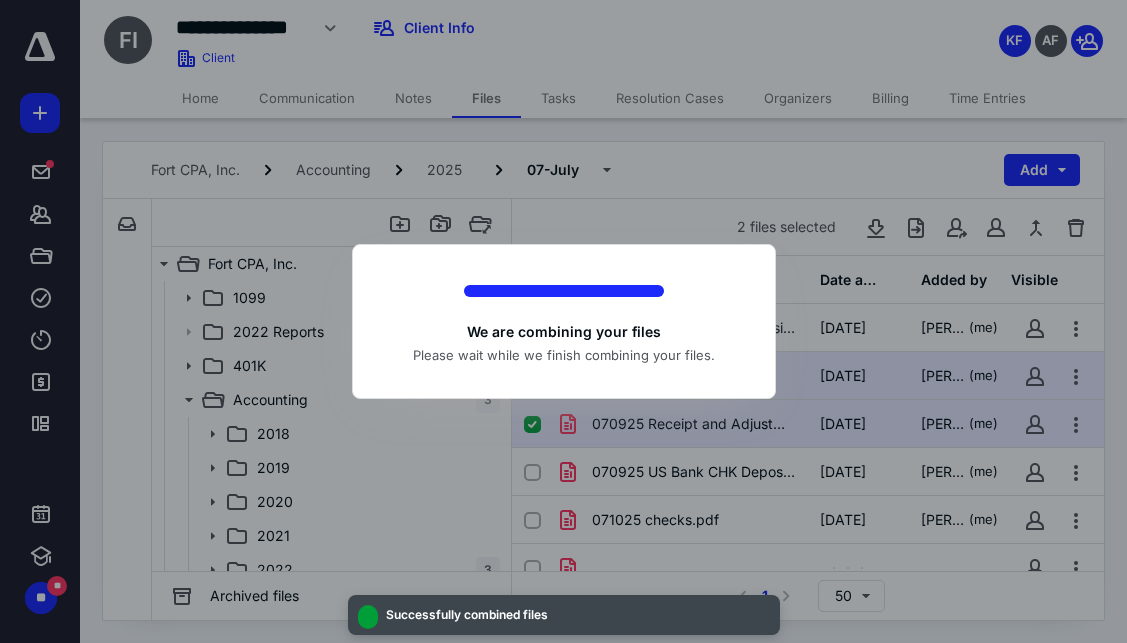 checkbox on "false" 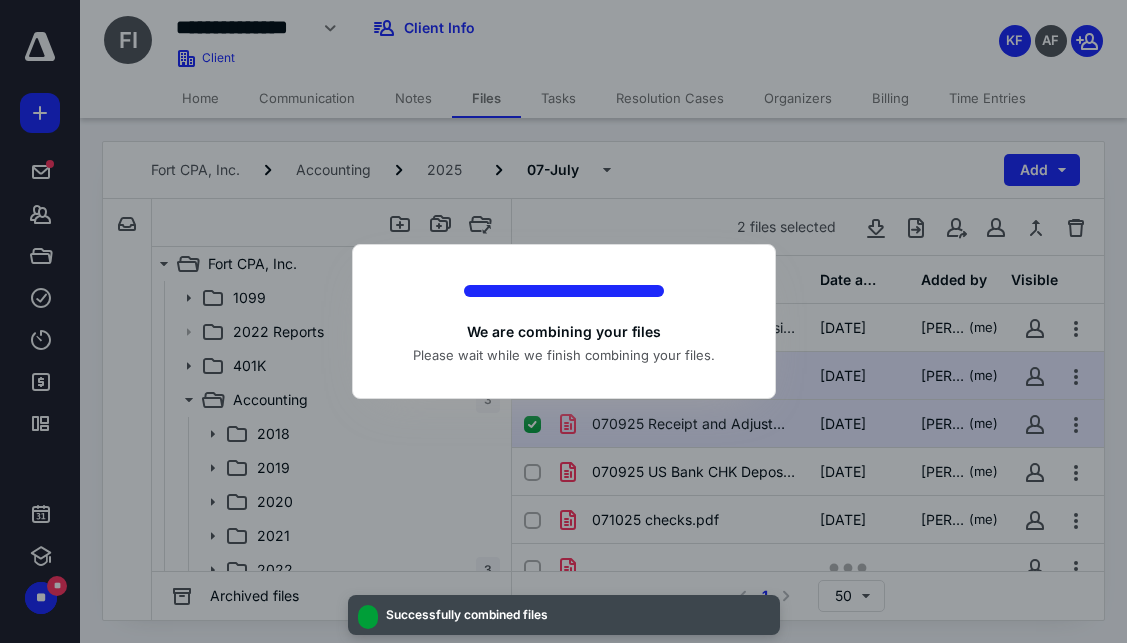checkbox on "false" 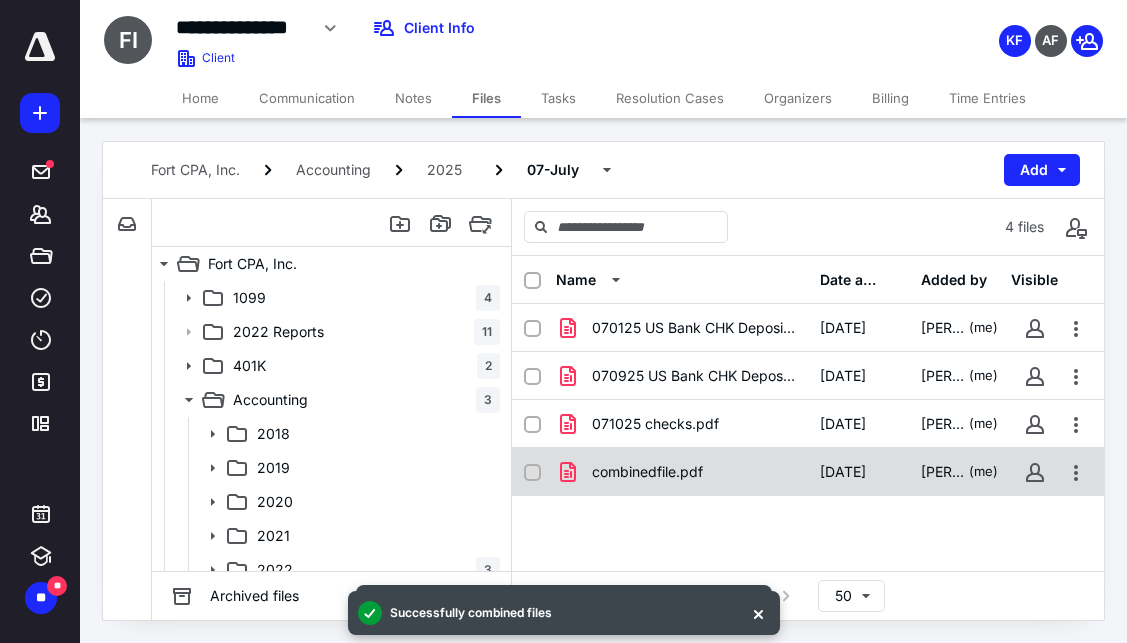 checkbox on "true" 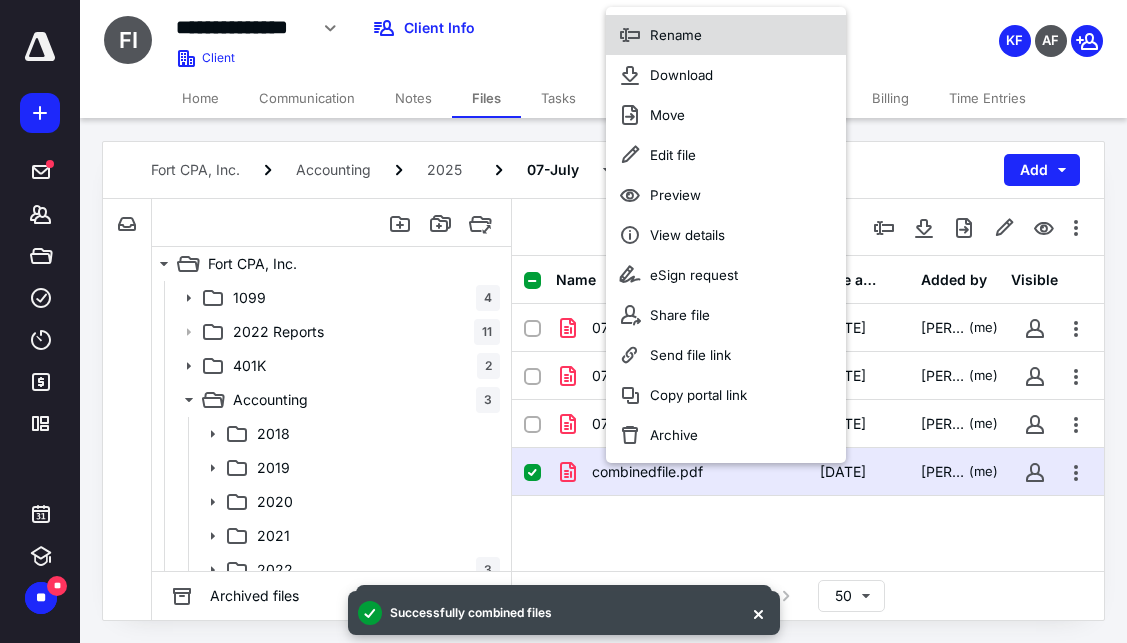 click 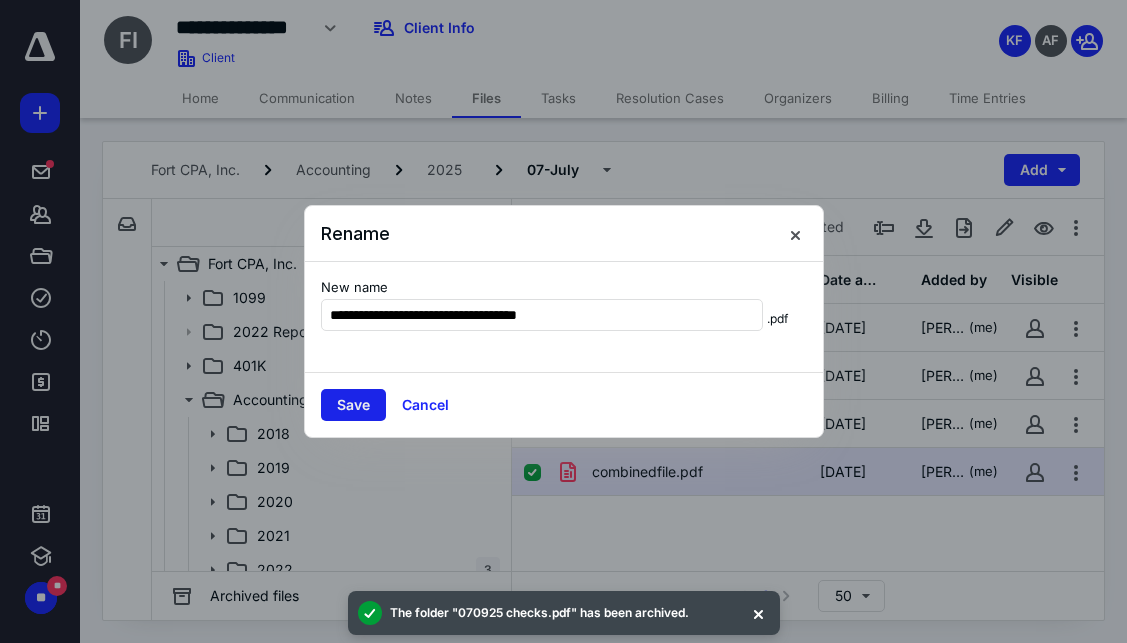 type on "**********" 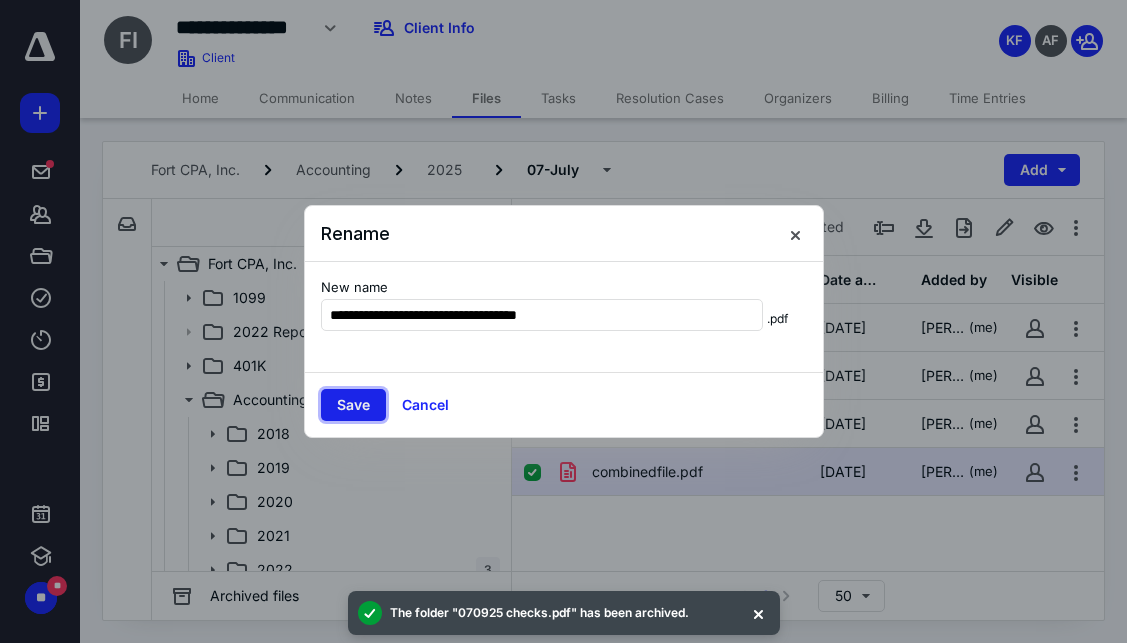 click on "Save" at bounding box center [353, 405] 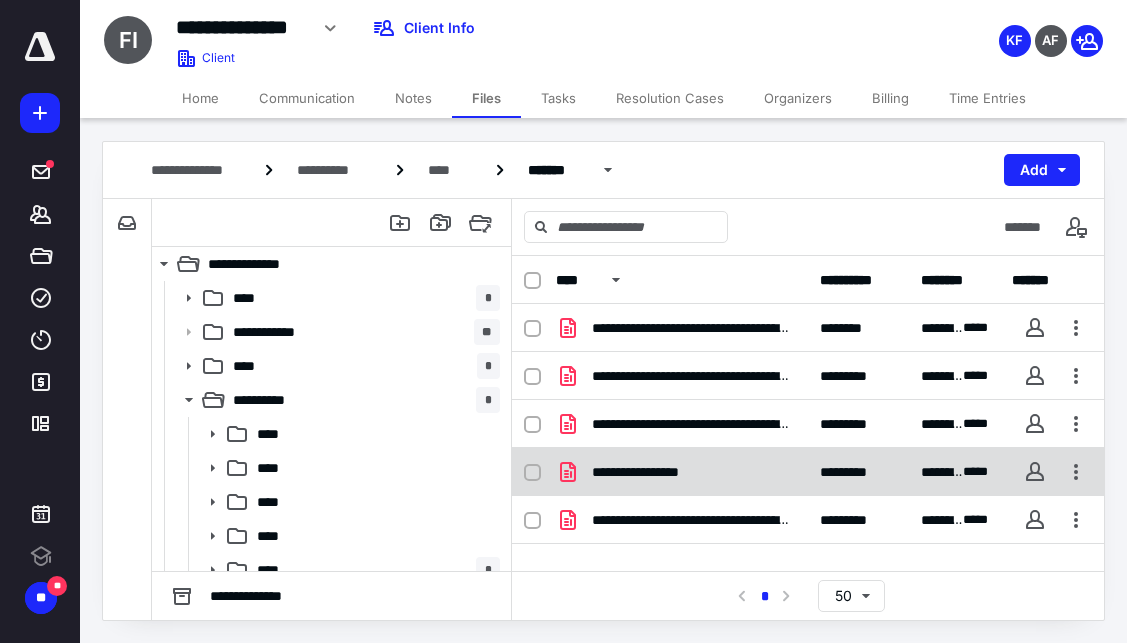 scroll, scrollTop: 0, scrollLeft: 0, axis: both 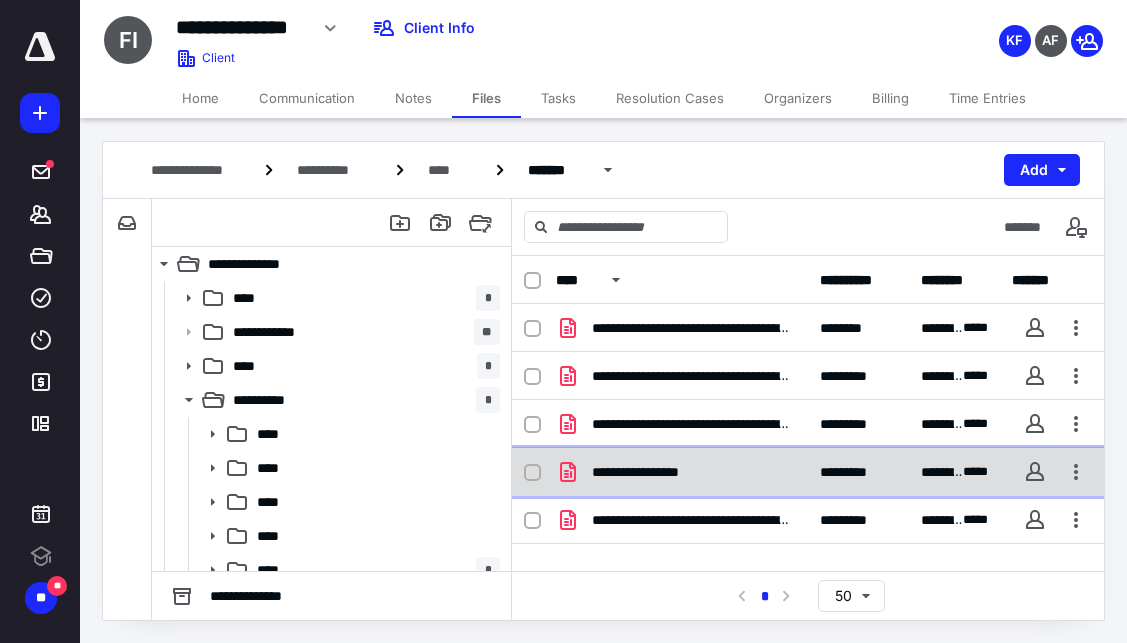 click on "**********" at bounding box center [655, 472] 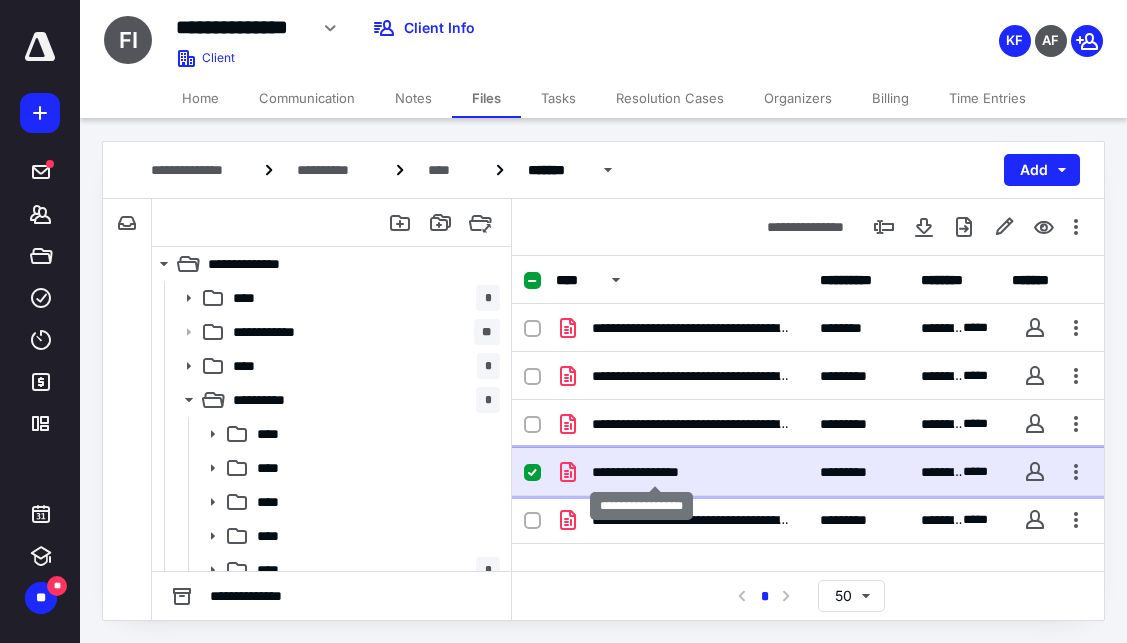 checkbox on "true" 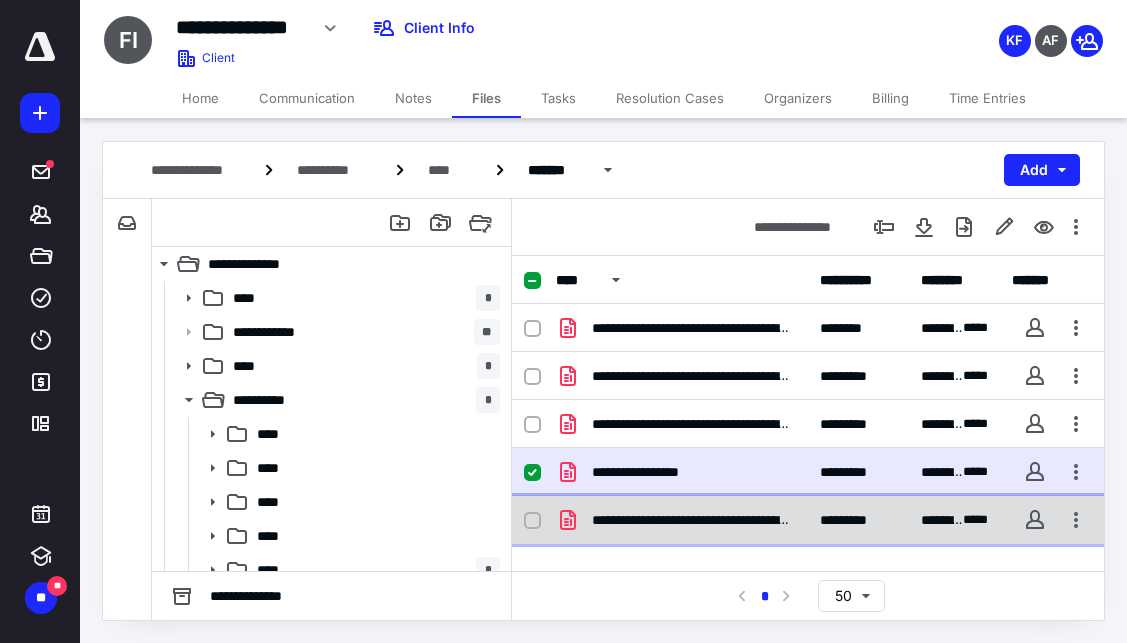 click on "**********" at bounding box center (808, 520) 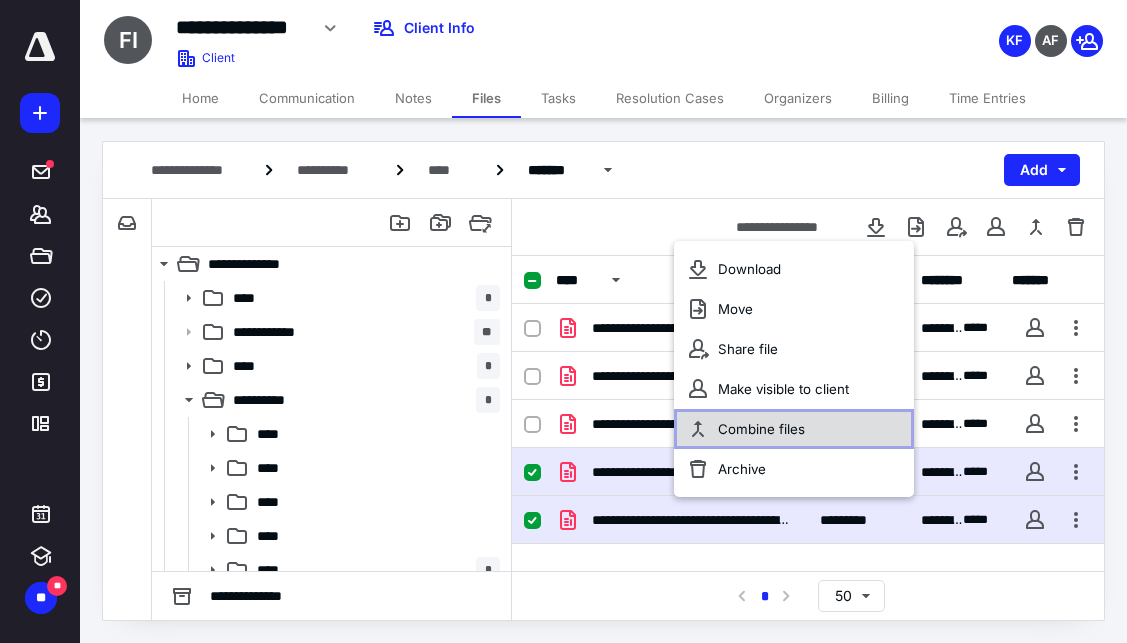 click on "Combine files" at bounding box center (794, 429) 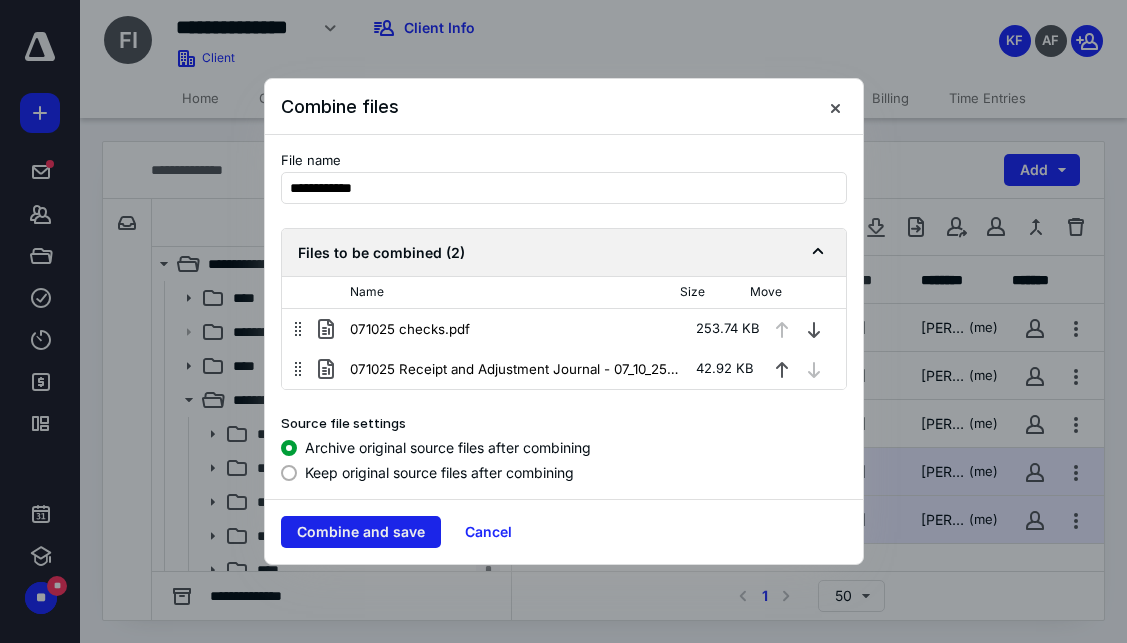 click on "Combine and save" at bounding box center (361, 532) 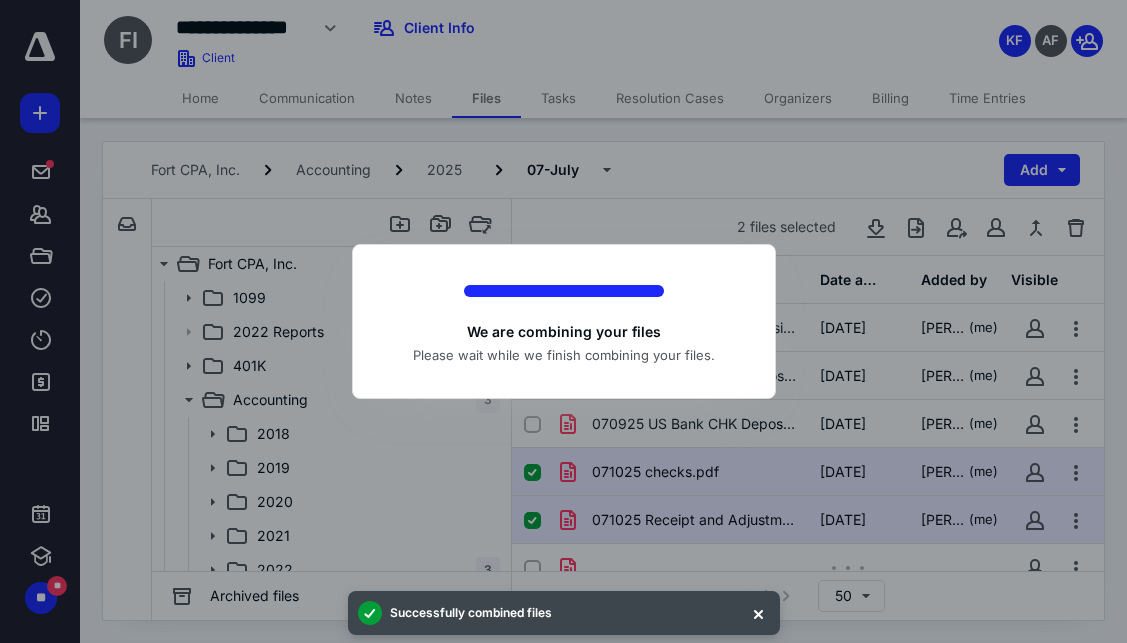 checkbox on "false" 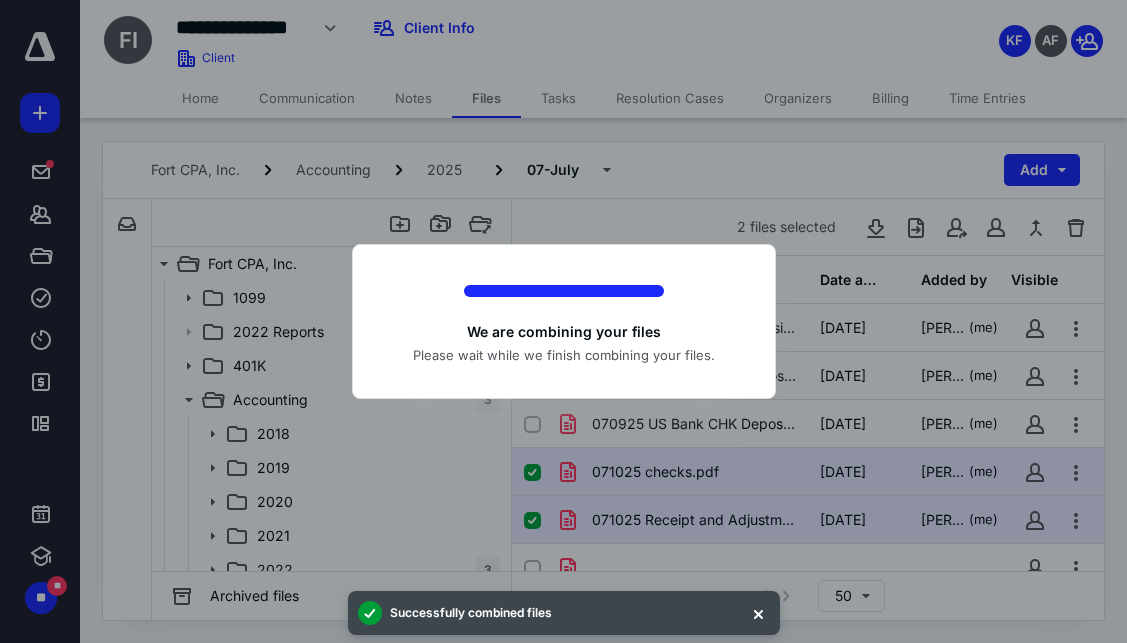 checkbox on "false" 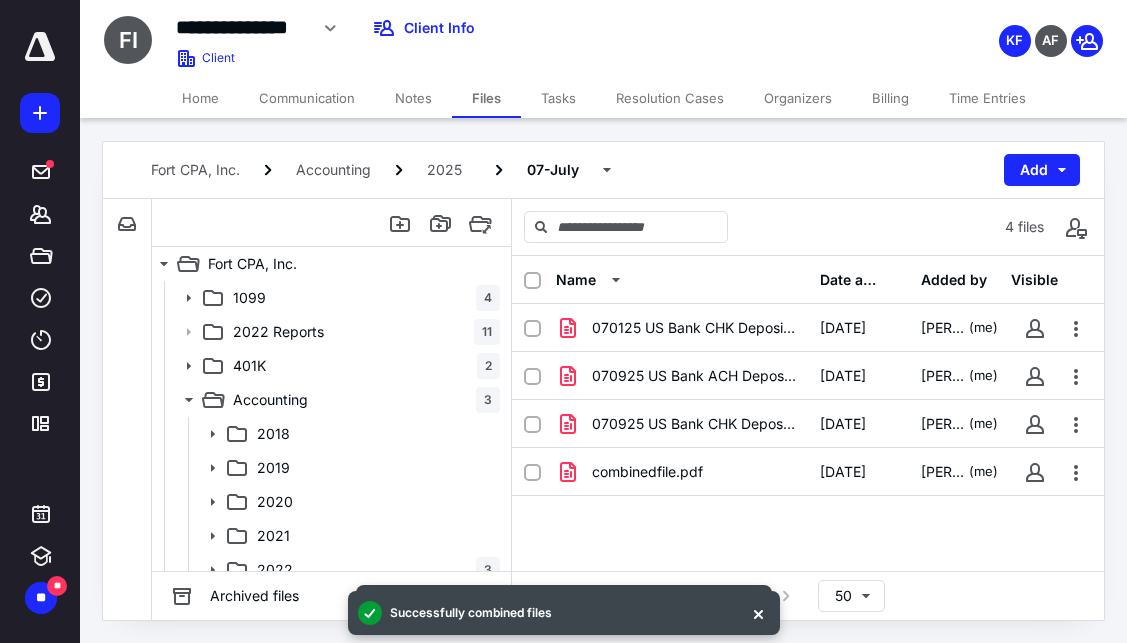 checkbox on "true" 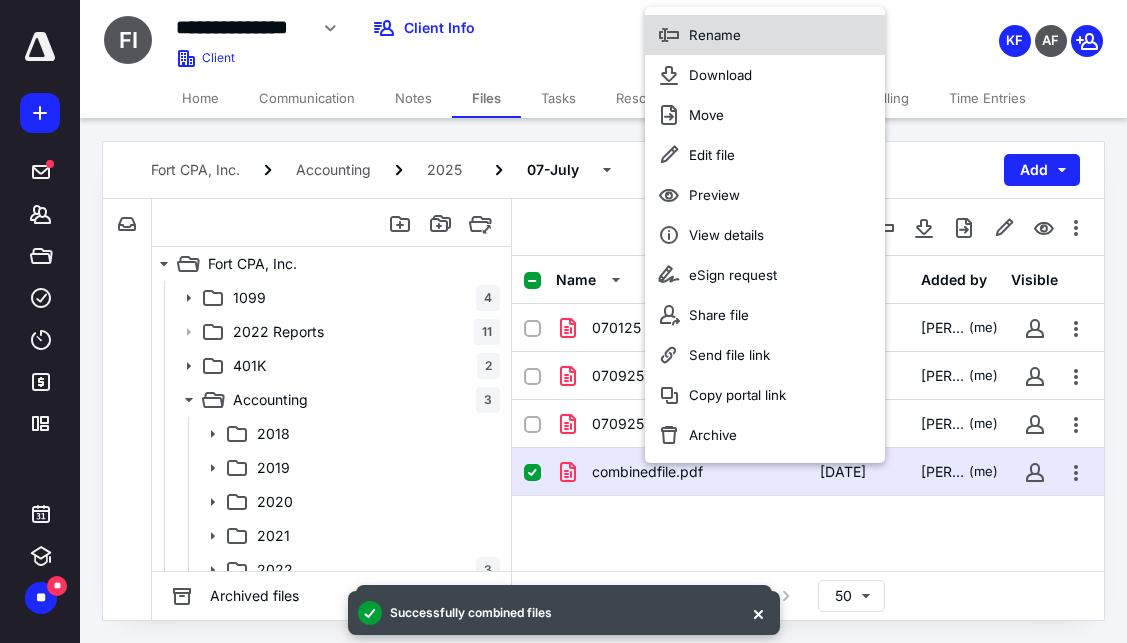 click on "Rename" at bounding box center (765, 35) 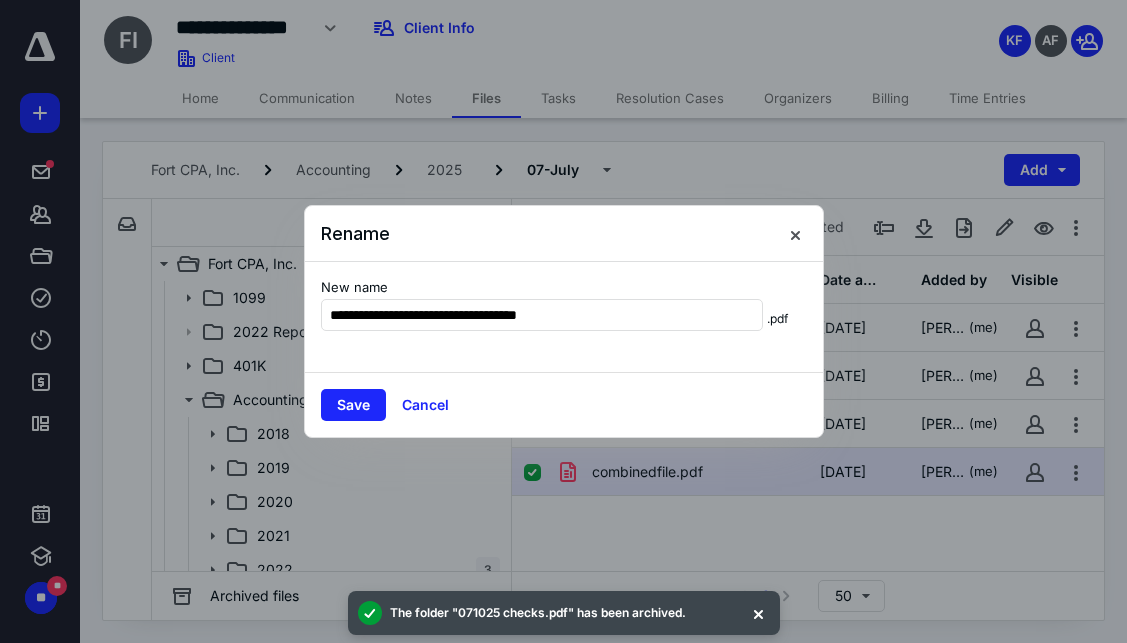 type on "**********" 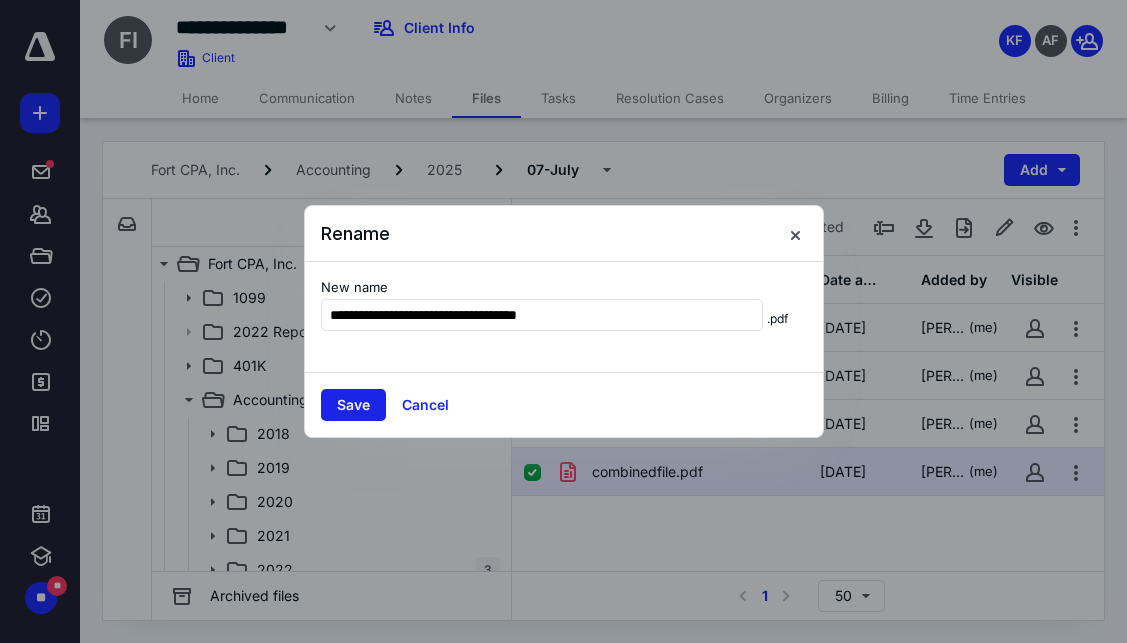 click on "Save" at bounding box center [353, 405] 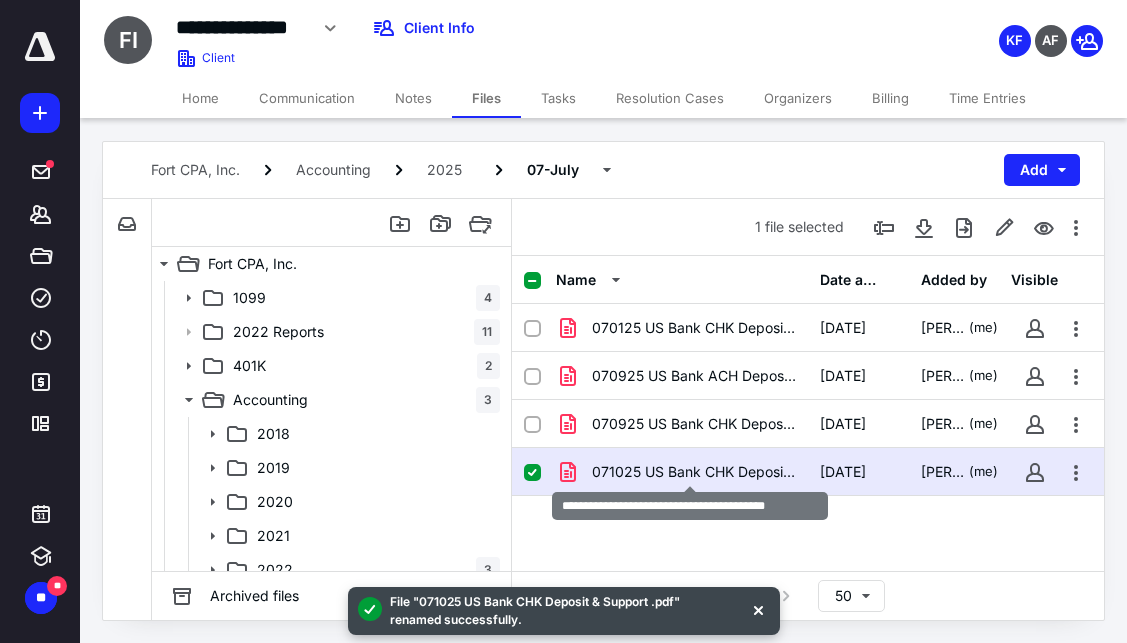 click on "071025 US Bank CHK Deposit & Support .pdf" at bounding box center (694, 472) 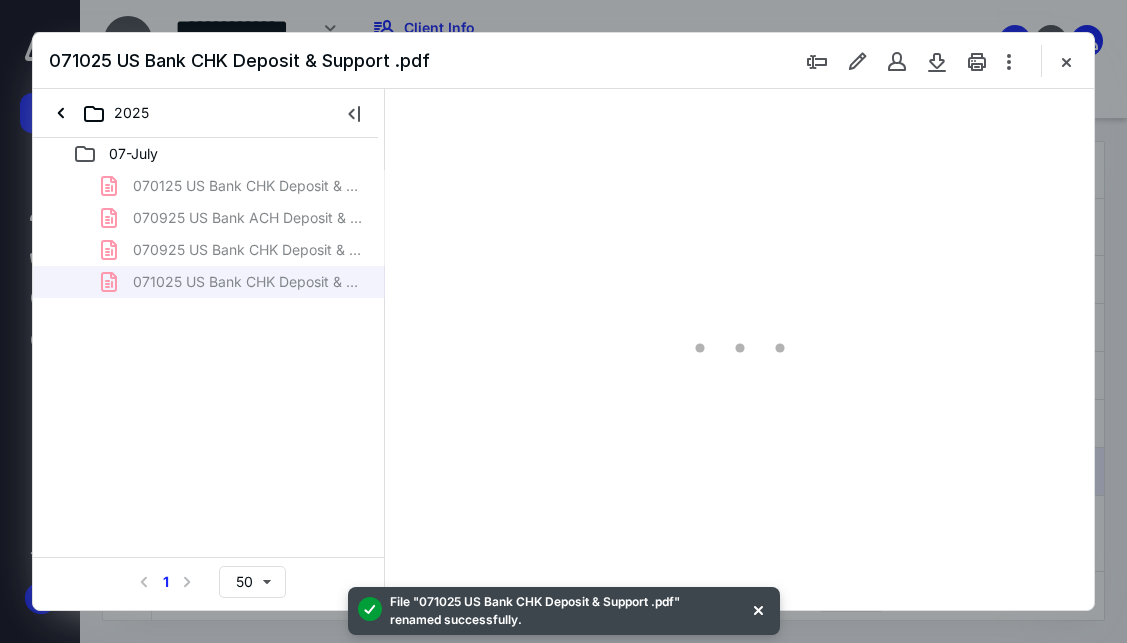 scroll, scrollTop: 0, scrollLeft: 0, axis: both 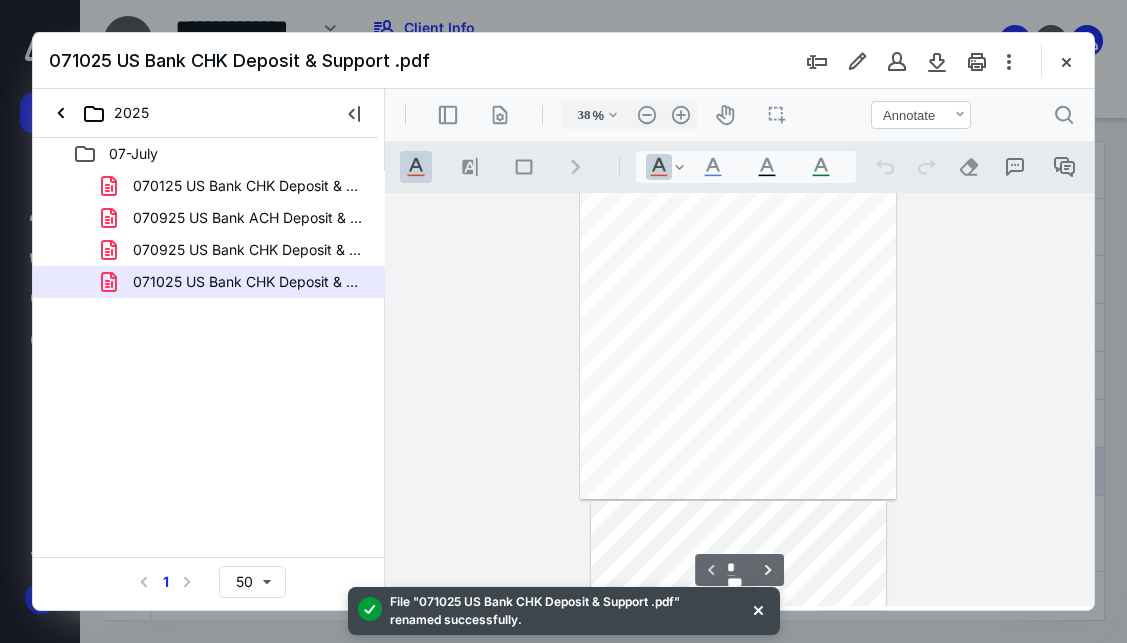 type on "81" 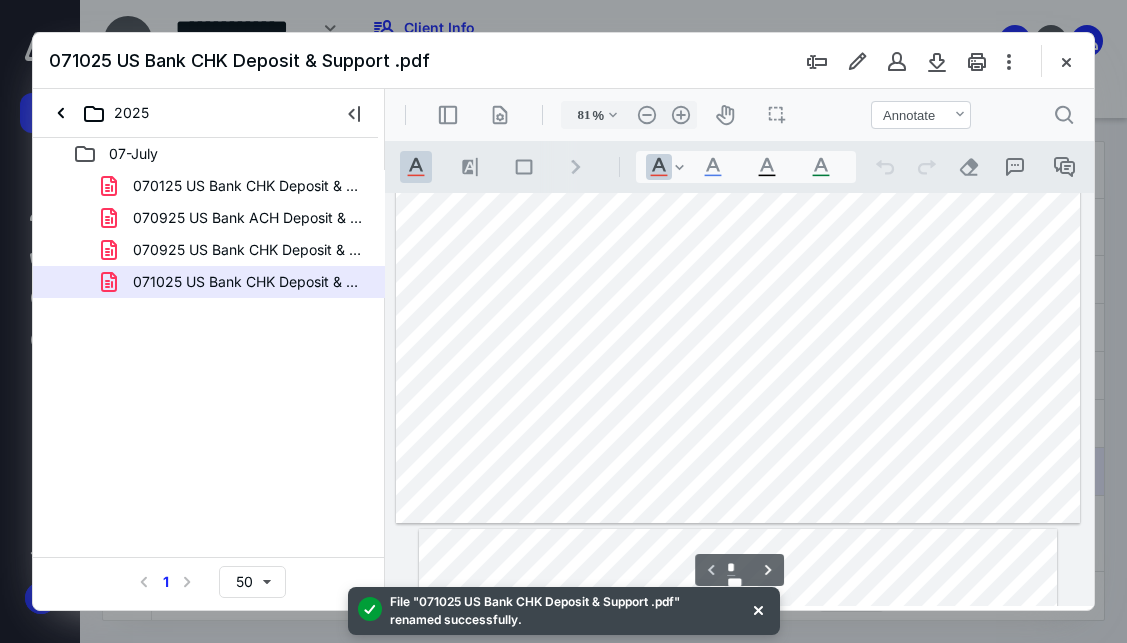 type on "*" 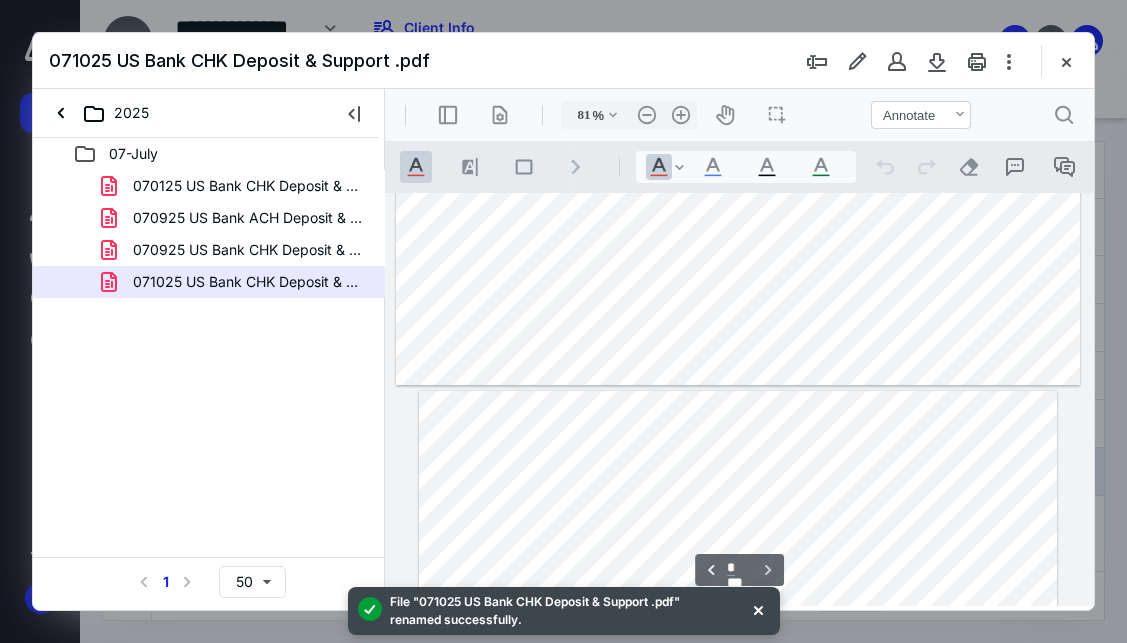 scroll, scrollTop: 728, scrollLeft: 0, axis: vertical 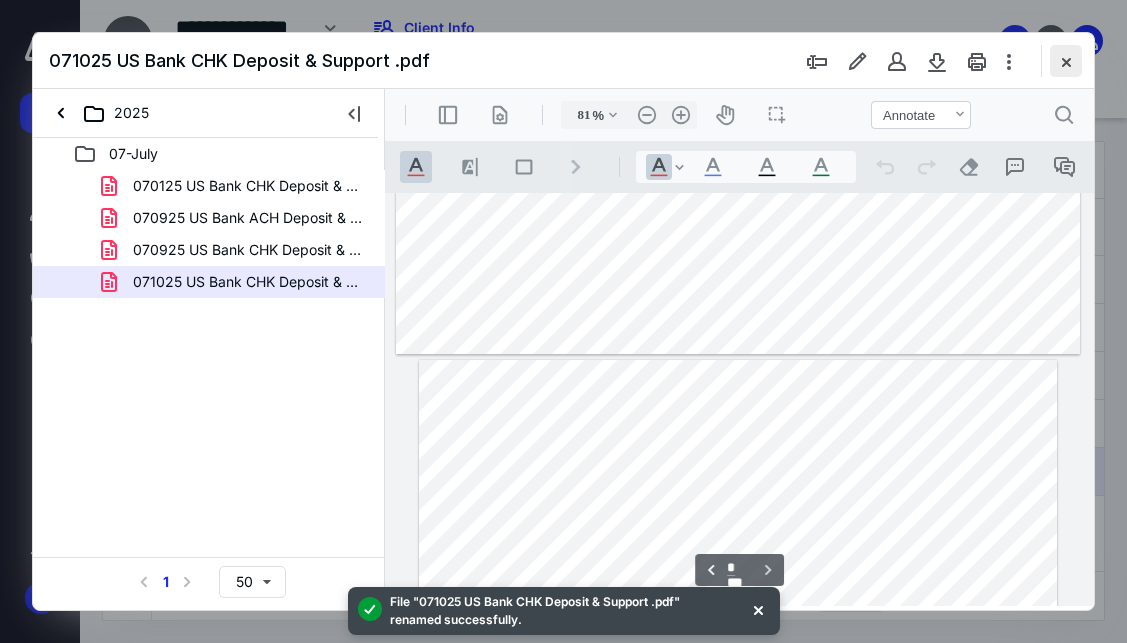 click at bounding box center (1066, 61) 